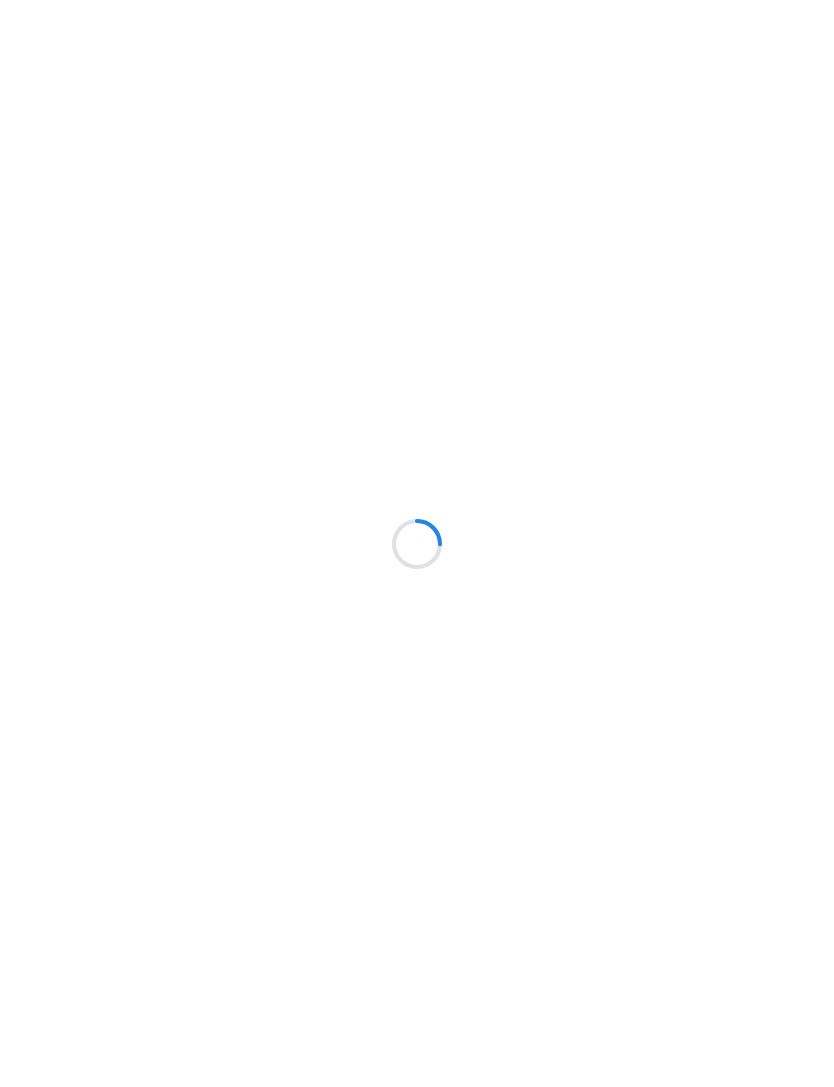 scroll, scrollTop: 0, scrollLeft: 0, axis: both 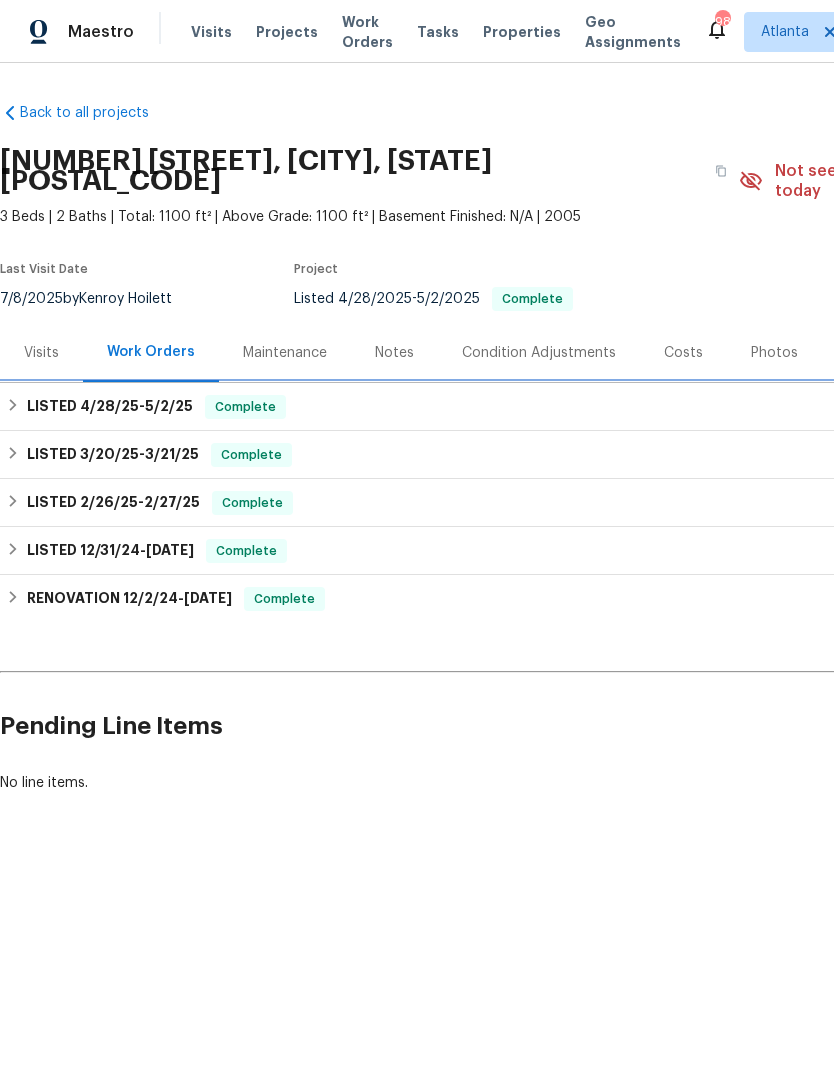click on "LISTED   4/28/25  -  5/2/25 Complete" at bounding box center (565, 407) 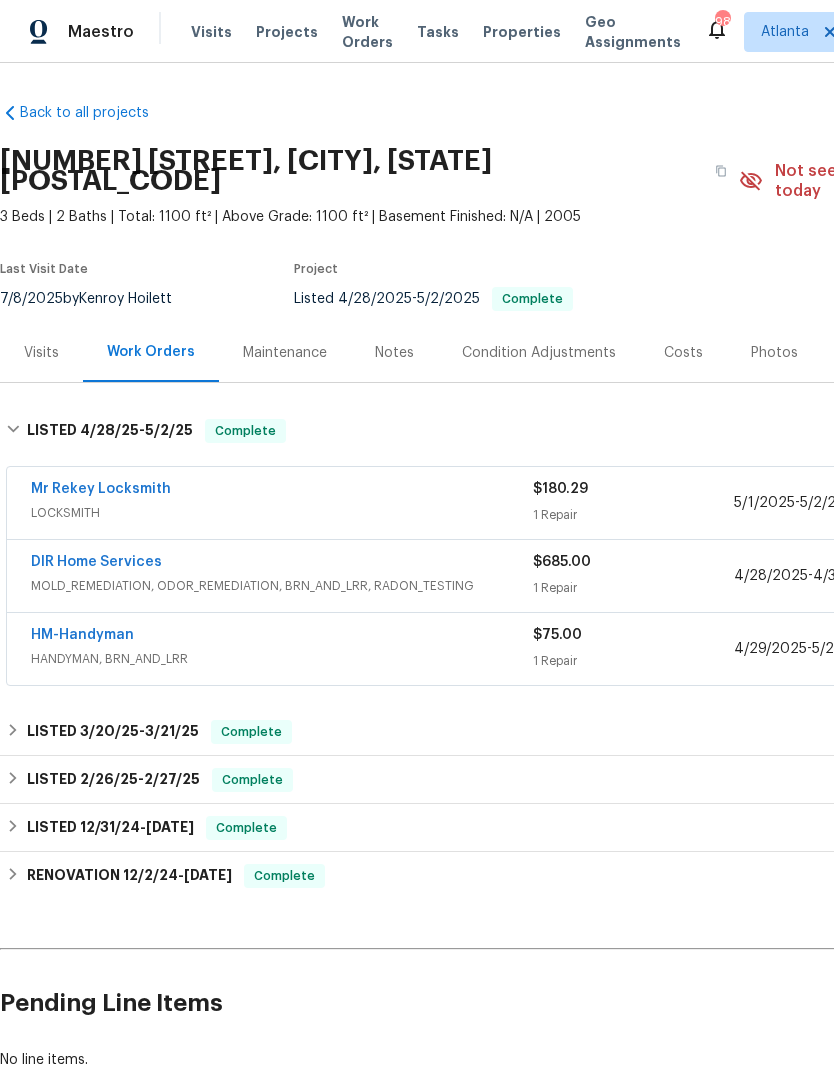 click on "MOLD_REMEDIATION, ODOR_REMEDIATION, BRN_AND_LRR, RADON_TESTING" at bounding box center [282, 586] 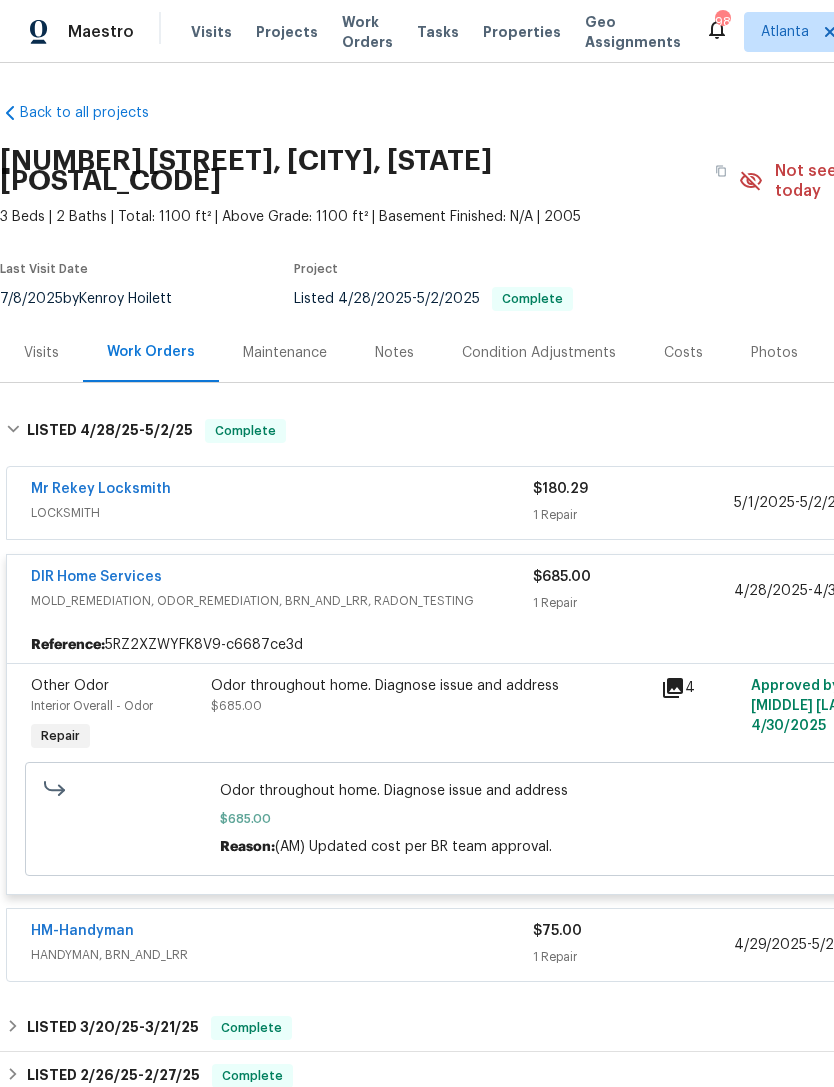 click on "DIR Home Services" at bounding box center (282, 579) 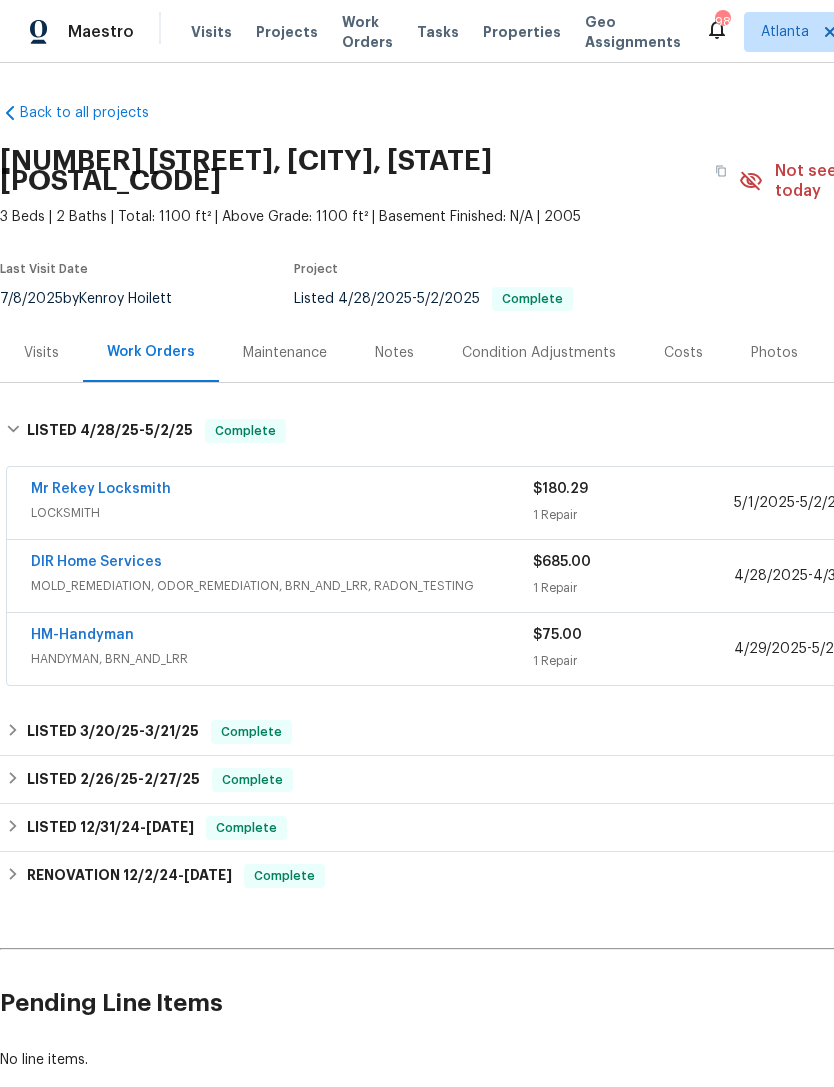 click on "HANDYMAN, BRN_AND_LRR" at bounding box center [282, 659] 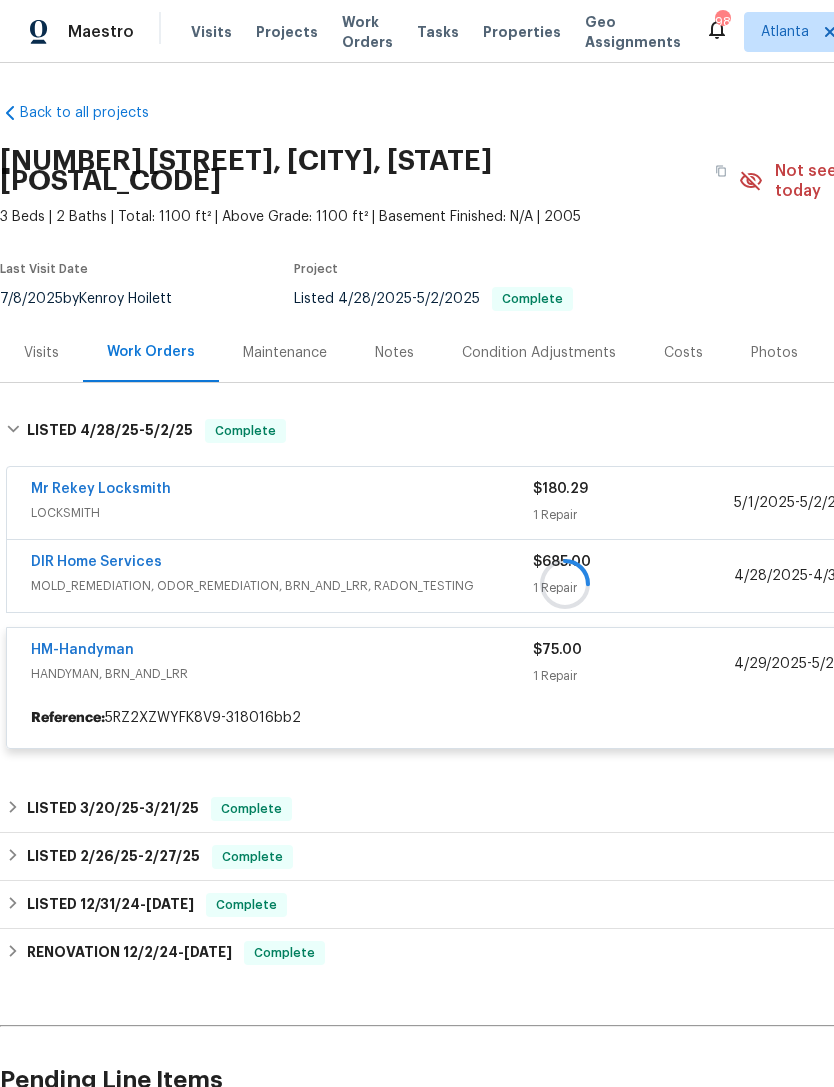 click at bounding box center [565, 584] 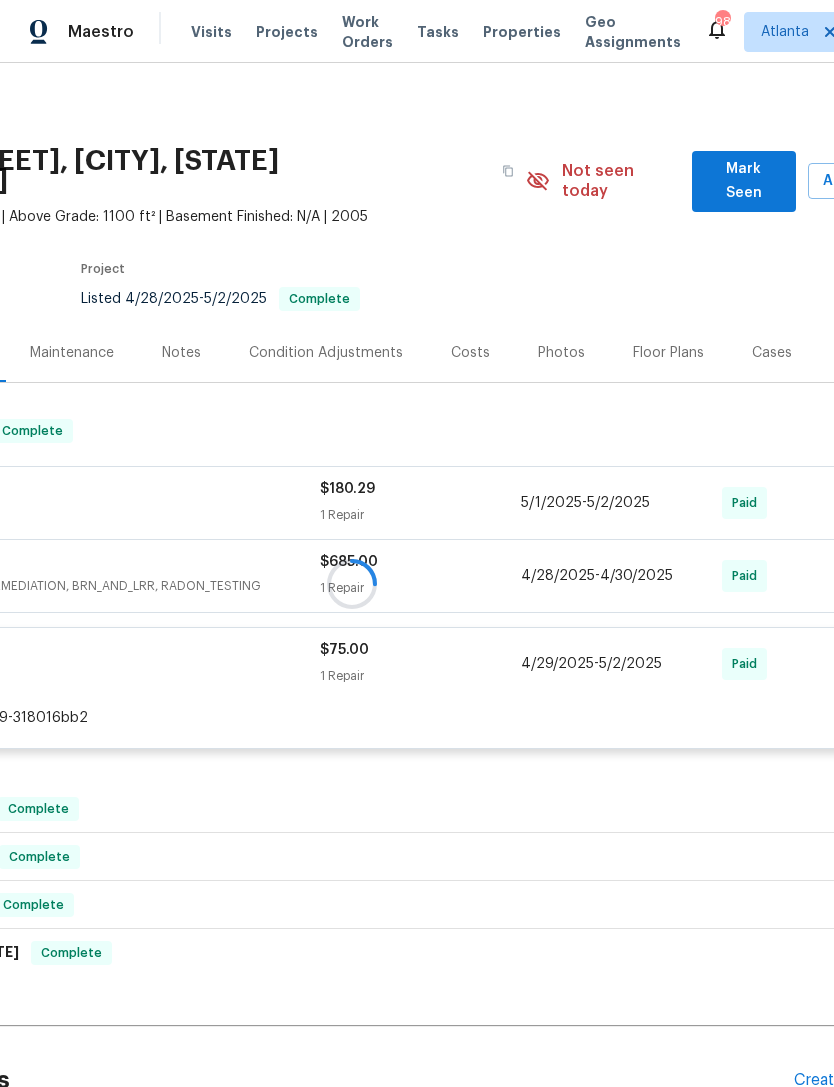 scroll, scrollTop: 0, scrollLeft: 220, axis: horizontal 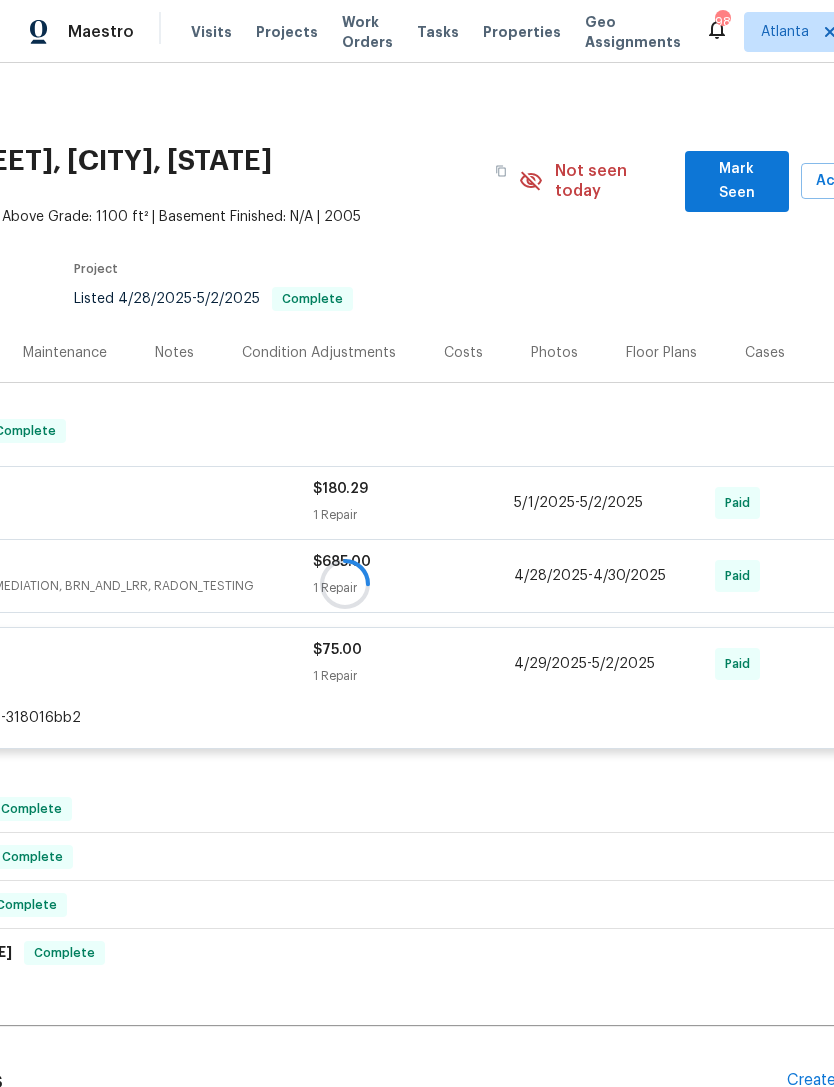 click on "Costs" at bounding box center (463, 353) 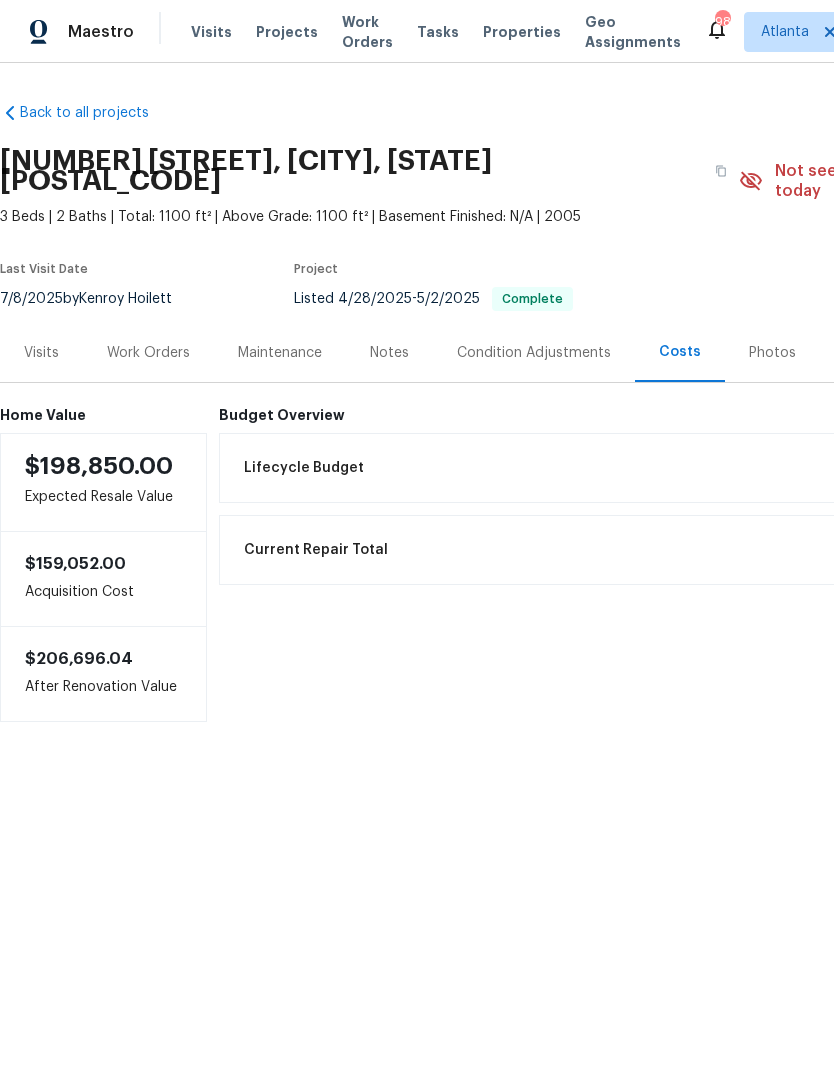 scroll, scrollTop: 0, scrollLeft: 0, axis: both 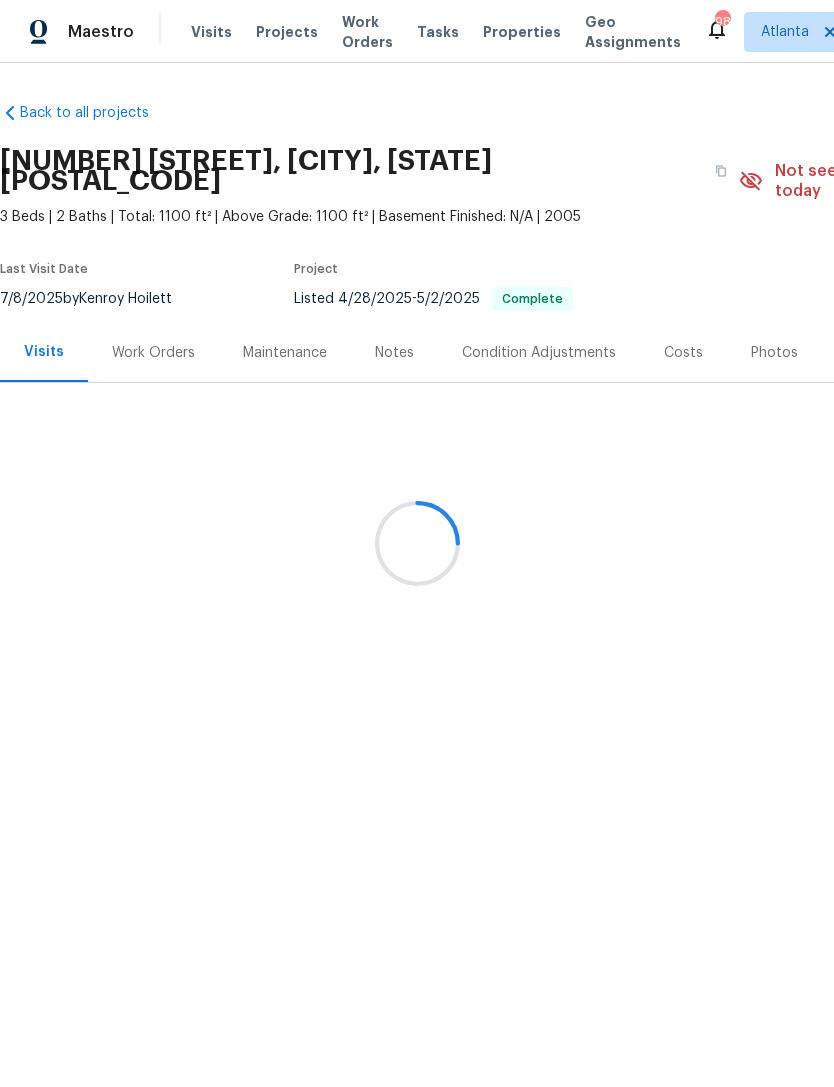 click at bounding box center [417, 543] 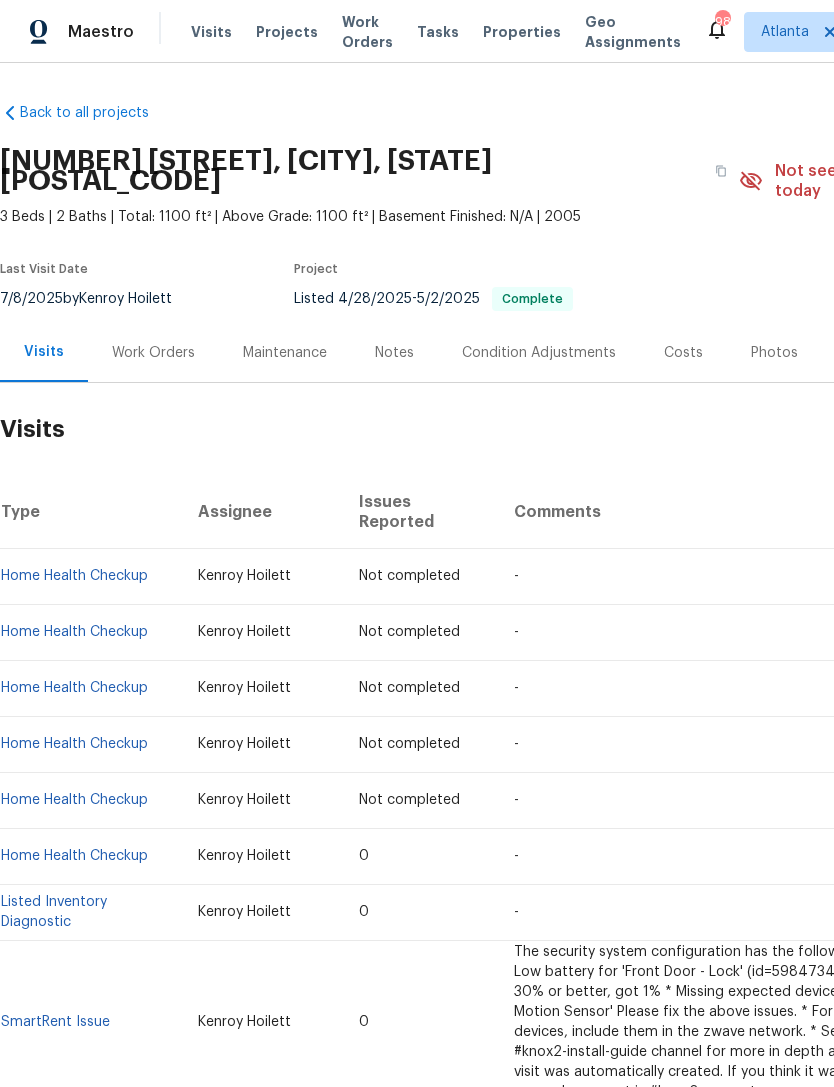 click on "Work Orders" at bounding box center (153, 353) 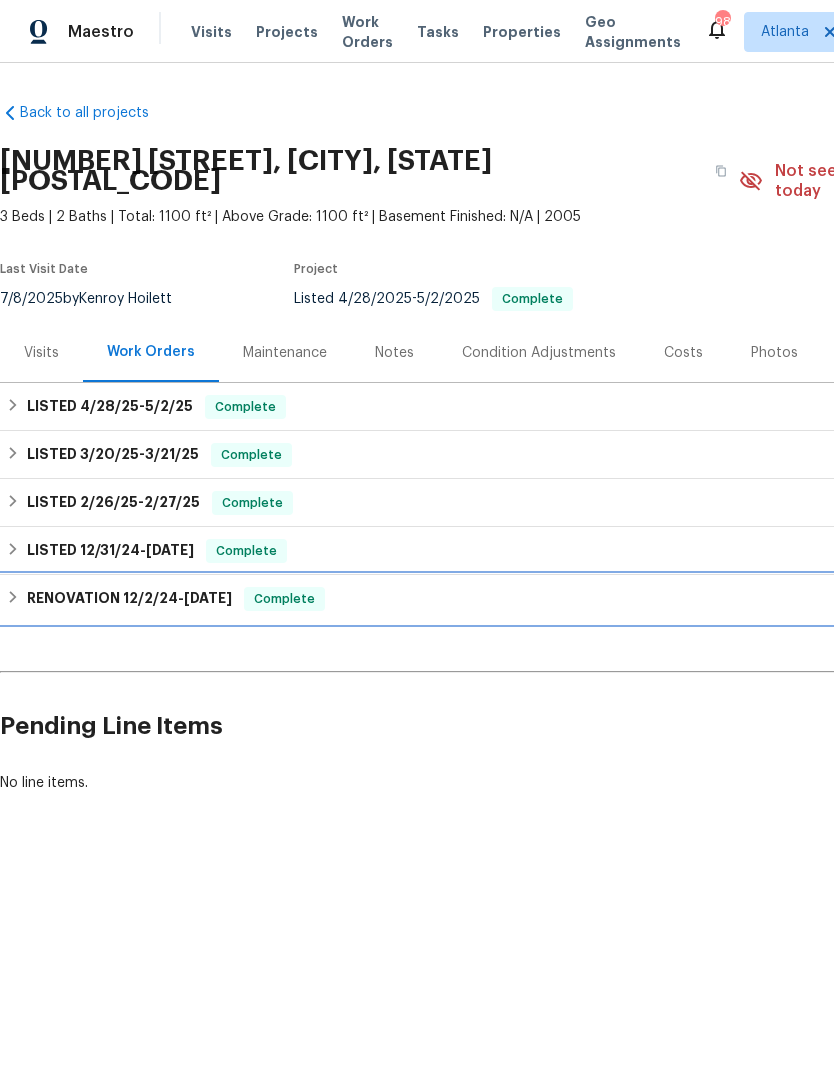 click on "12/2/24" at bounding box center (150, 598) 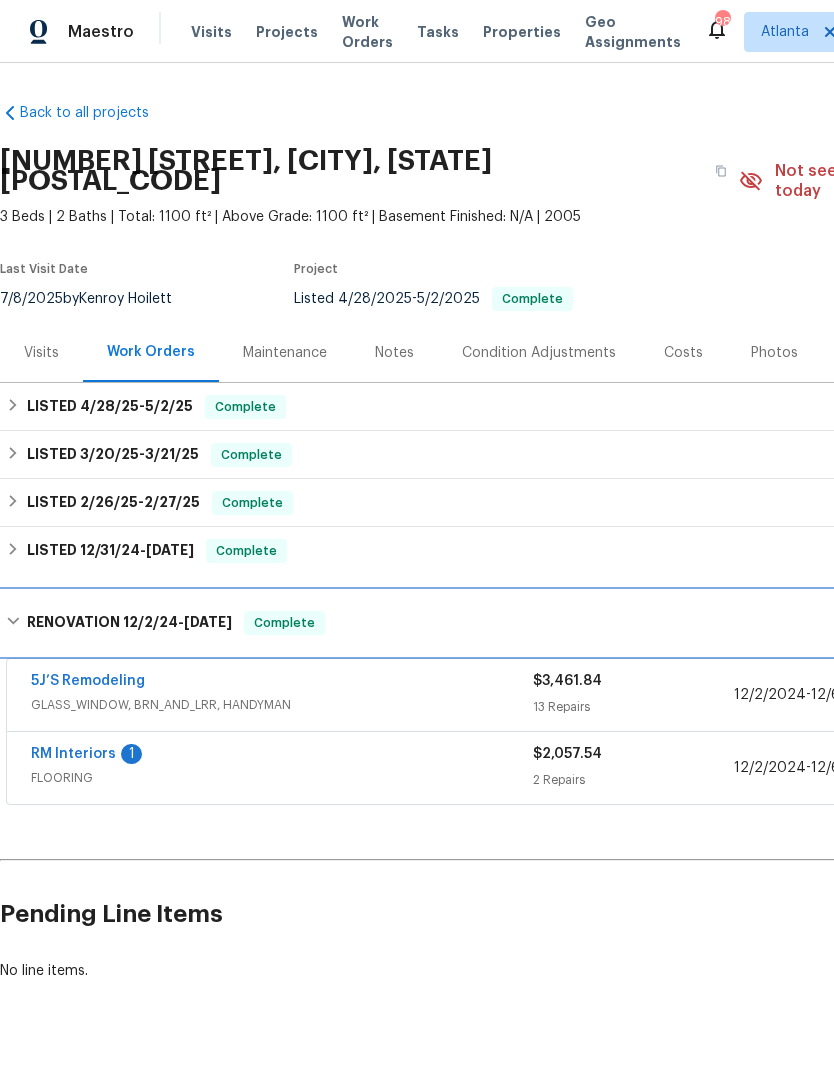 scroll, scrollTop: 0, scrollLeft: 0, axis: both 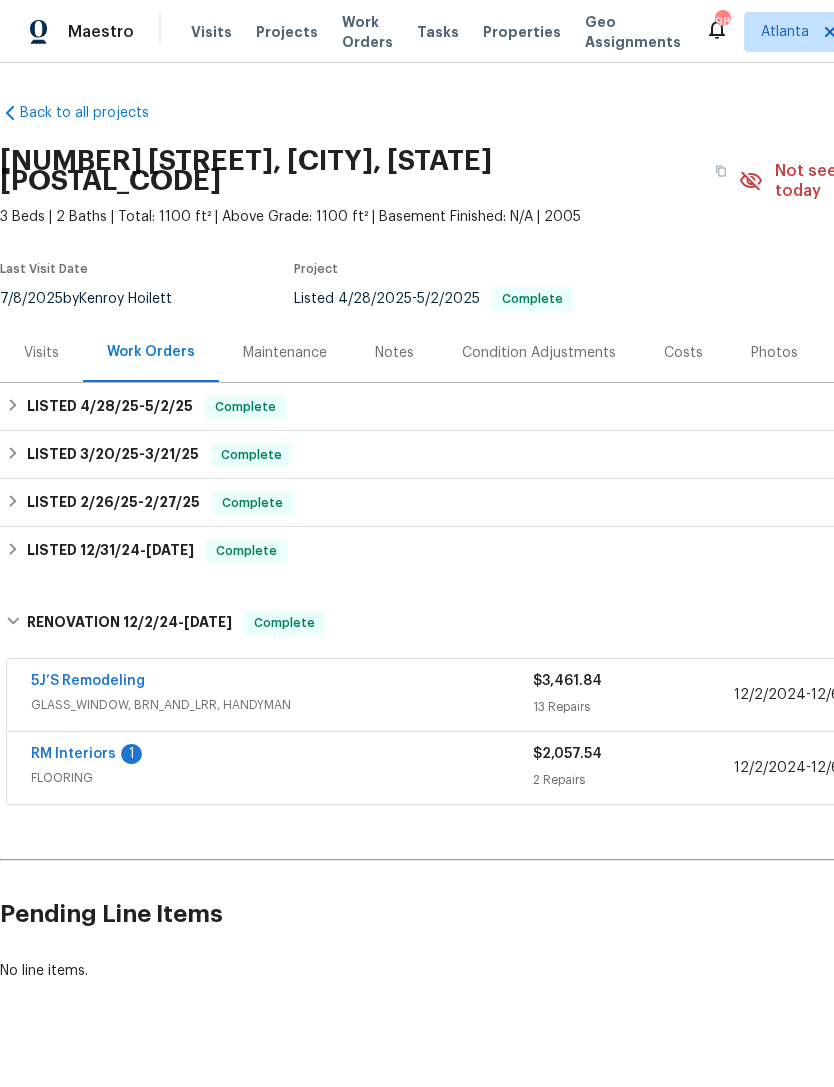 click on "5J’S Remodeling" at bounding box center [282, 683] 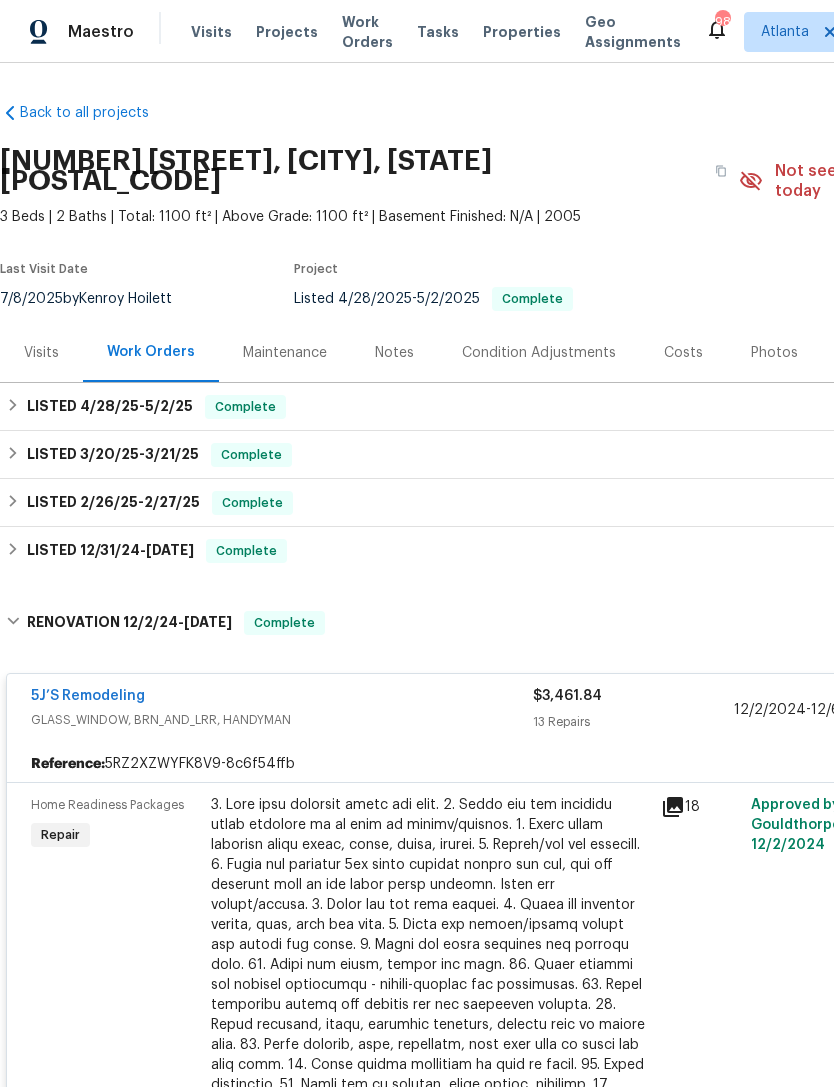 scroll, scrollTop: 0, scrollLeft: 0, axis: both 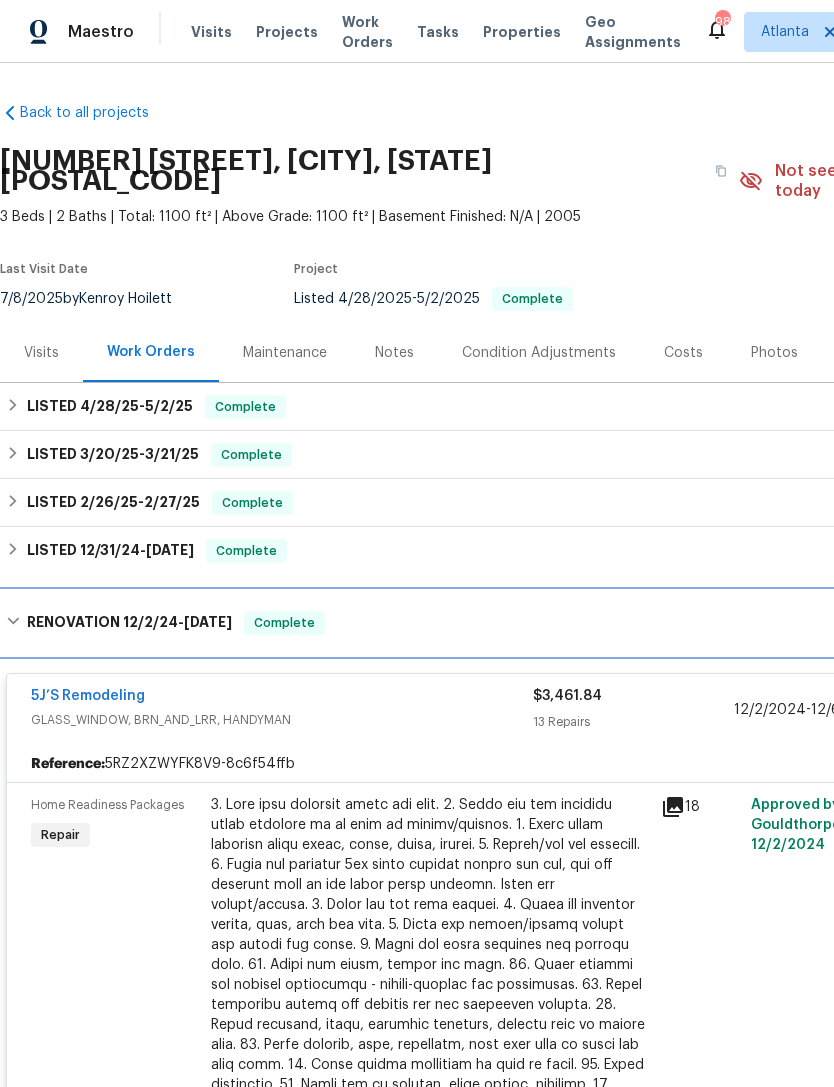 click on "RENOVATION   12/2/24  -  12/6/24 Complete" at bounding box center [565, 623] 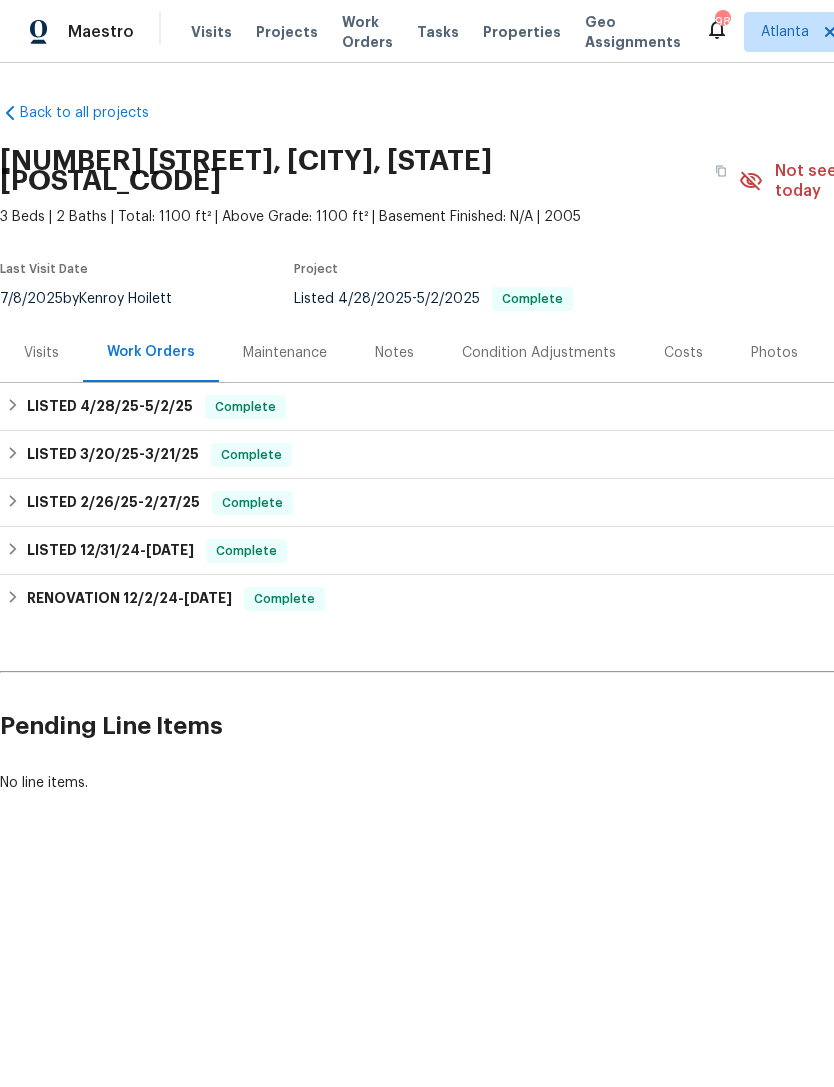 click on "Visits" at bounding box center [41, 353] 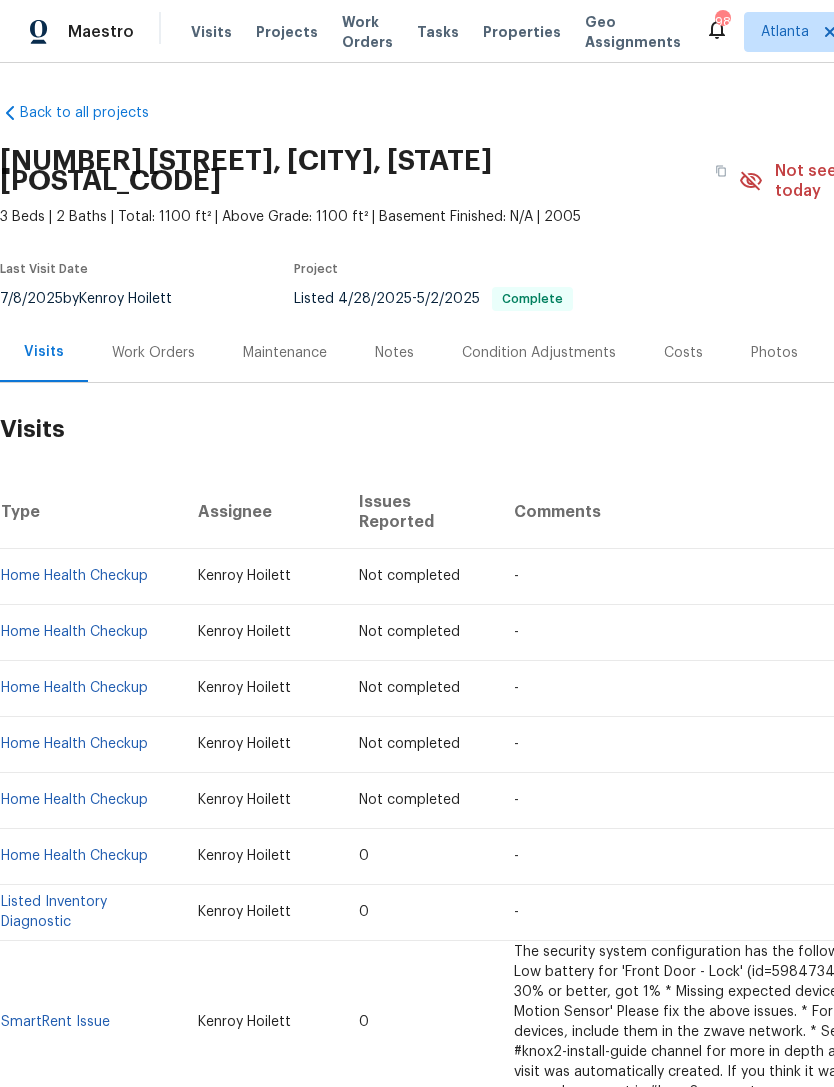 scroll, scrollTop: 0, scrollLeft: 0, axis: both 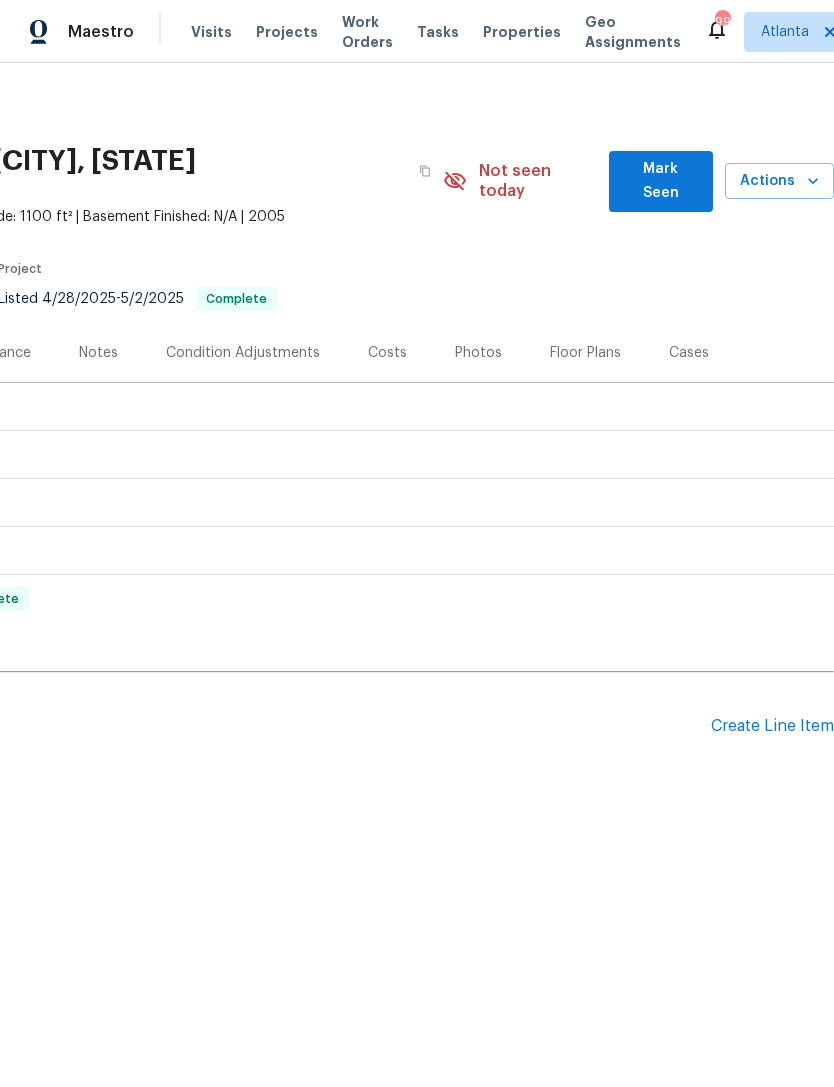 click on "Create Line Item" at bounding box center [772, 726] 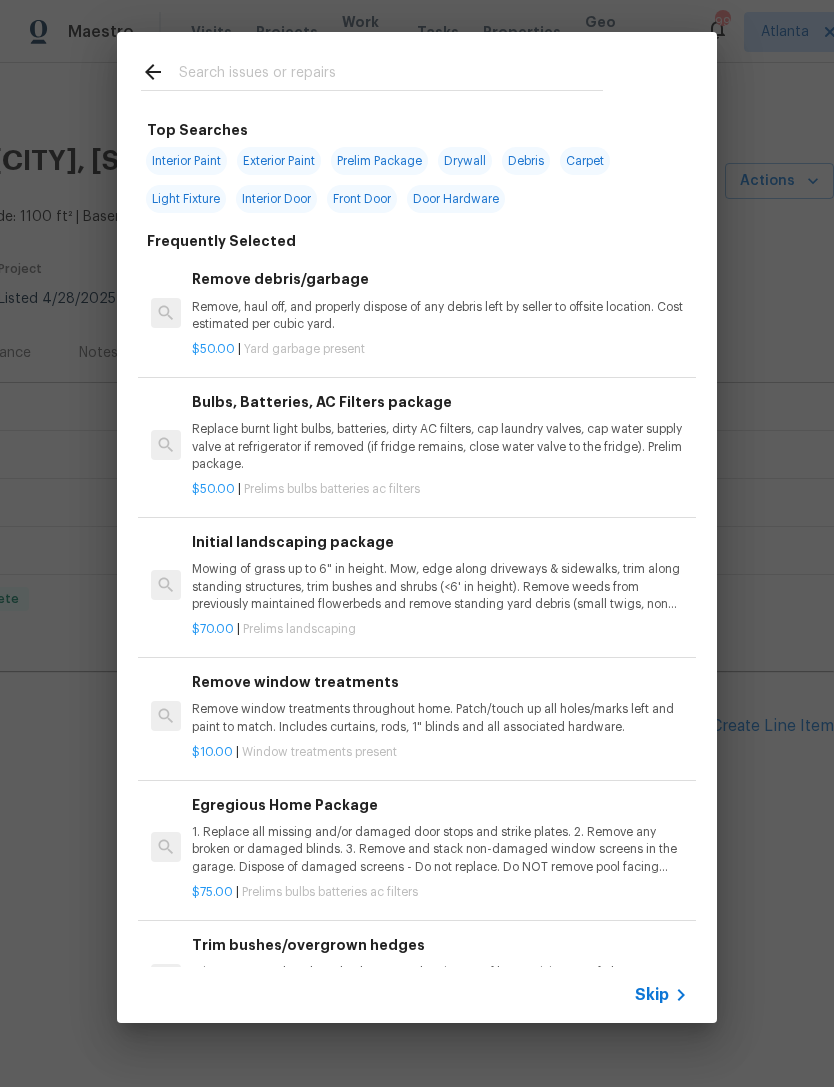 click at bounding box center [391, 75] 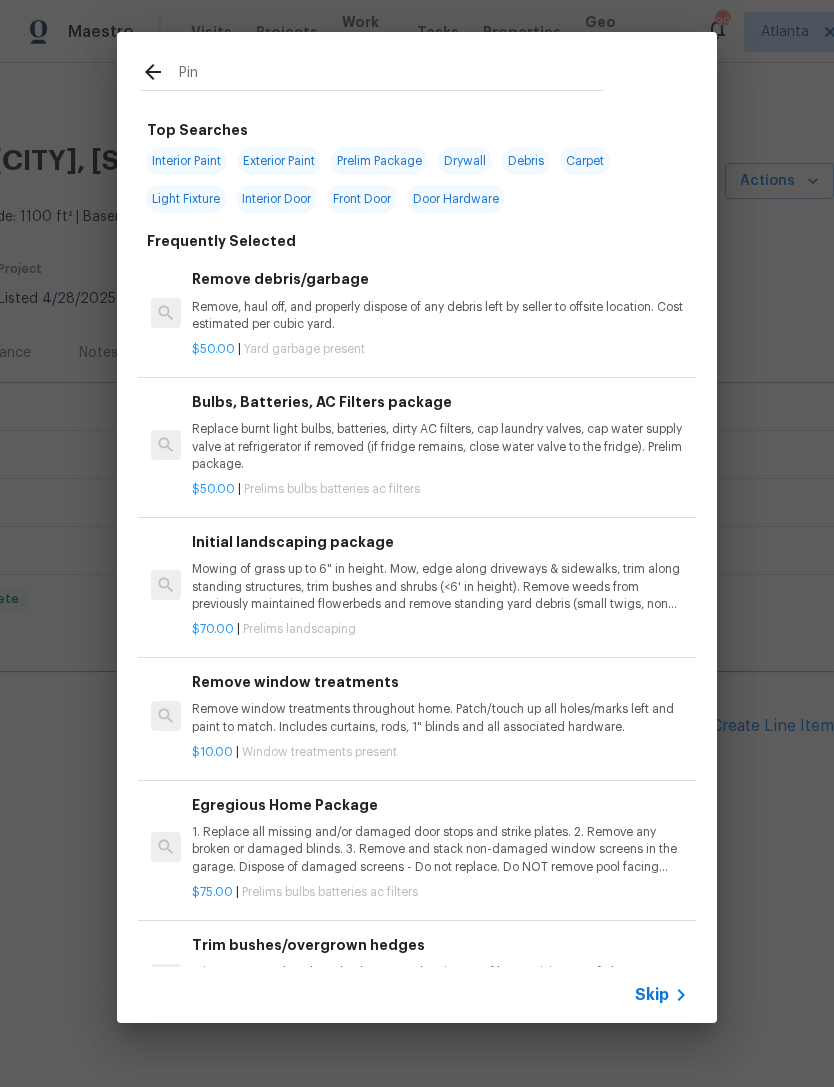 type on "Pint" 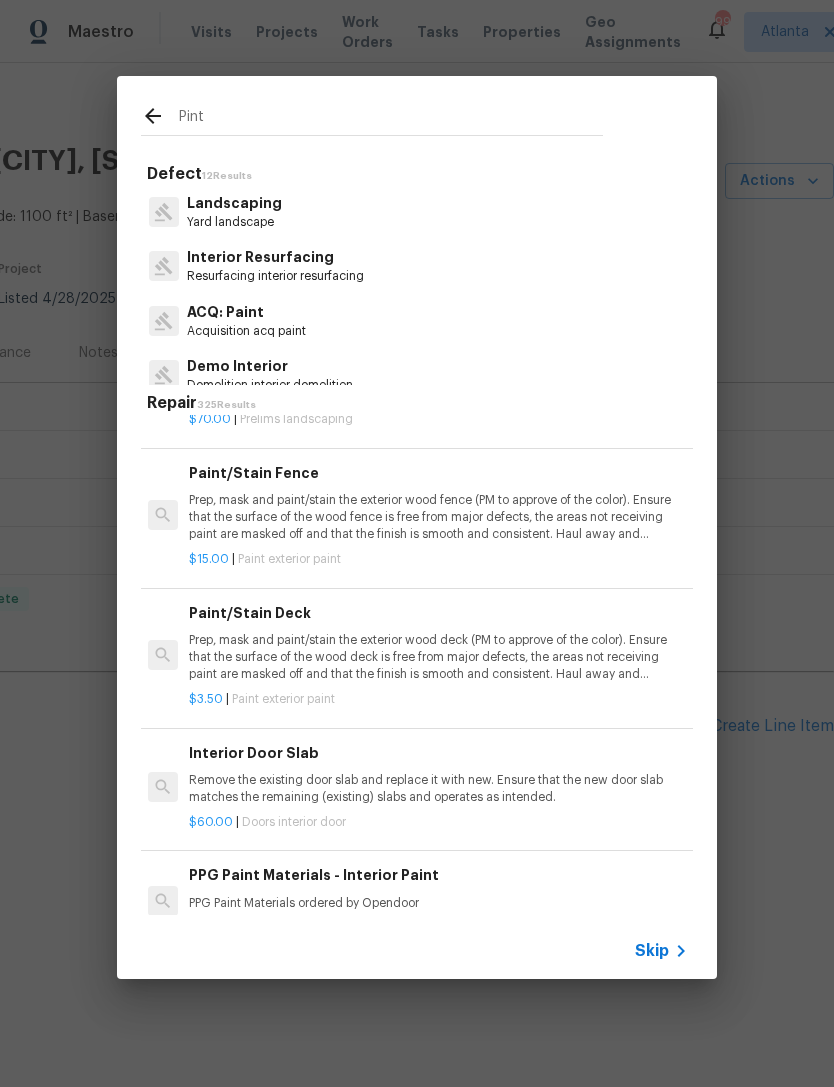 scroll, scrollTop: 113, scrollLeft: 3, axis: both 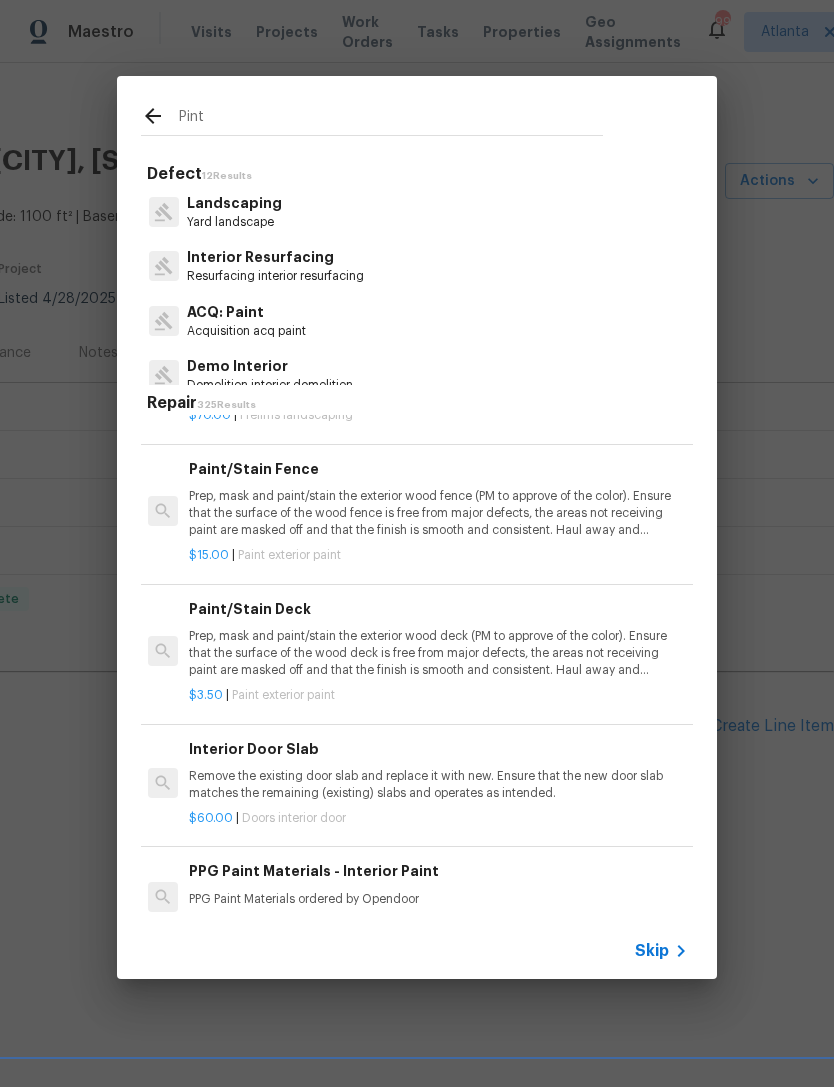 click on "Prep, mask and paint/stain the exterior wood deck  (PM to approve of the color). Ensure that the surface of the wood deck is free from major defects, the areas not receiving paint are masked off and that the finish is smooth and consistent. Haul away and dispose of all debris properly." at bounding box center (437, 653) 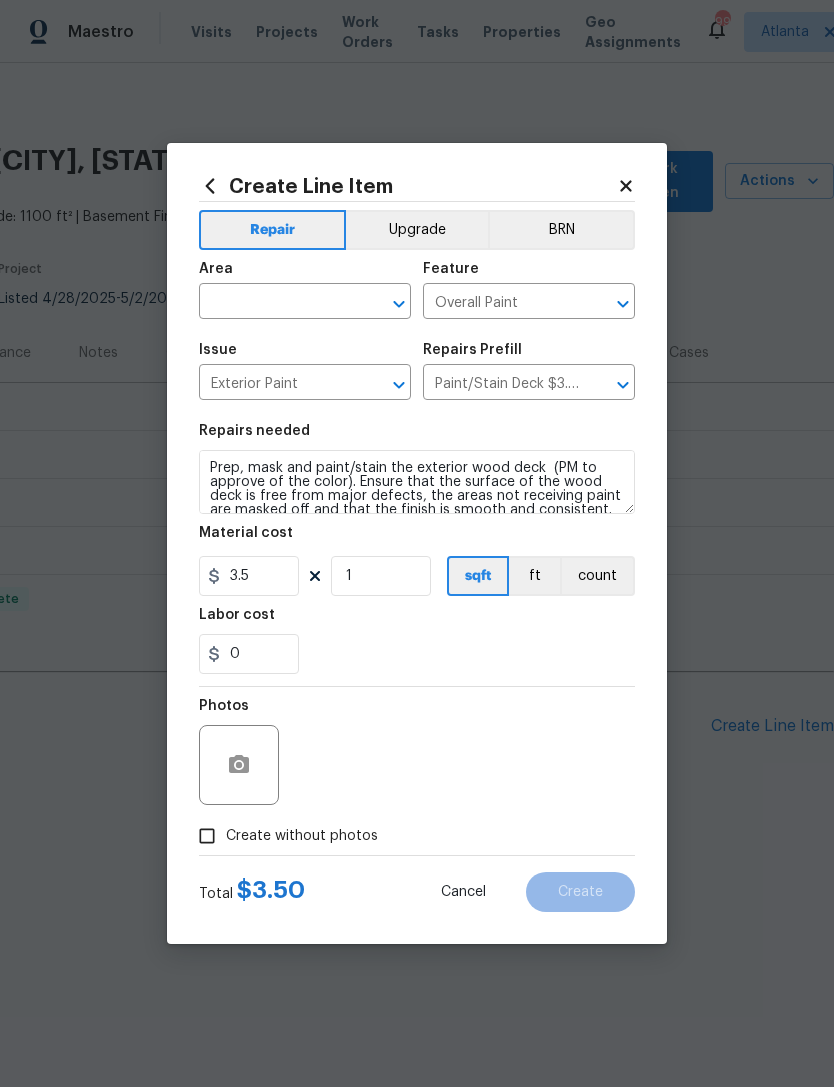 click at bounding box center (277, 303) 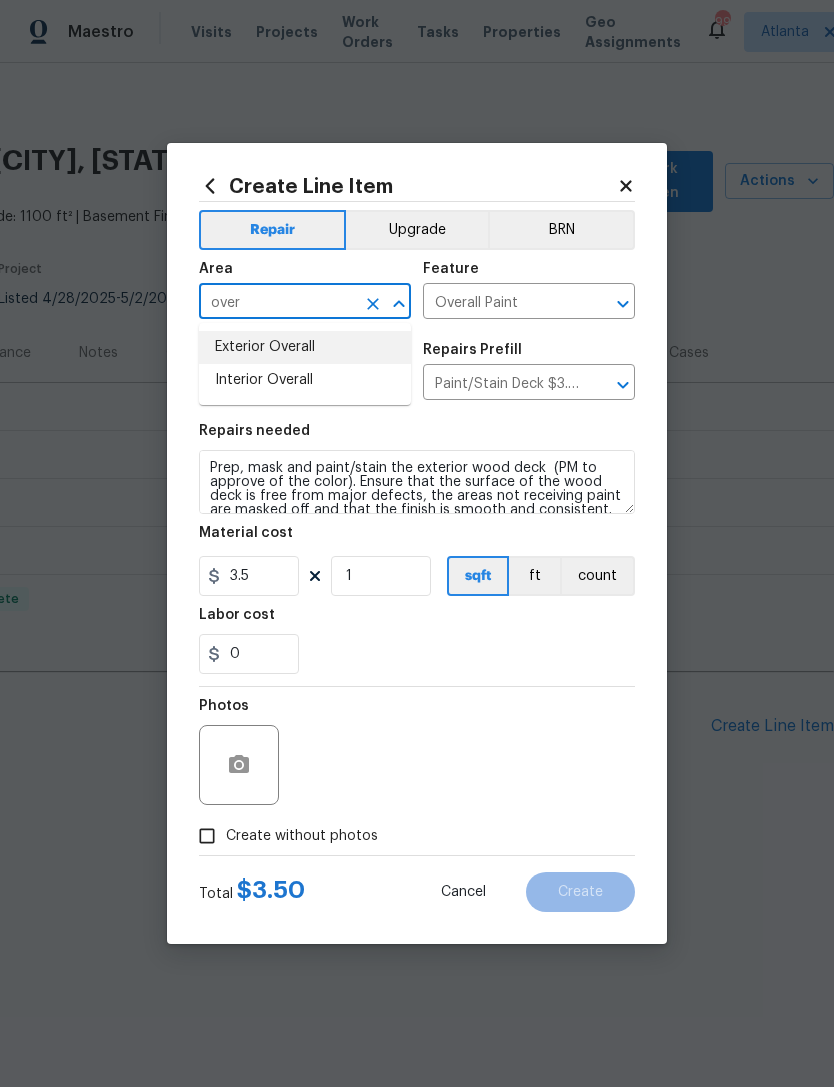 click on "Exterior Overall" at bounding box center (305, 347) 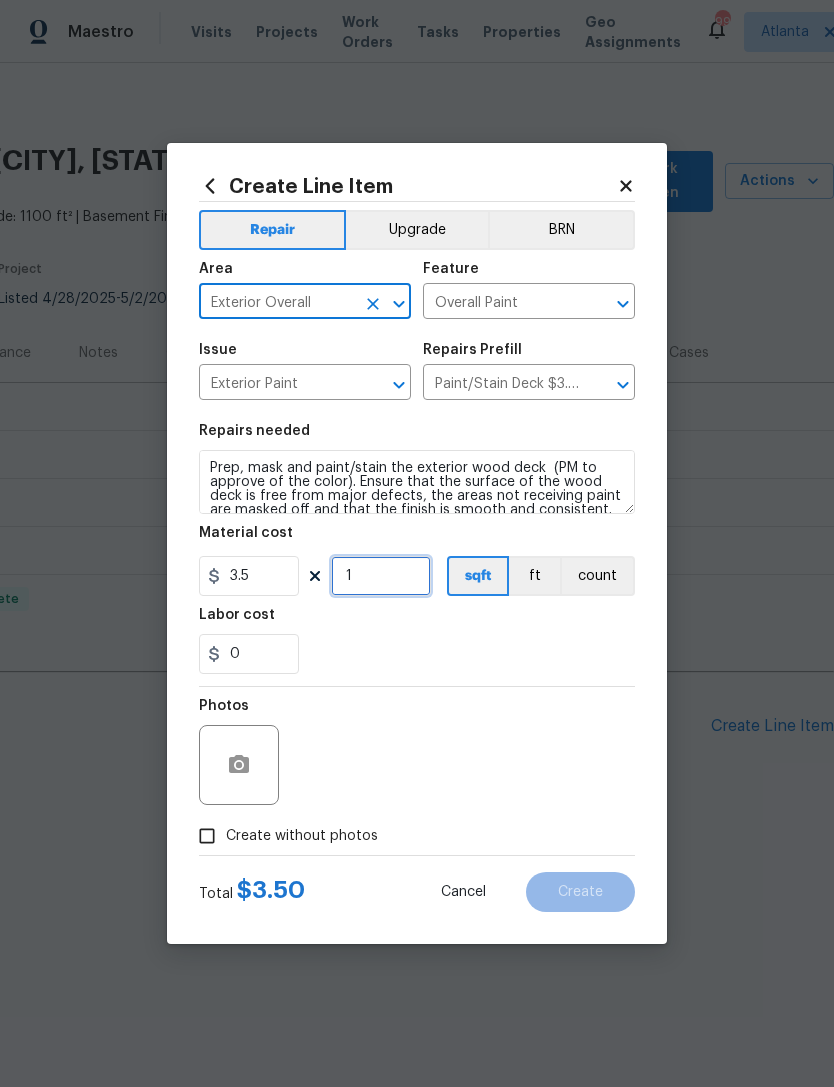 click on "1" at bounding box center [381, 576] 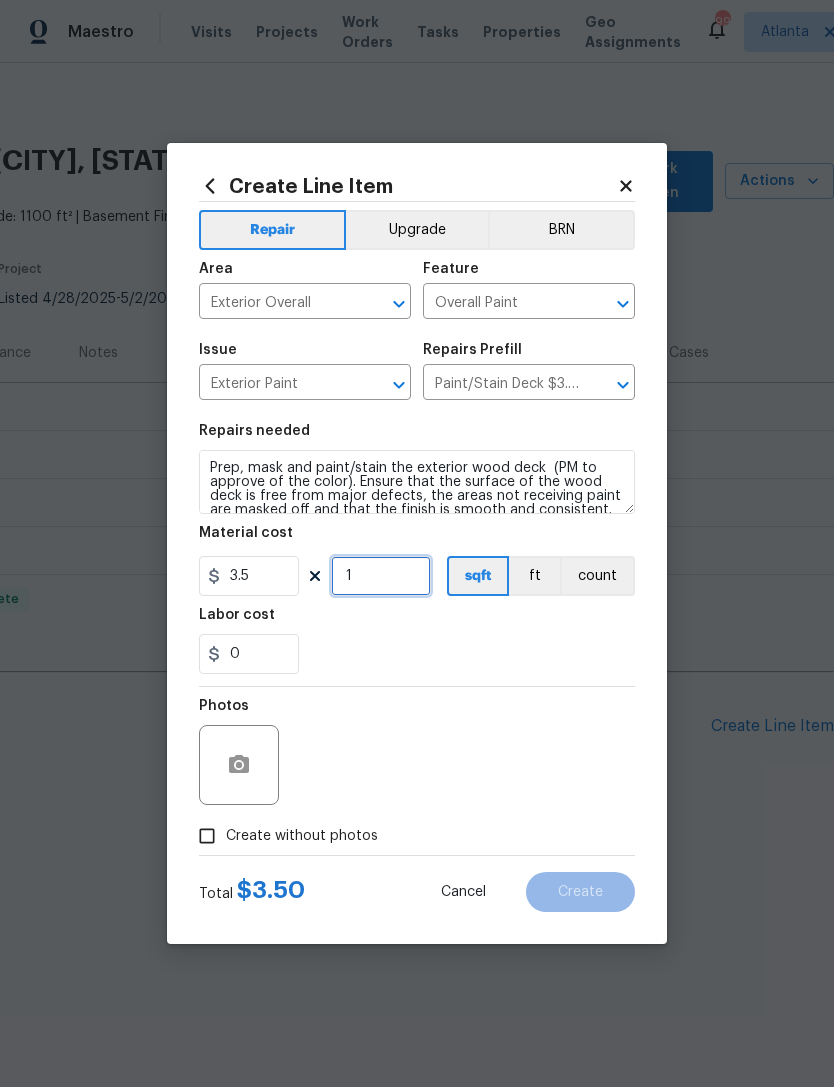 click on "1" at bounding box center (381, 576) 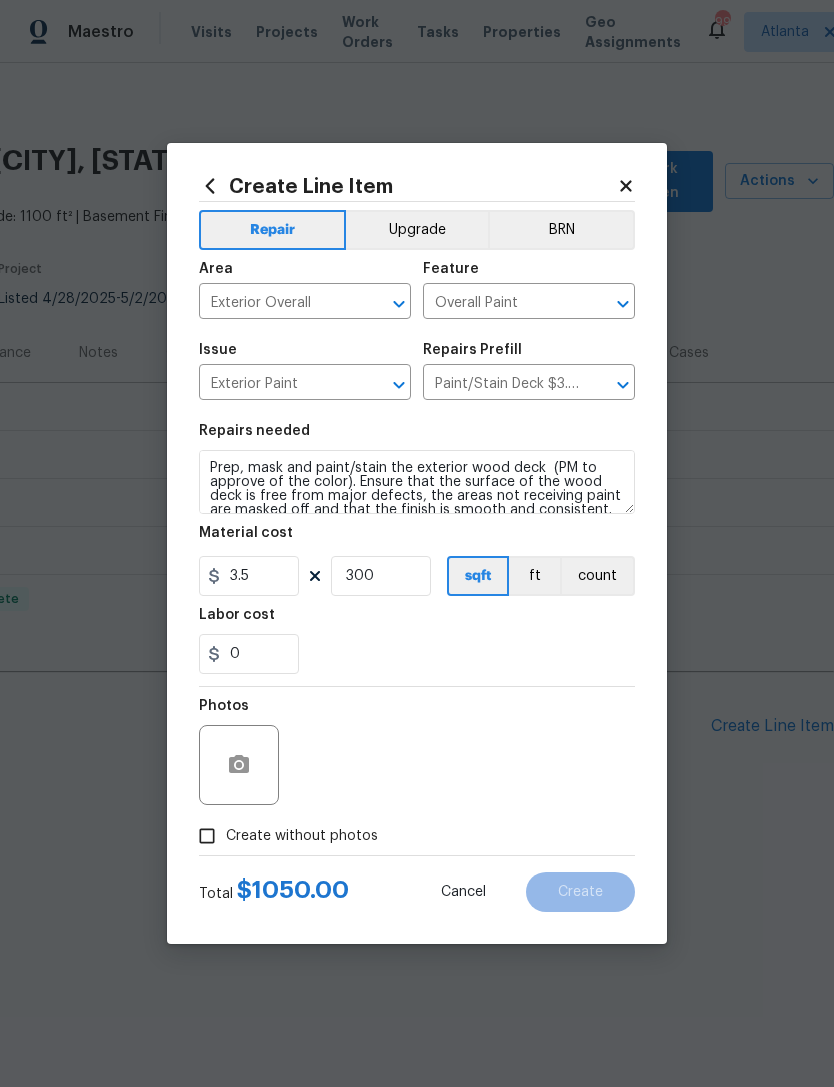click on "0" at bounding box center (417, 654) 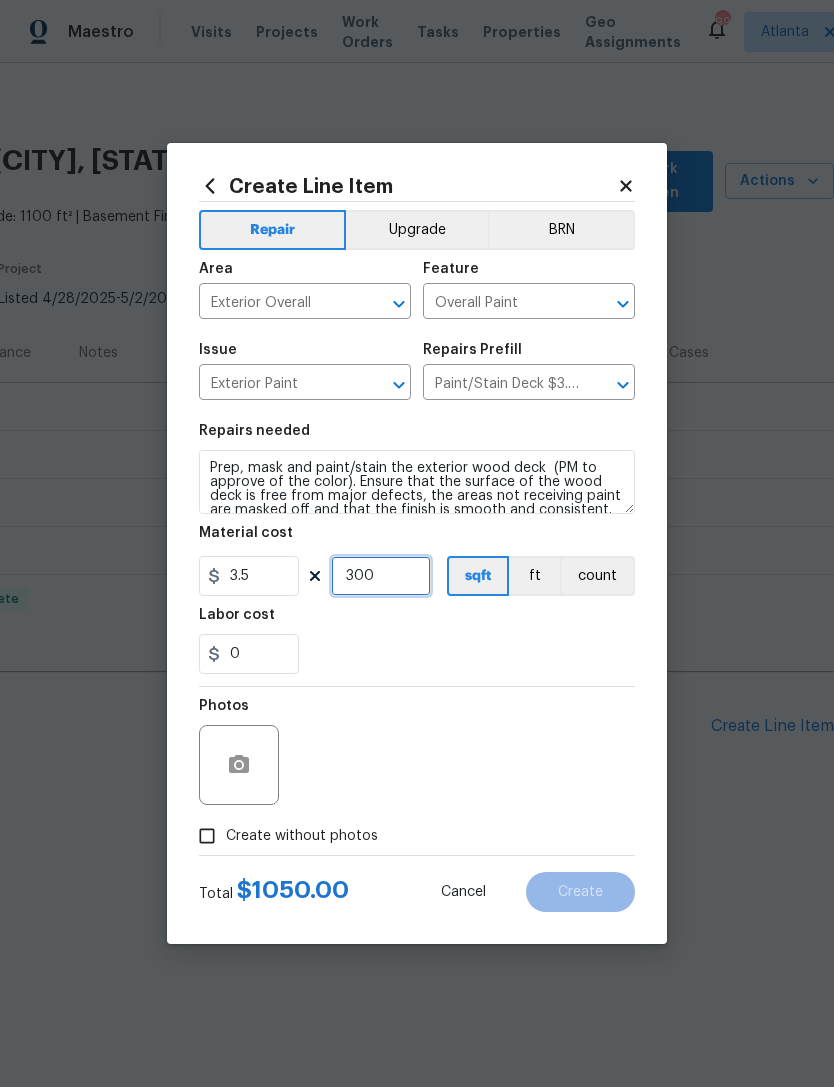 click on "300" at bounding box center (381, 576) 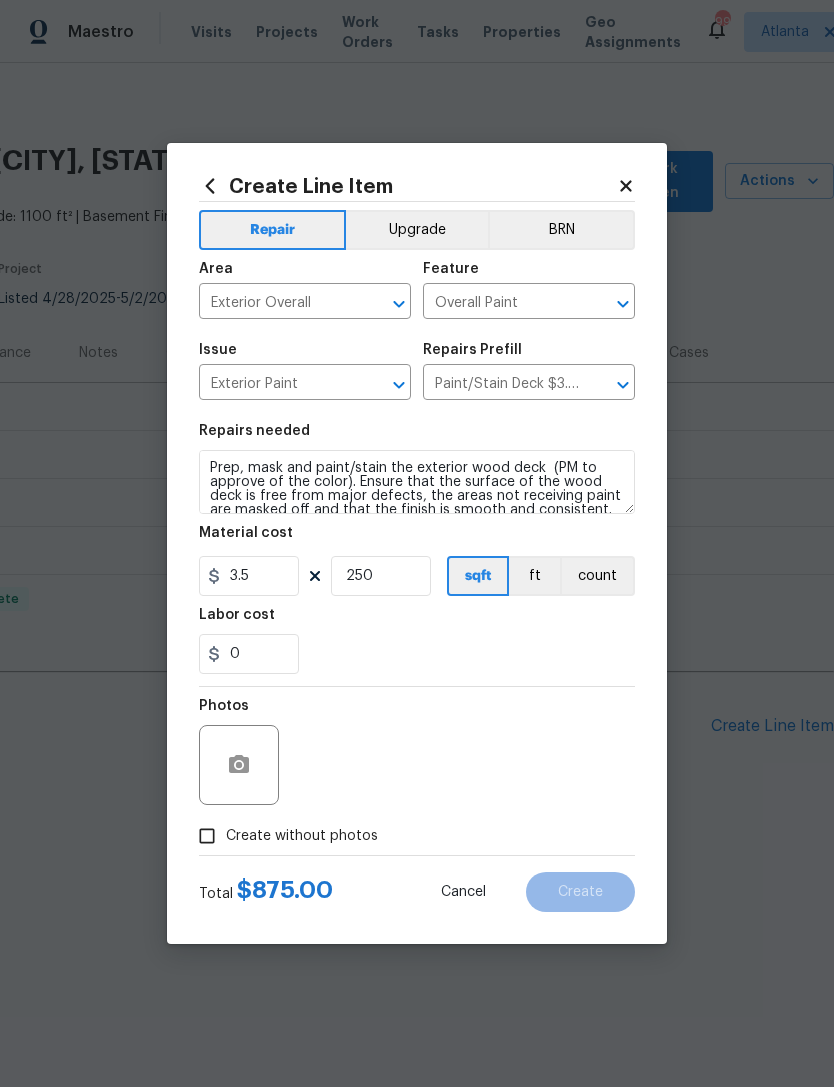 click on "Repairs needed Prep, mask and paint/stain the exterior wood deck  (PM to approve of the color). Ensure that the surface of the wood deck is free from major defects, the areas not receiving paint are masked off and that the finish is smooth and consistent. Haul away and dispose of all debris properly. Material cost 3.5 250 sqft ft count Labor cost 0" at bounding box center (417, 549) 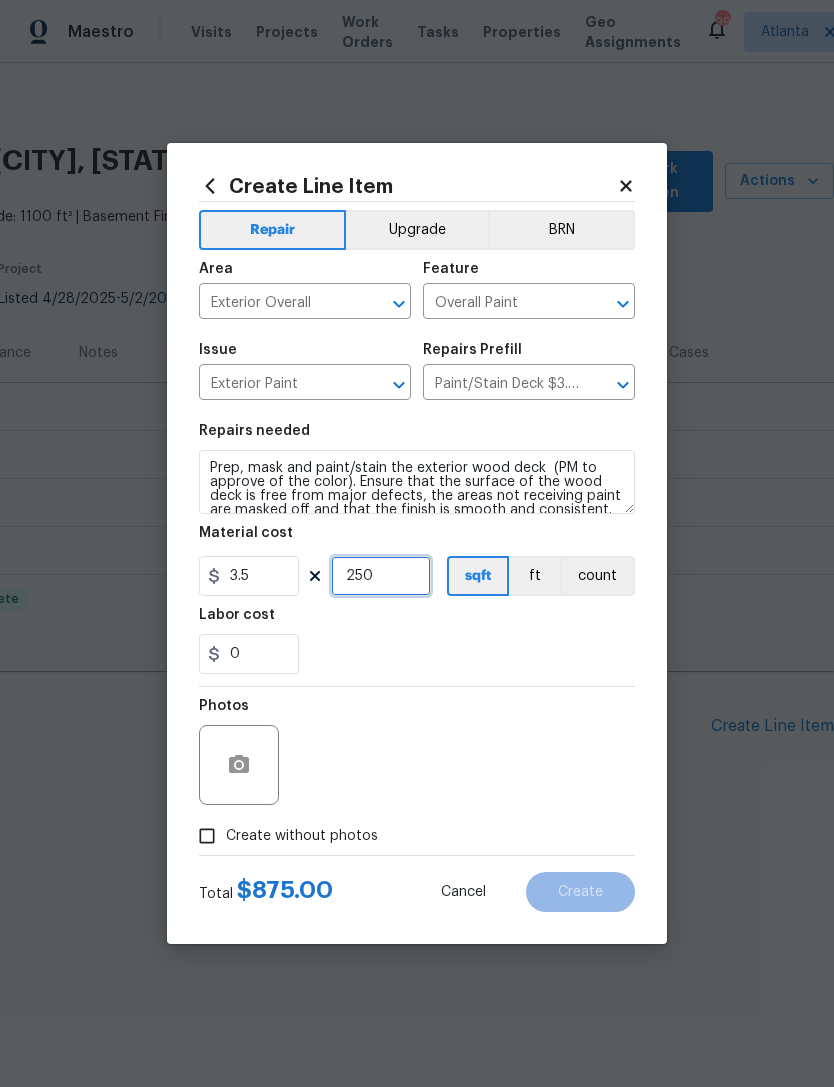 click on "250" at bounding box center (381, 576) 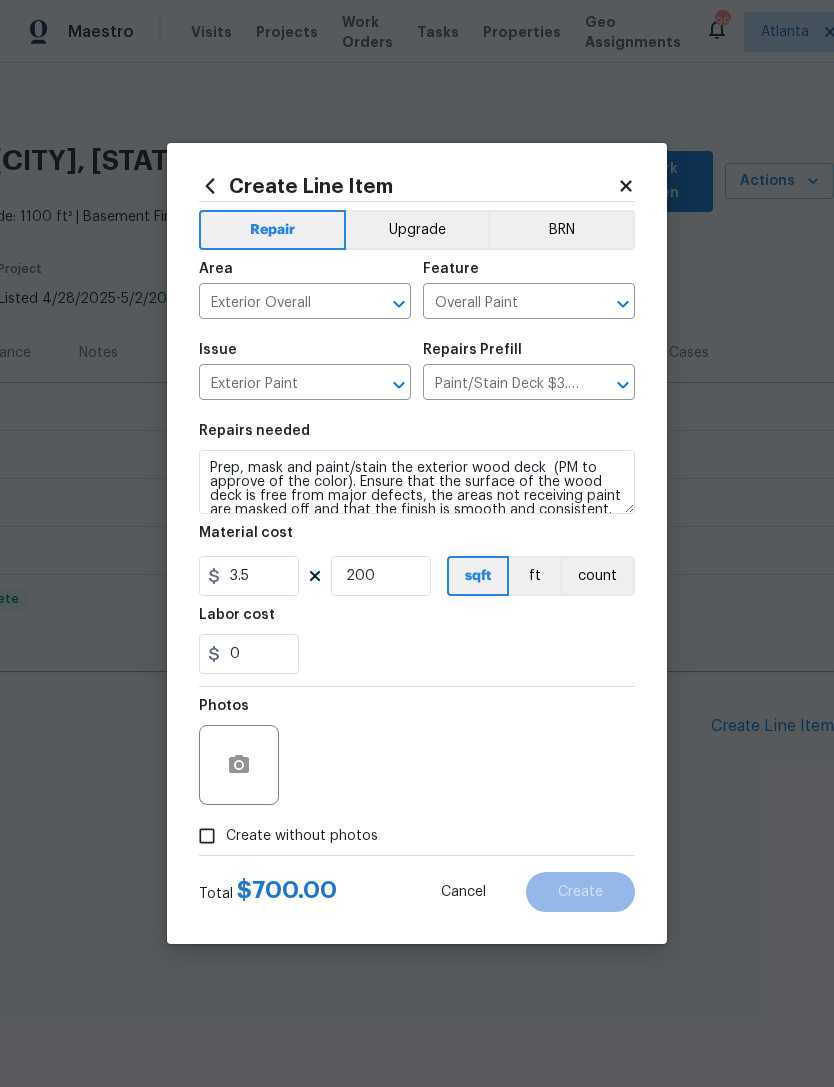 click on "0" at bounding box center (417, 654) 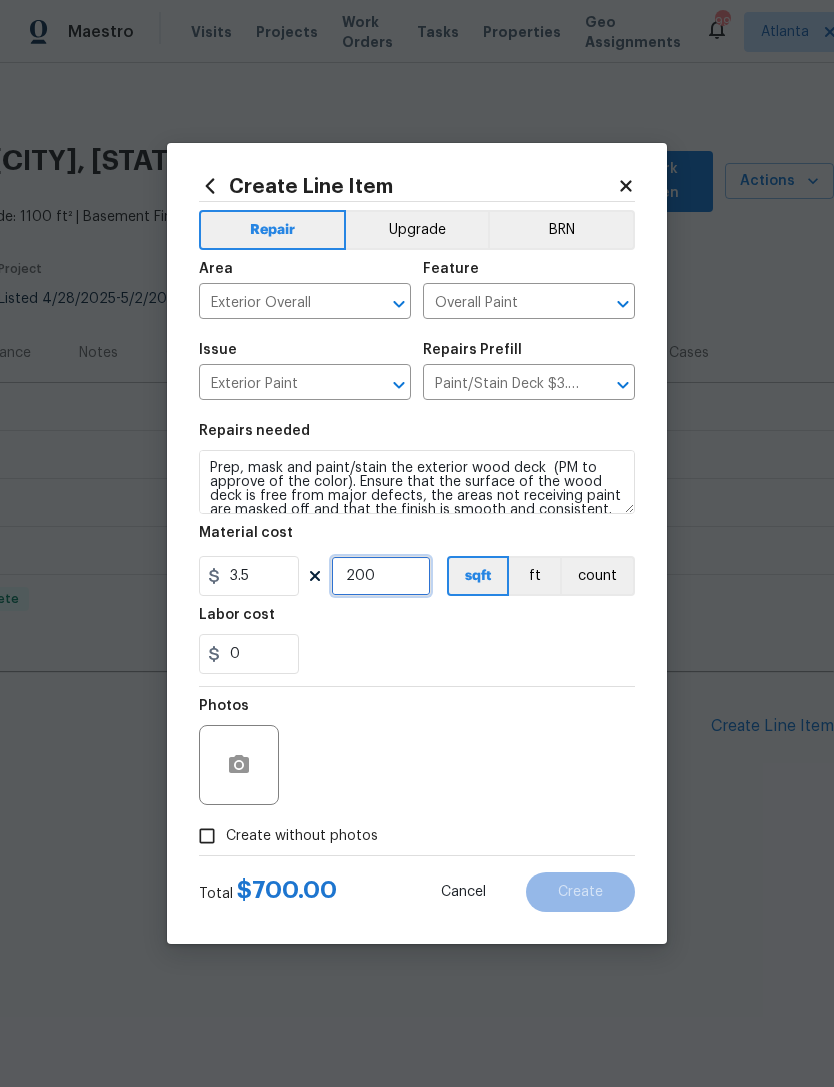 click on "200" at bounding box center (381, 576) 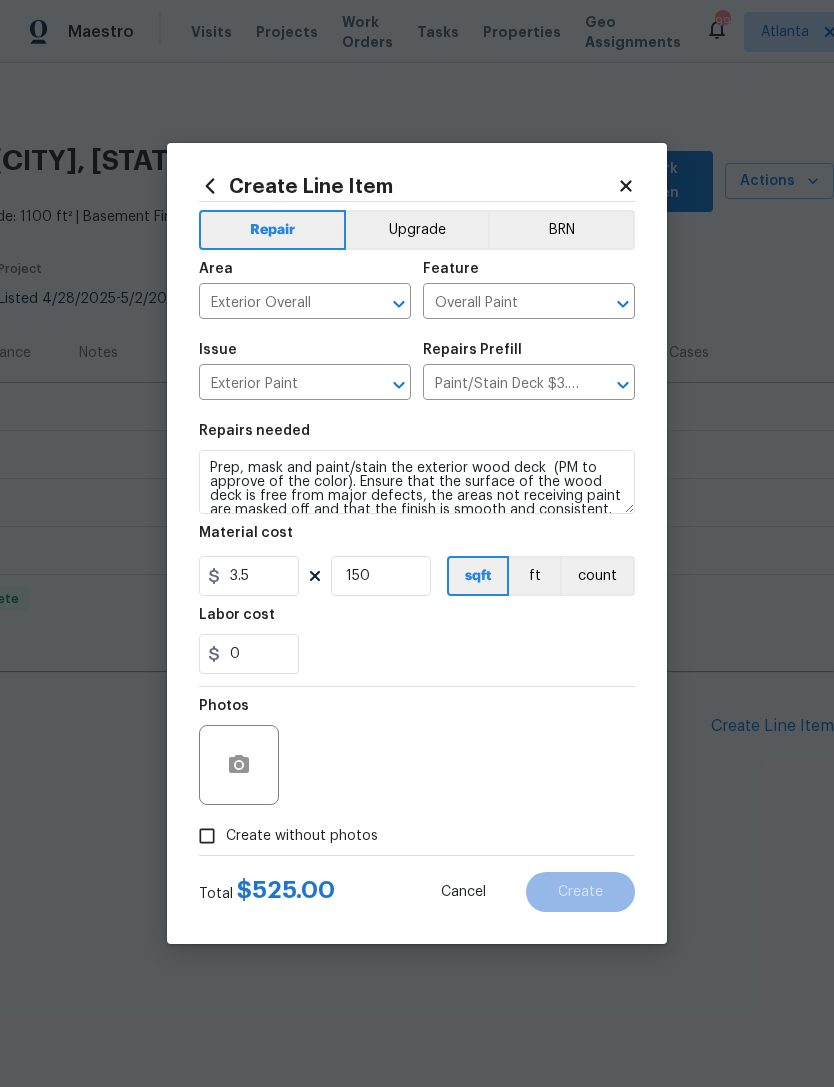 click on "0" at bounding box center (417, 654) 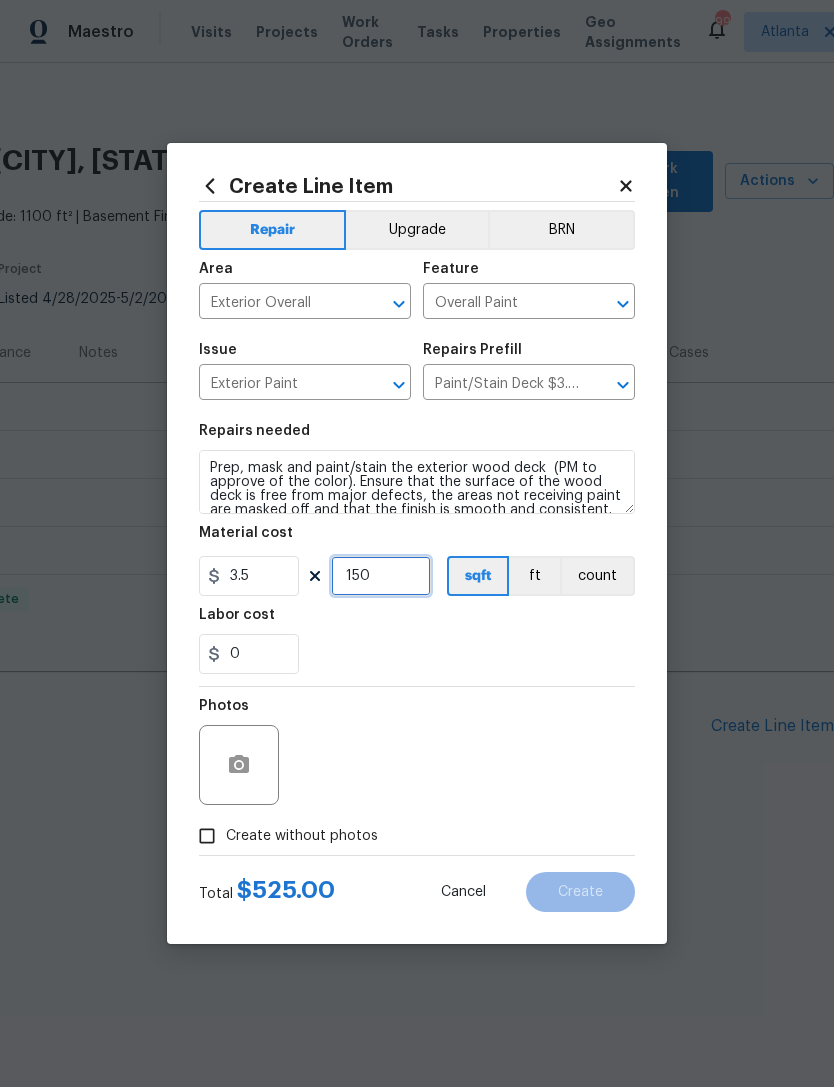 click on "150" at bounding box center (381, 576) 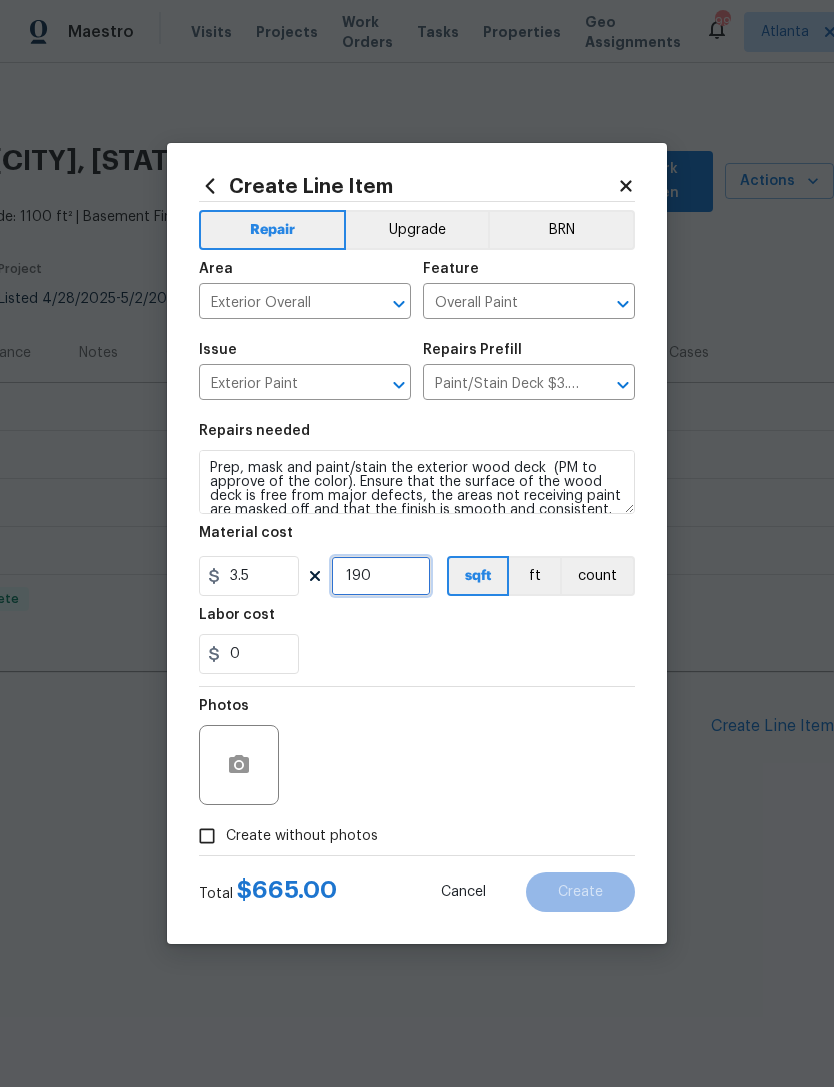 type on "190" 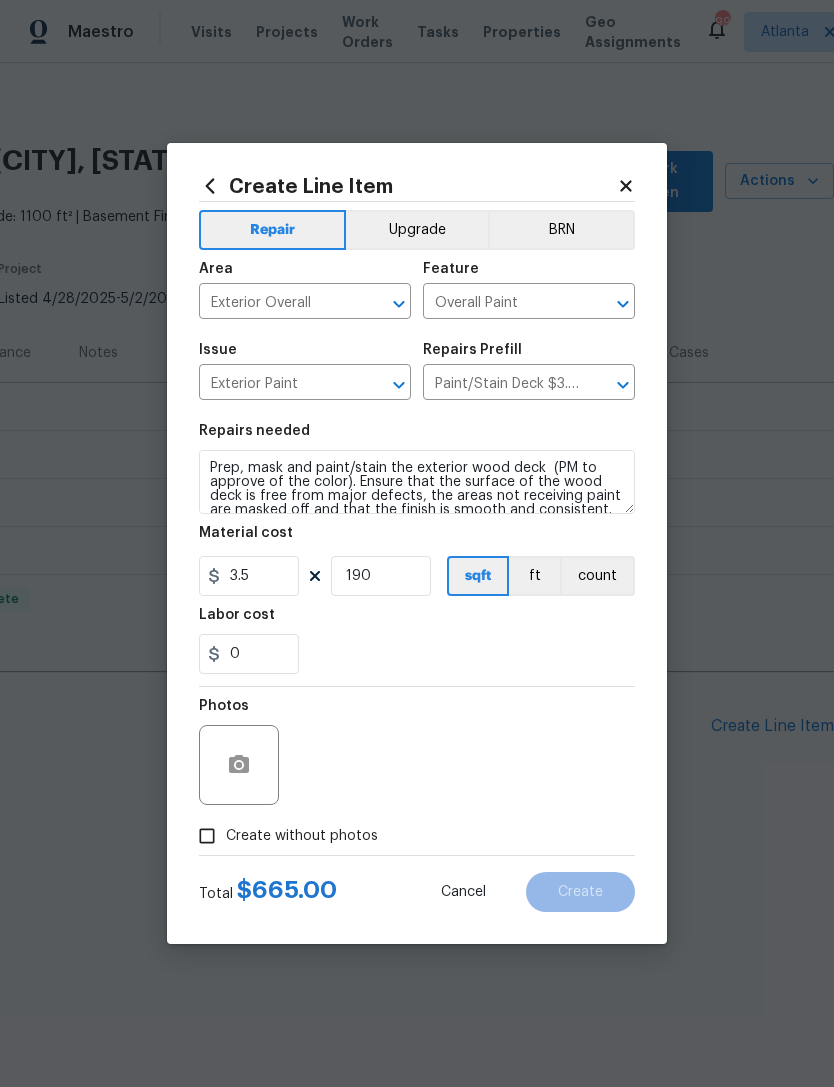 click on "0" at bounding box center [417, 654] 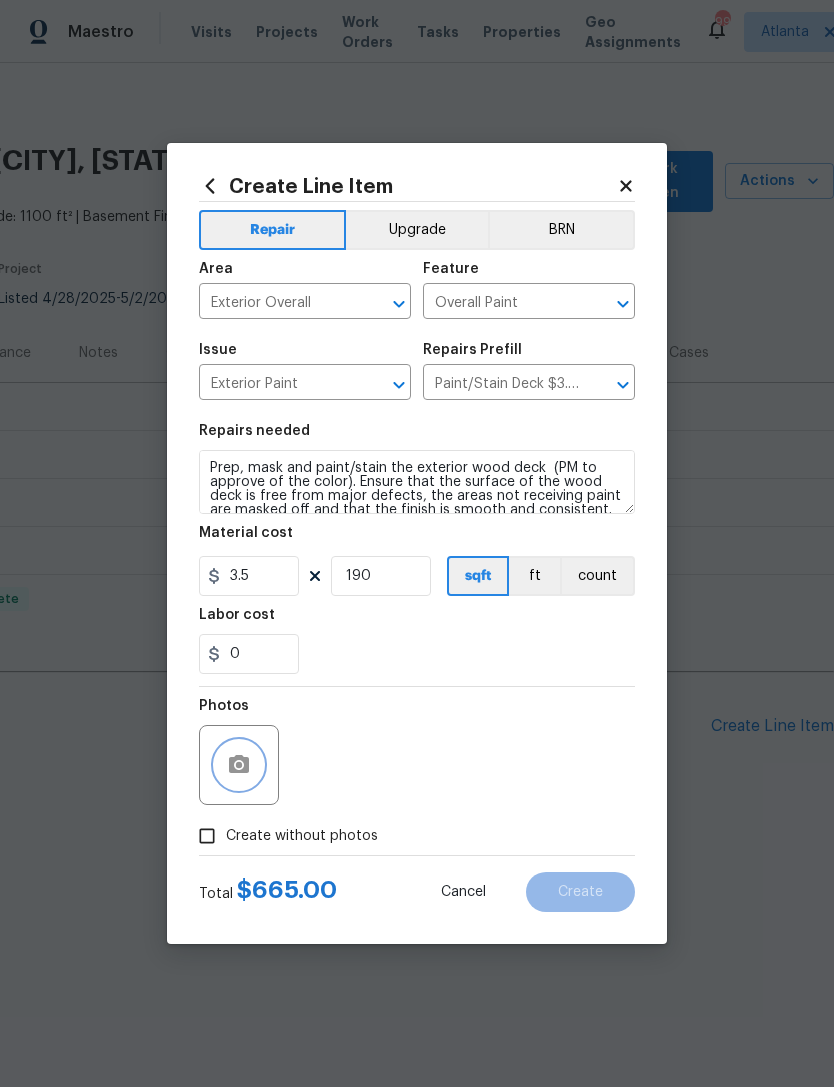 click 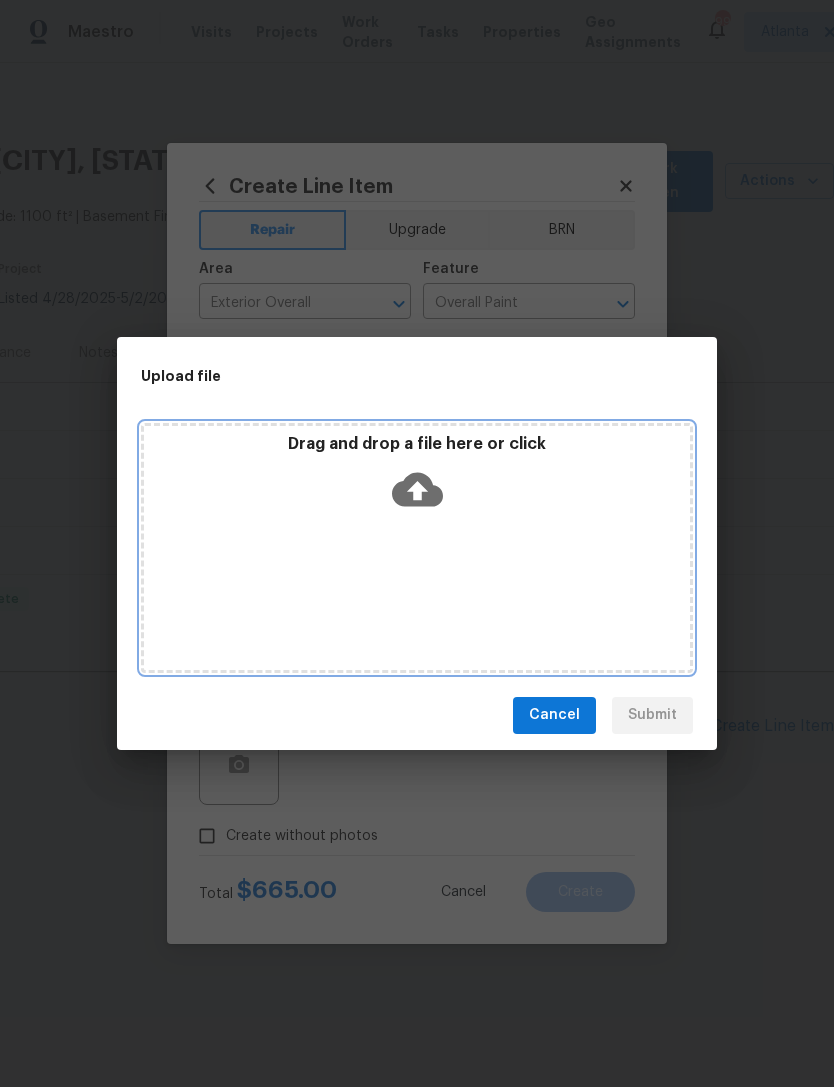 click on "Drag and drop a file here or click" at bounding box center (417, 548) 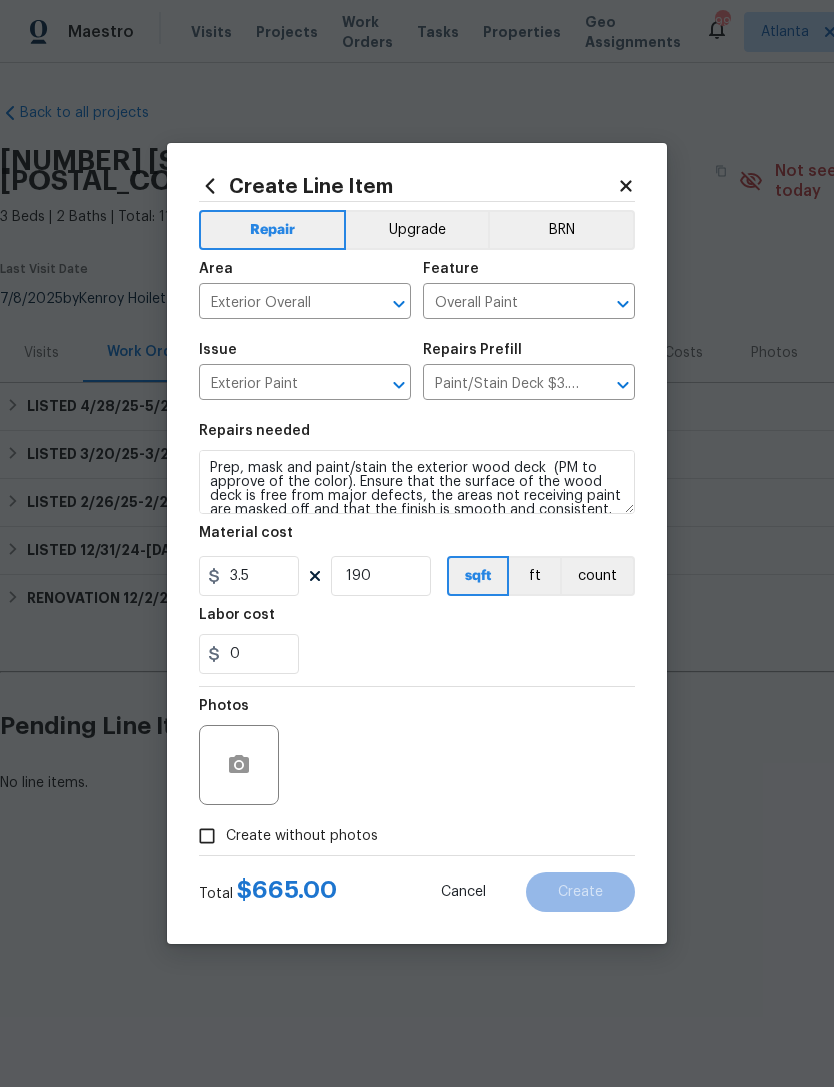 scroll, scrollTop: 0, scrollLeft: 0, axis: both 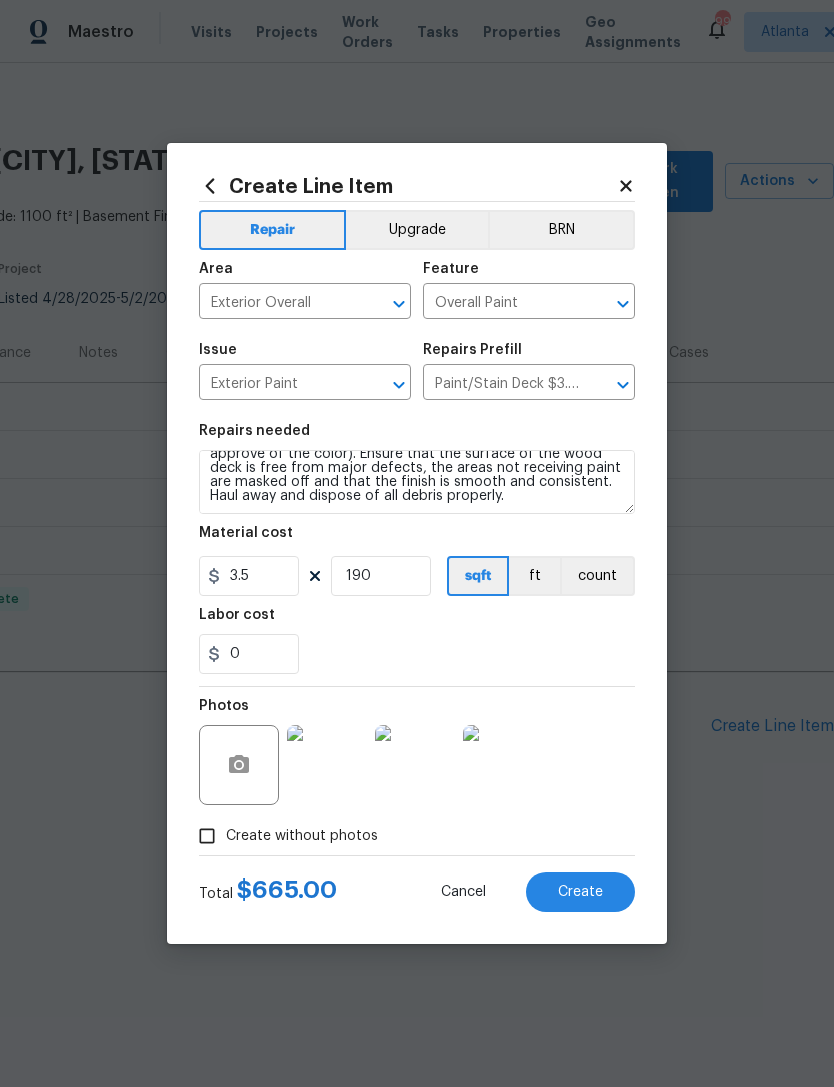 click on "Paint/Stain Deck $3.50" at bounding box center (501, 384) 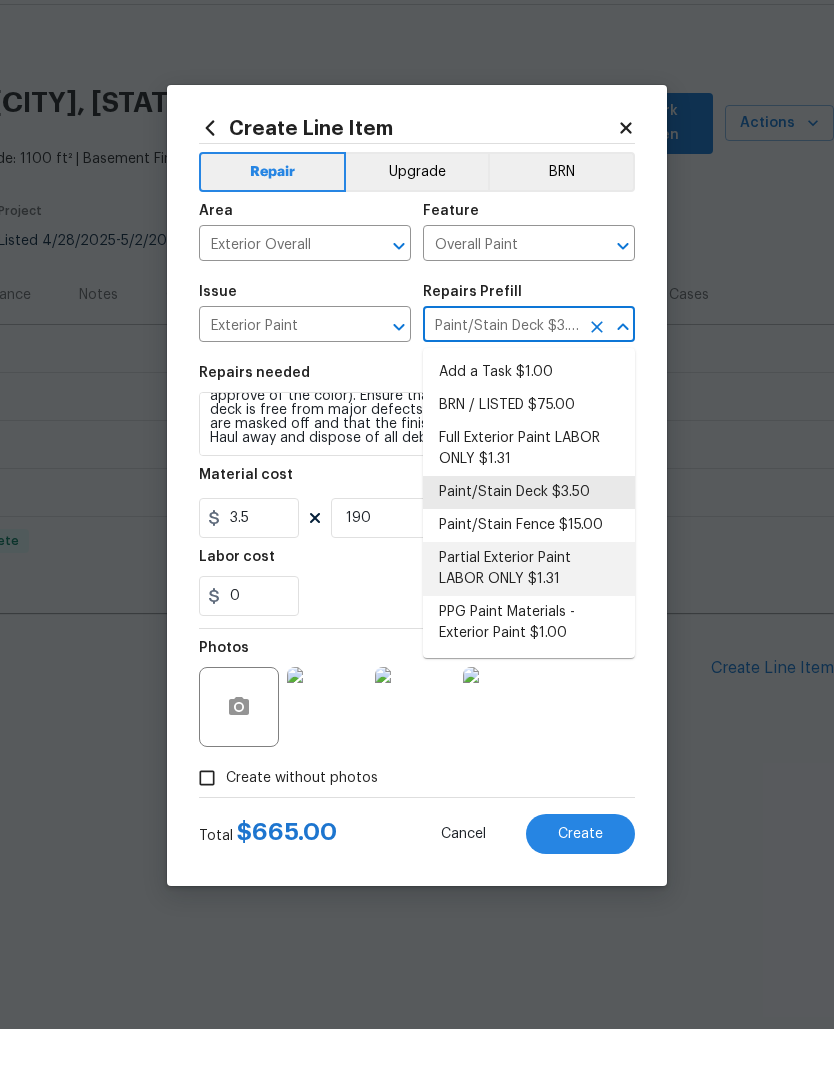 click on "Partial Exterior Paint LABOR ONLY $1.31" at bounding box center [529, 627] 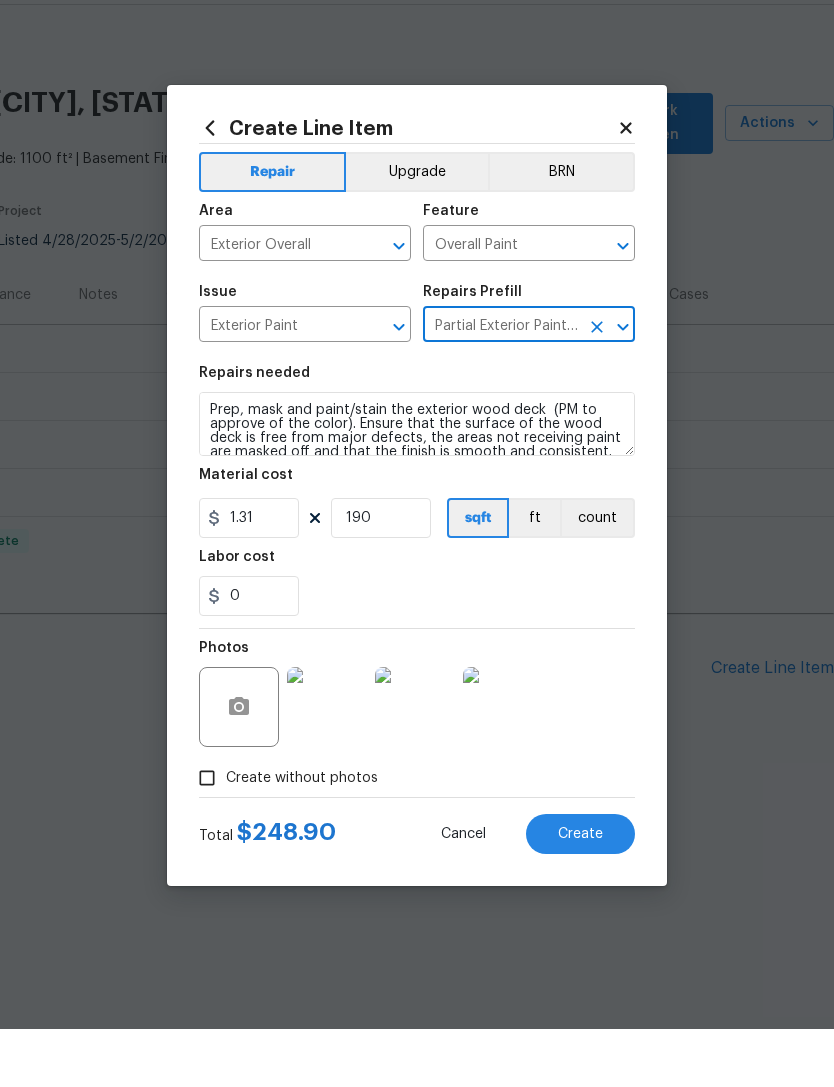 scroll, scrollTop: 0, scrollLeft: 0, axis: both 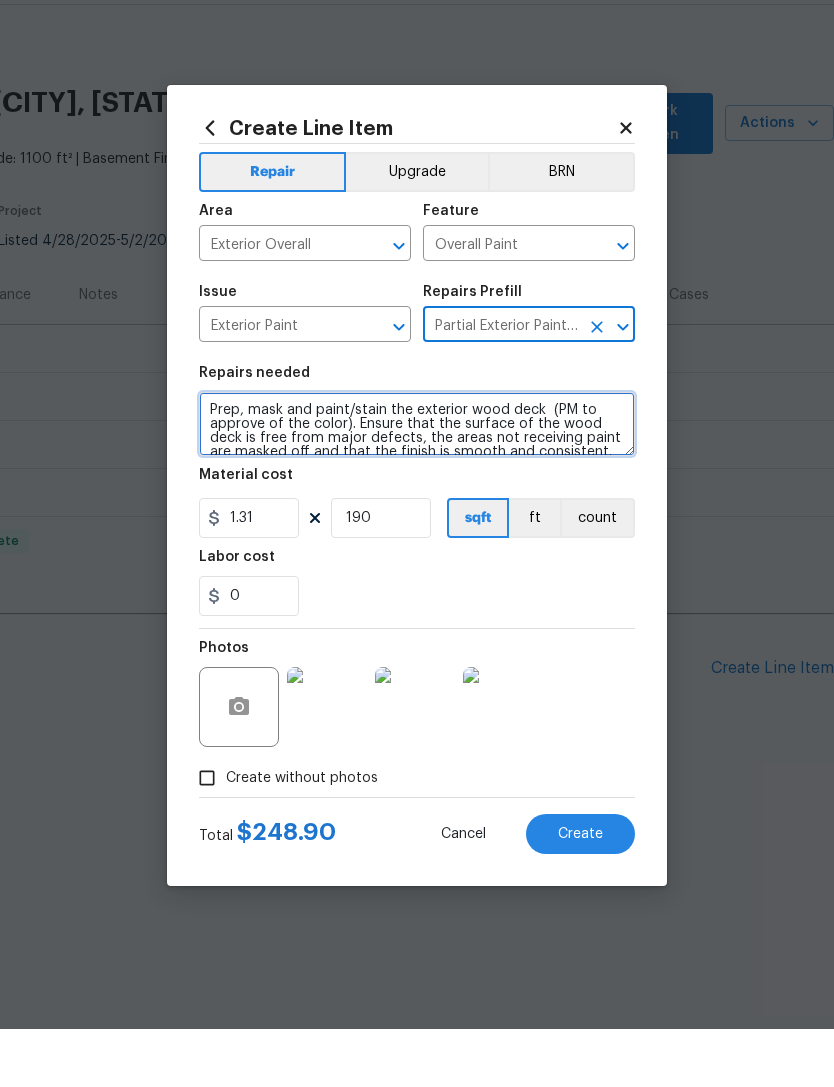 click on "Partial Exterior Paint - Prep, mask and paint the exterior of the home in the areas specified by the HPM. Ensure that the surface is free from major defects, the areas not receiving paint are masked off and that the finish is smooth and consistent. Haul away and dispose of all debris properly. Paint will be delivered onsite, Purchased by Opendoor." at bounding box center [417, 482] 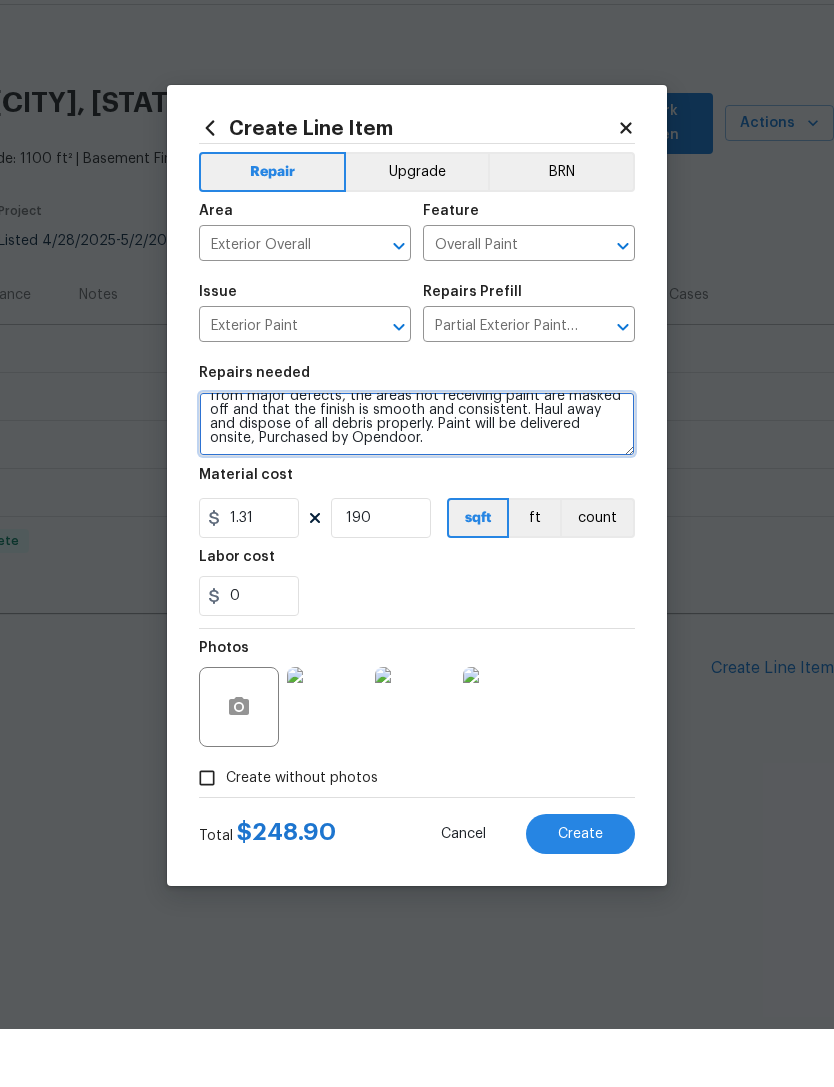 scroll, scrollTop: 42, scrollLeft: 0, axis: vertical 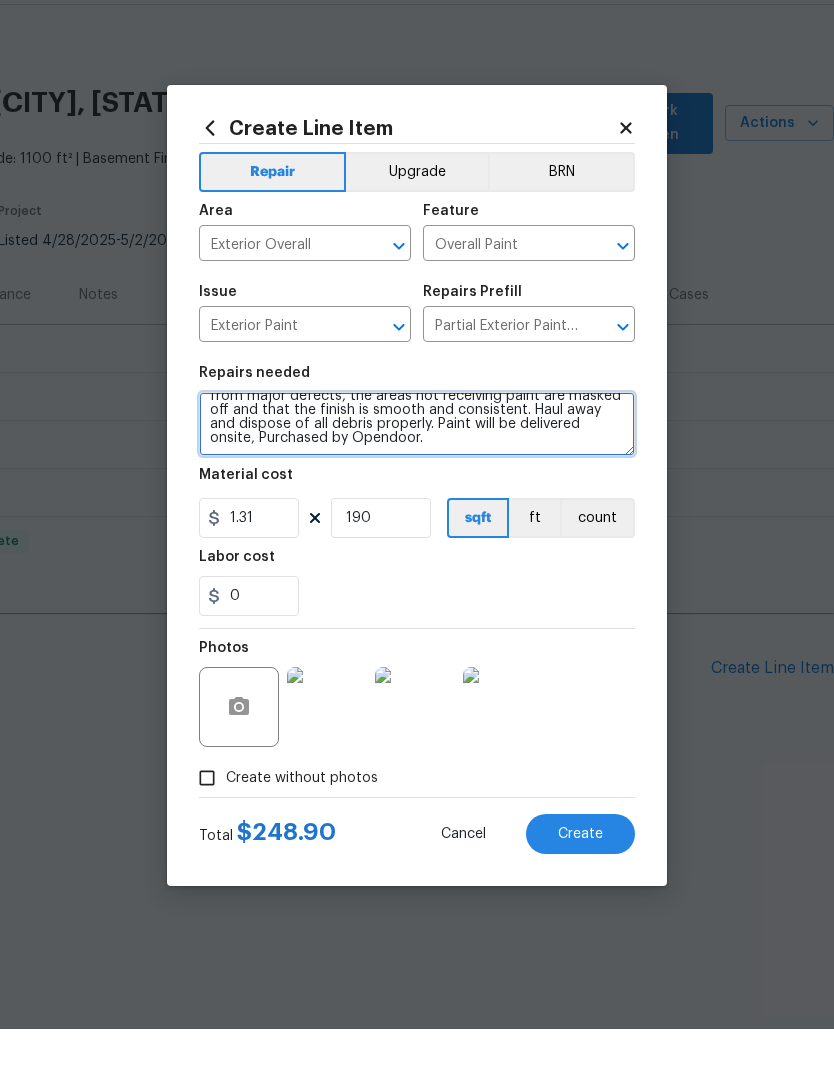 click on "Partial Exterior Paint - Prep, mask and paint the exterior of the home in the areas (Back Deck). Ensure that the surface is free from major defects, the areas not receiving paint are masked off and that the finish is smooth and consistent. Haul away and dispose of all debris properly. Paint will be delivered onsite, Purchased by Opendoor." at bounding box center [417, 482] 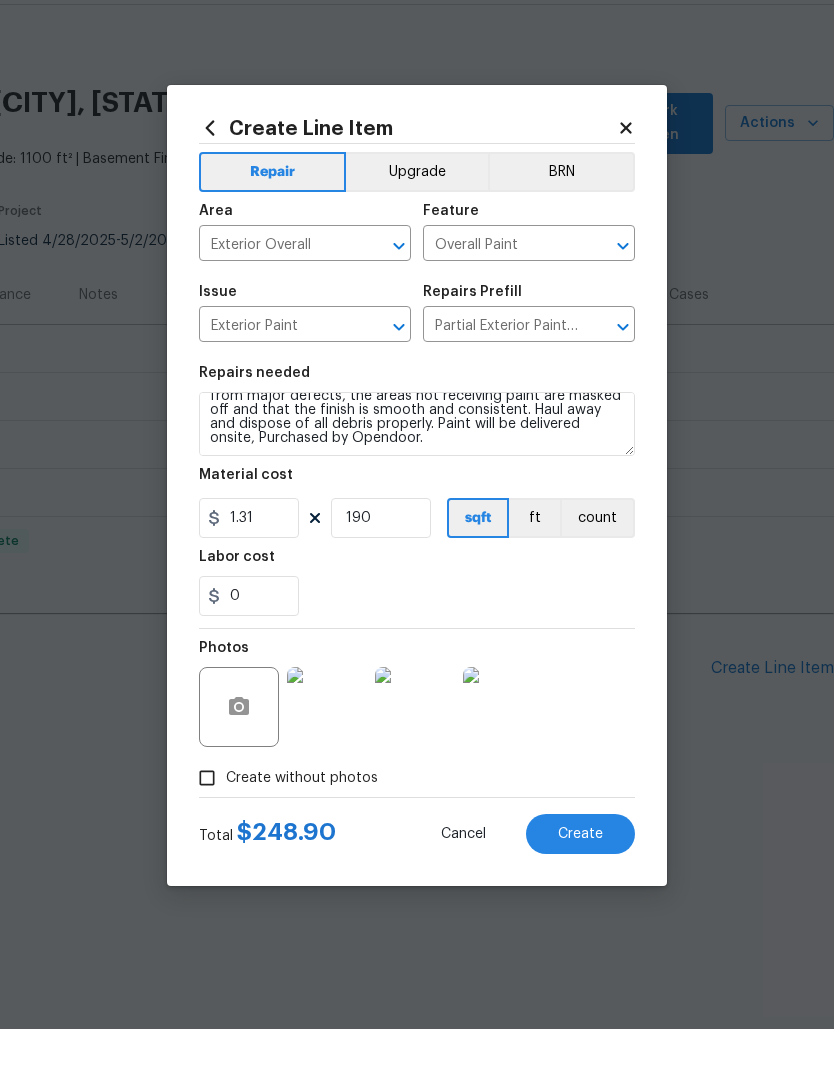 click on "0" at bounding box center (417, 654) 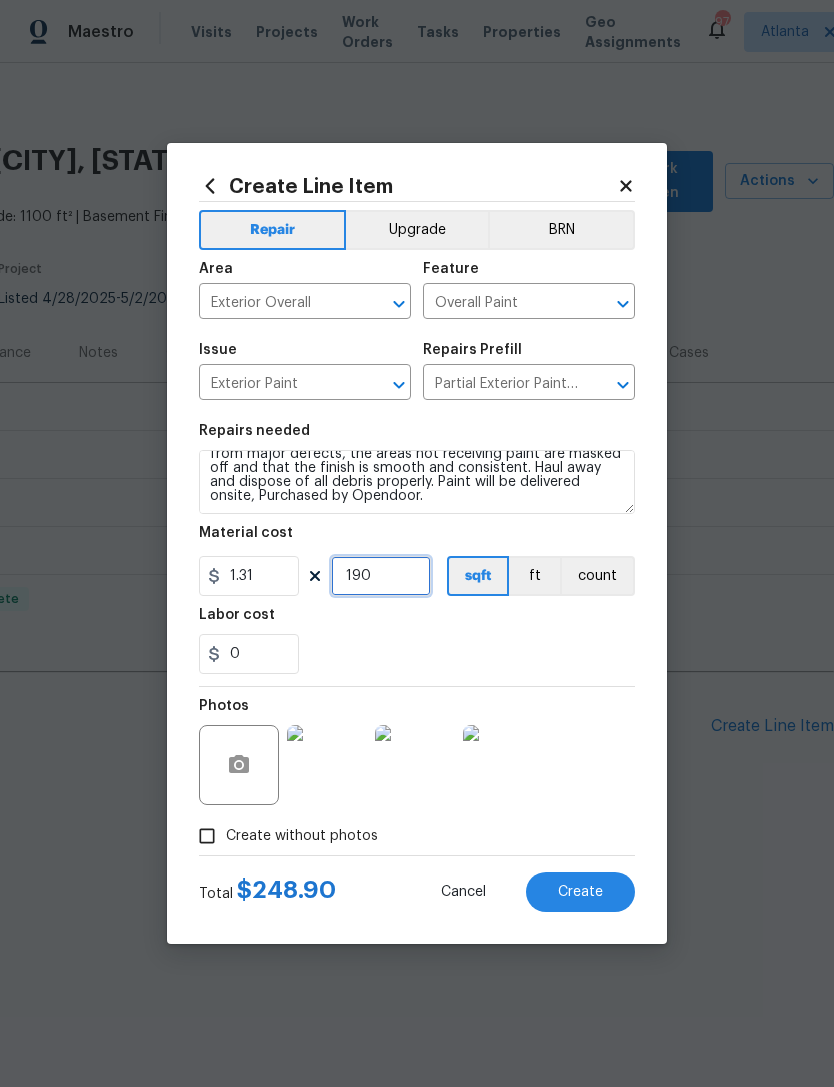 click on "190" at bounding box center (381, 576) 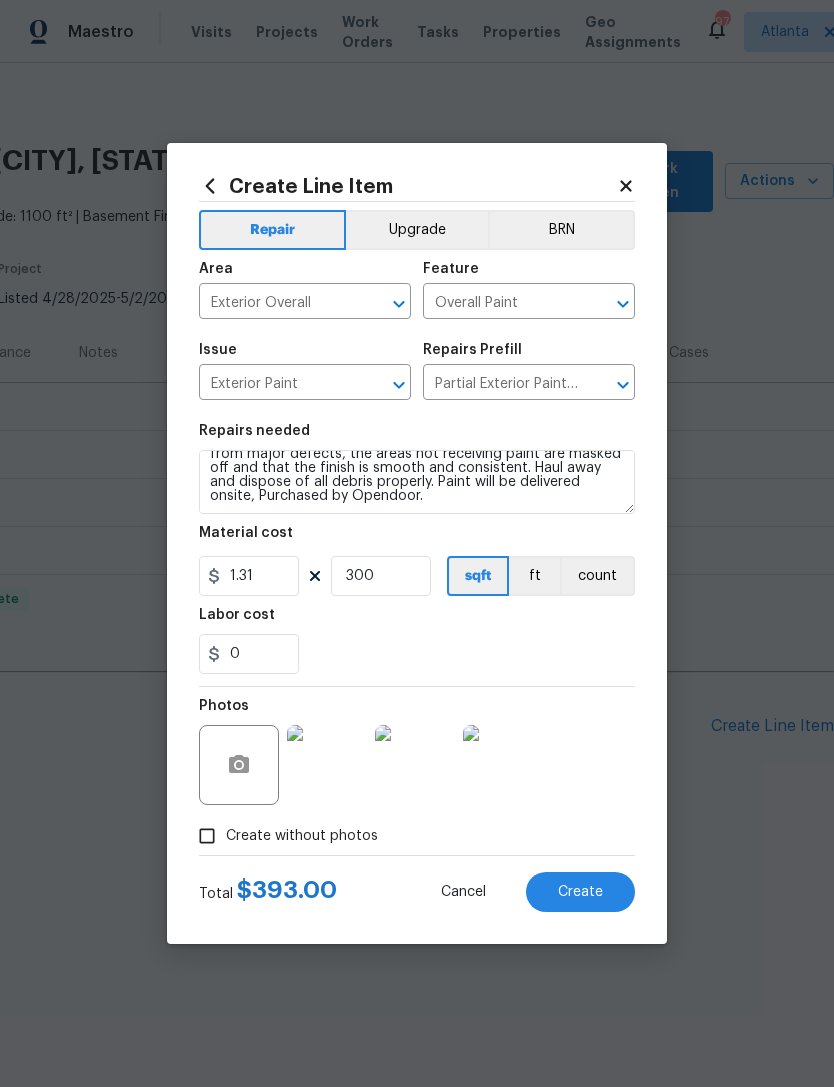 click on "Repairs needed Partial Exterior Paint - Prep, mask and paint the exterior of the home in the areas (Back Deck). Ensure that the surface is free from major defects, the areas not receiving paint are masked off and that the finish is smooth and consistent. Haul away and dispose of all debris properly. Paint will be delivered onsite, Purchased by Opendoor. Material cost 1.31 300 sqft ft count Labor cost 0" at bounding box center [417, 549] 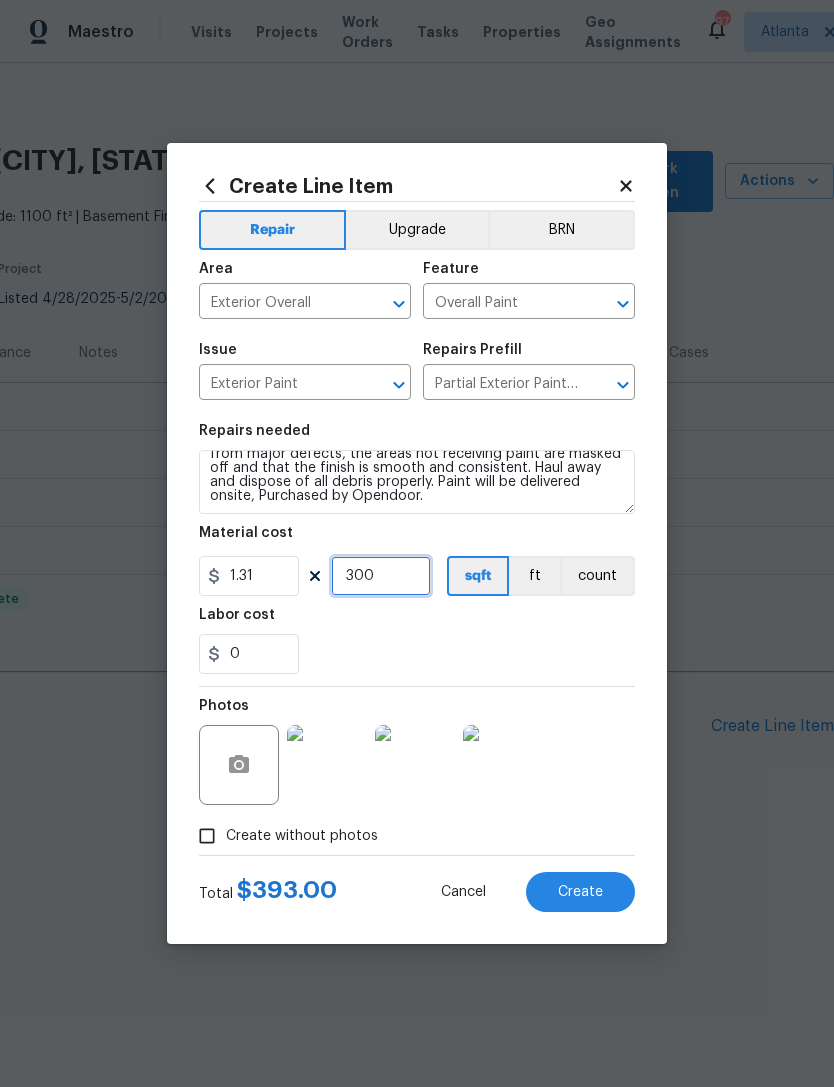 click on "300" at bounding box center (381, 576) 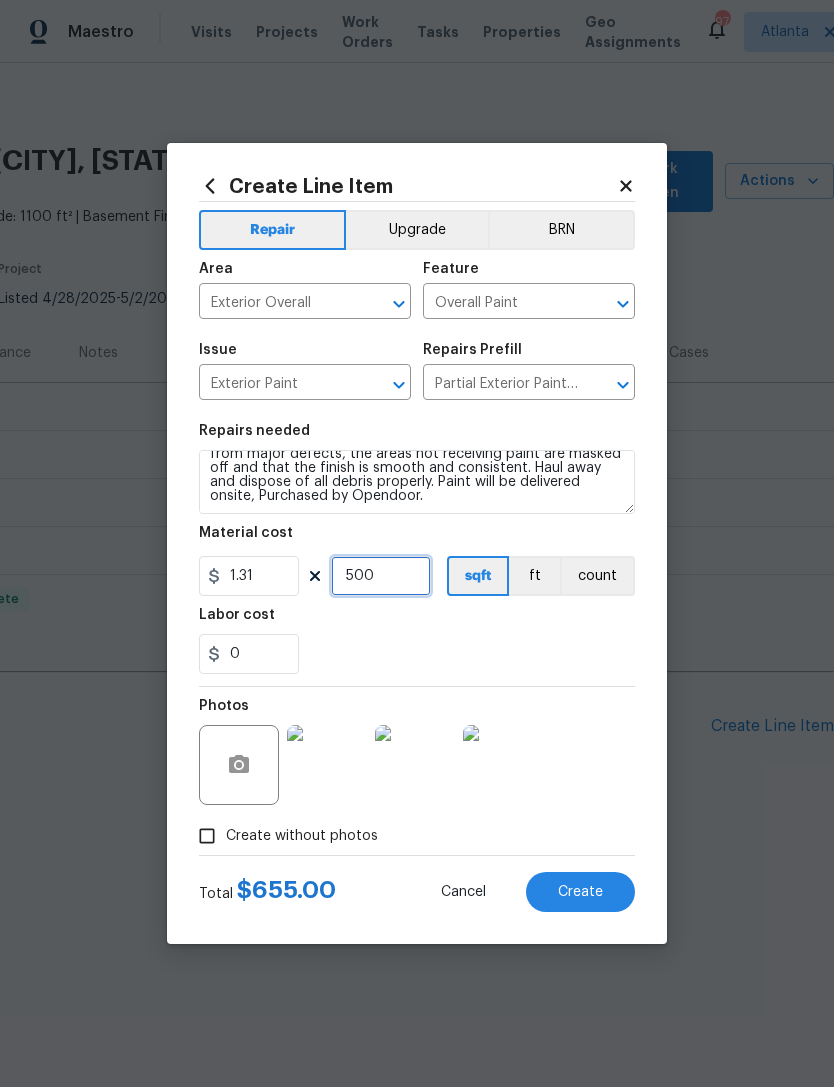 type on "500" 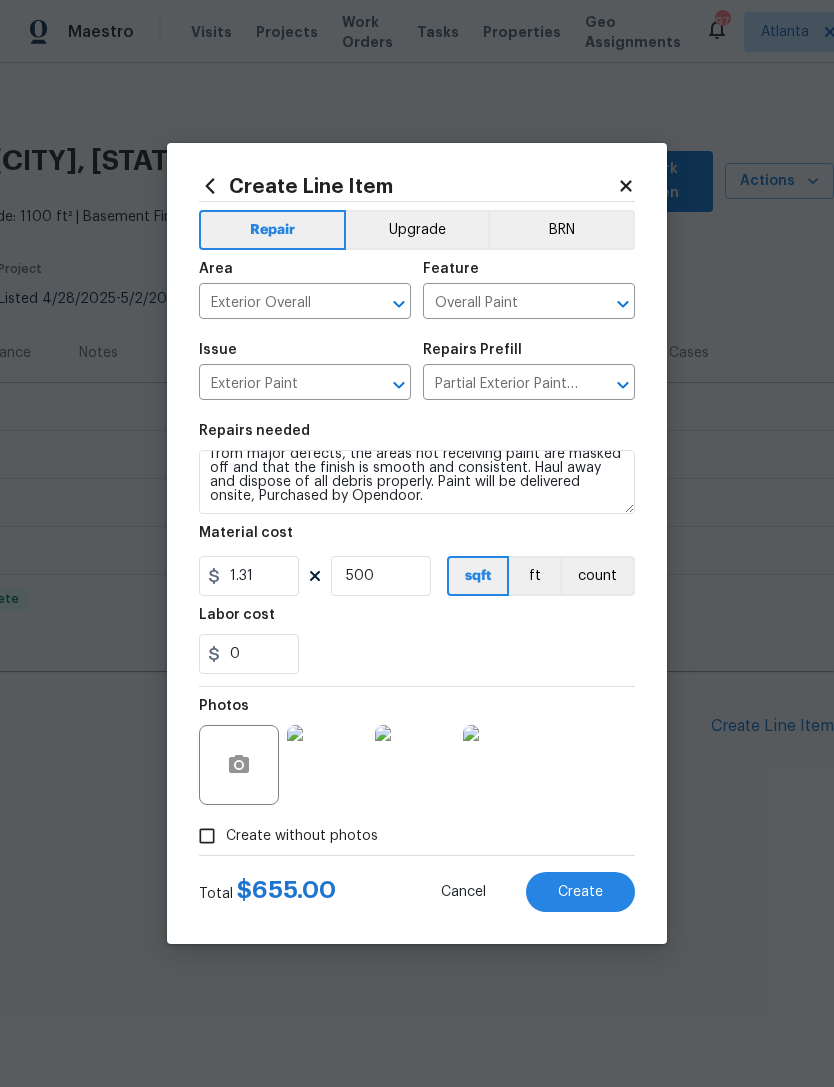click on "Labor cost" at bounding box center (417, 621) 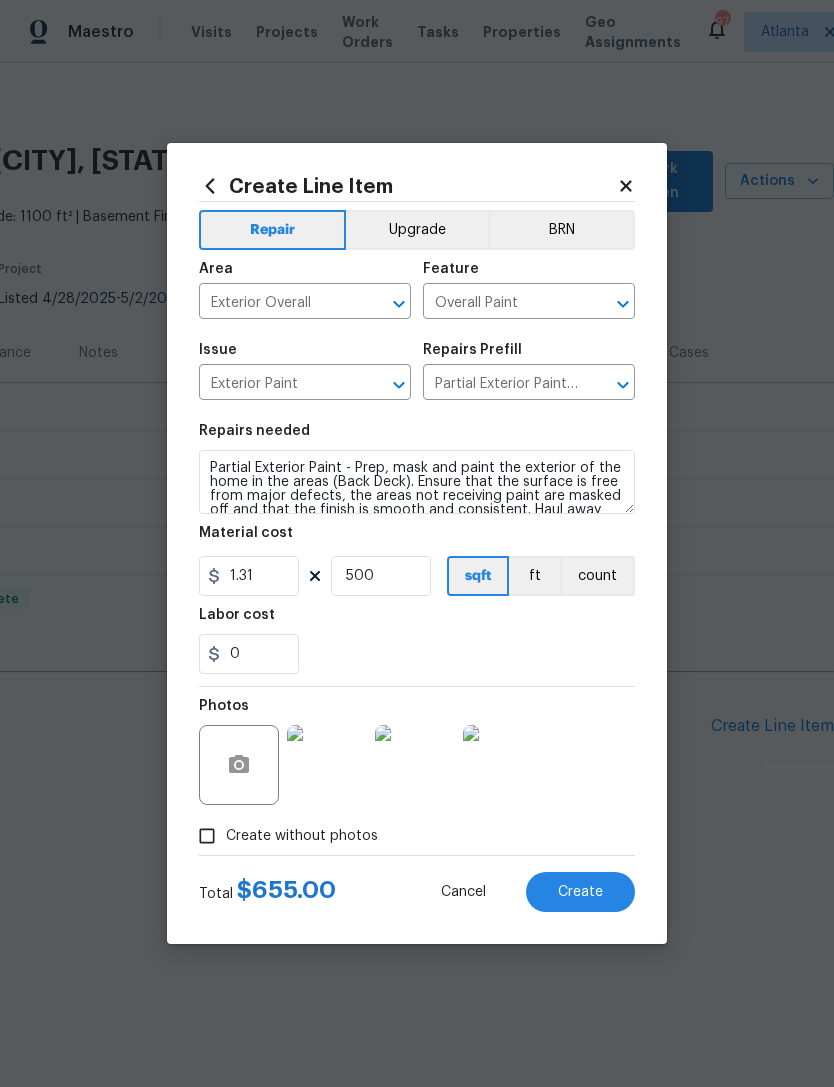 scroll, scrollTop: 0, scrollLeft: 0, axis: both 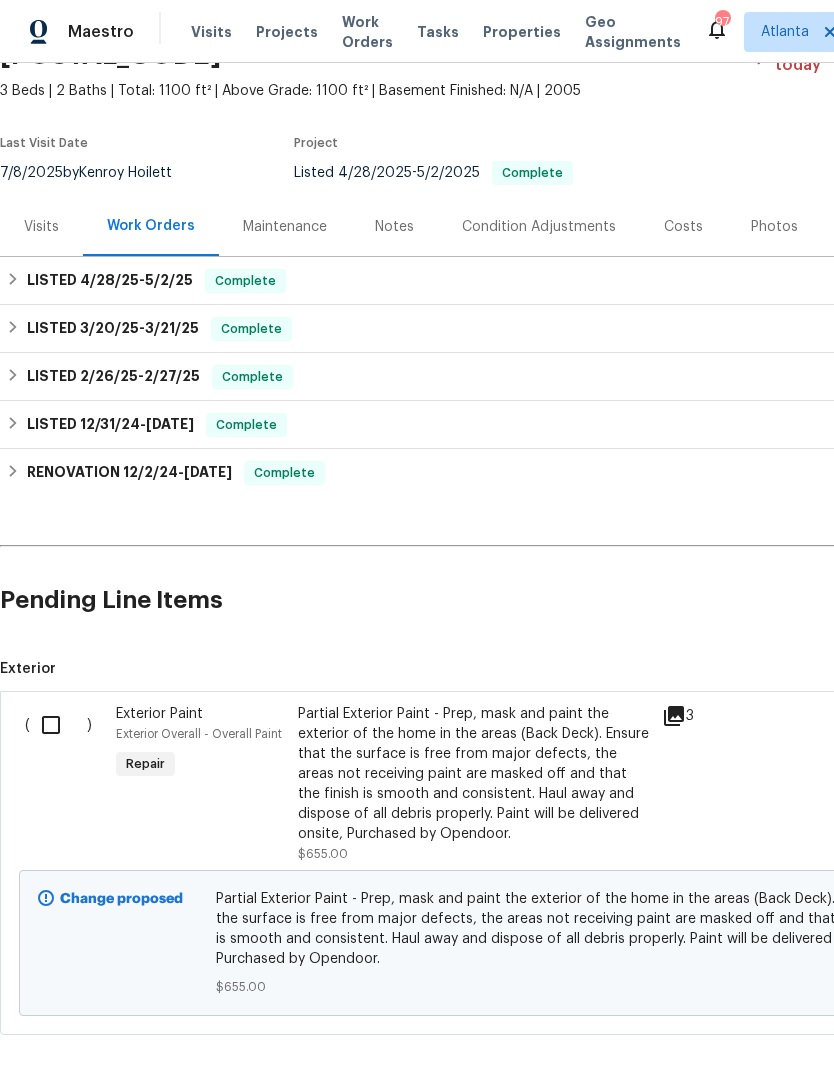 click at bounding box center [58, 725] 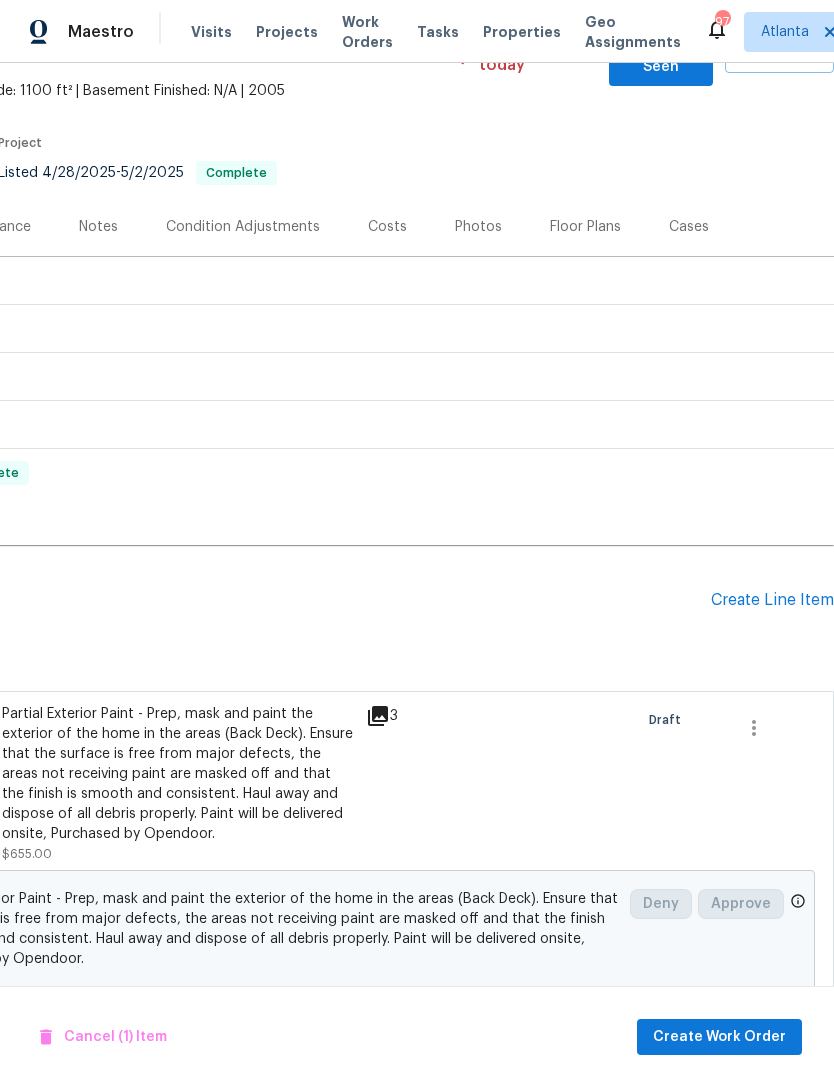 scroll, scrollTop: 126, scrollLeft: 296, axis: both 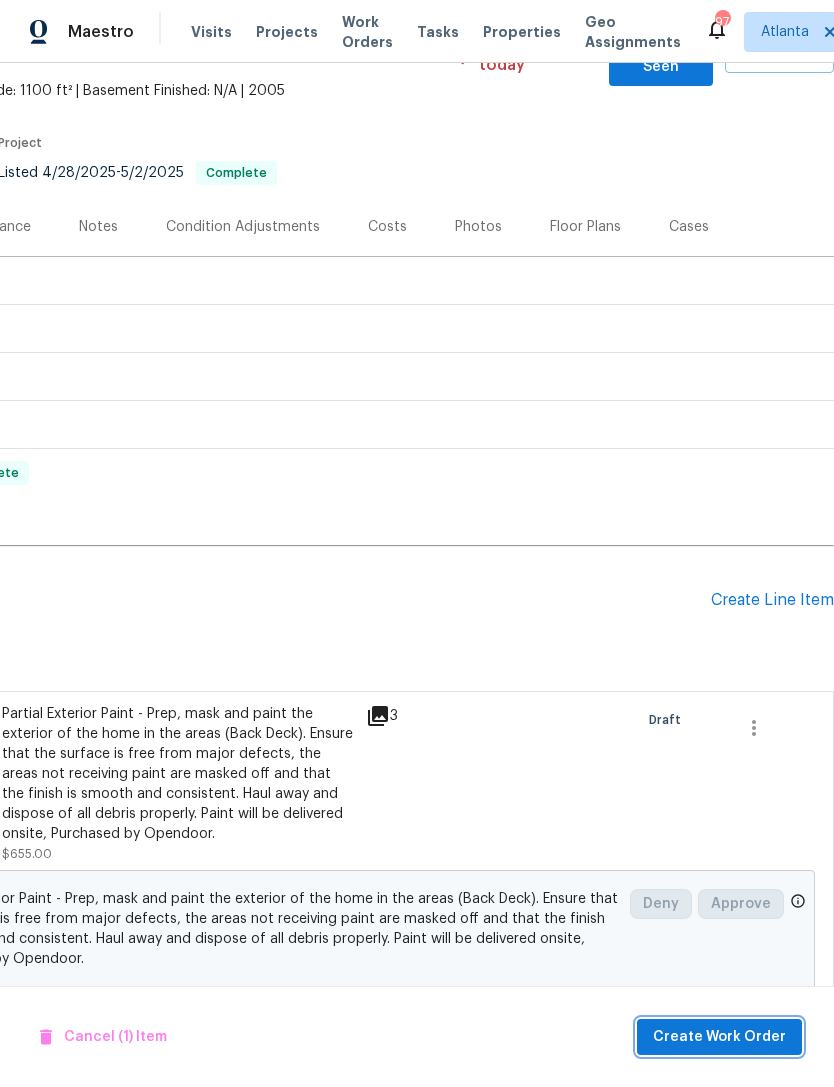 click on "Create Work Order" at bounding box center [719, 1037] 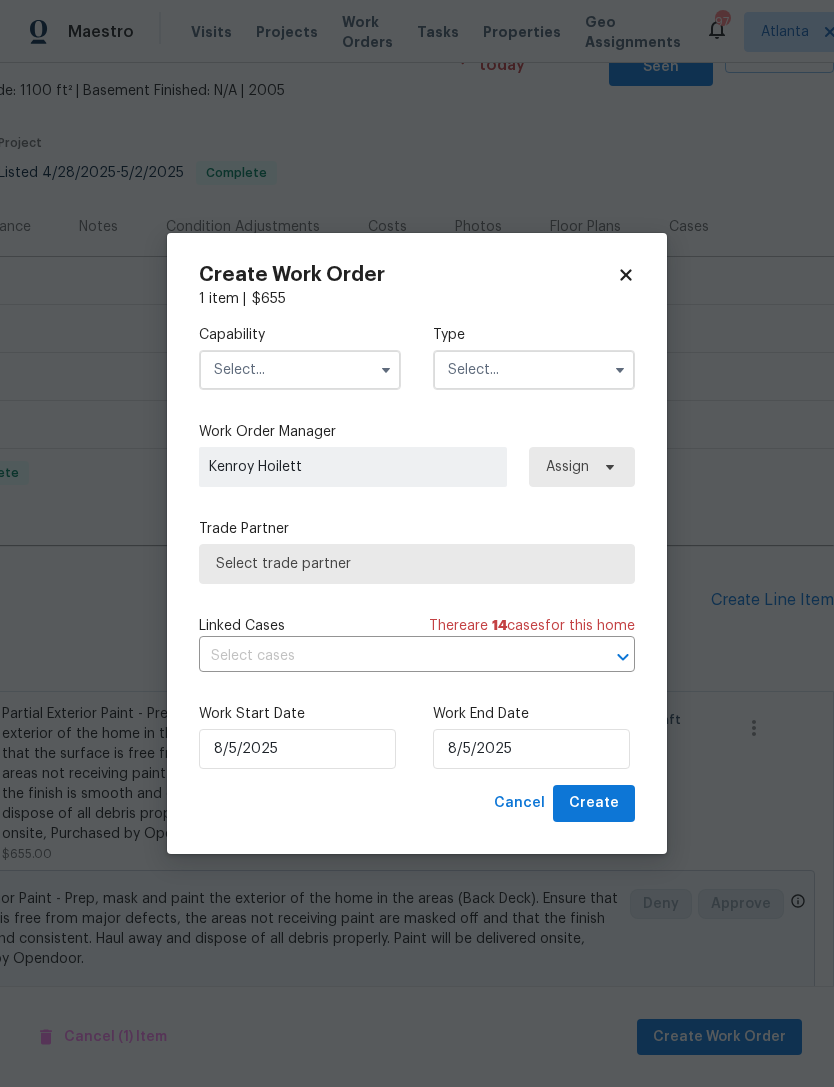 click at bounding box center (300, 370) 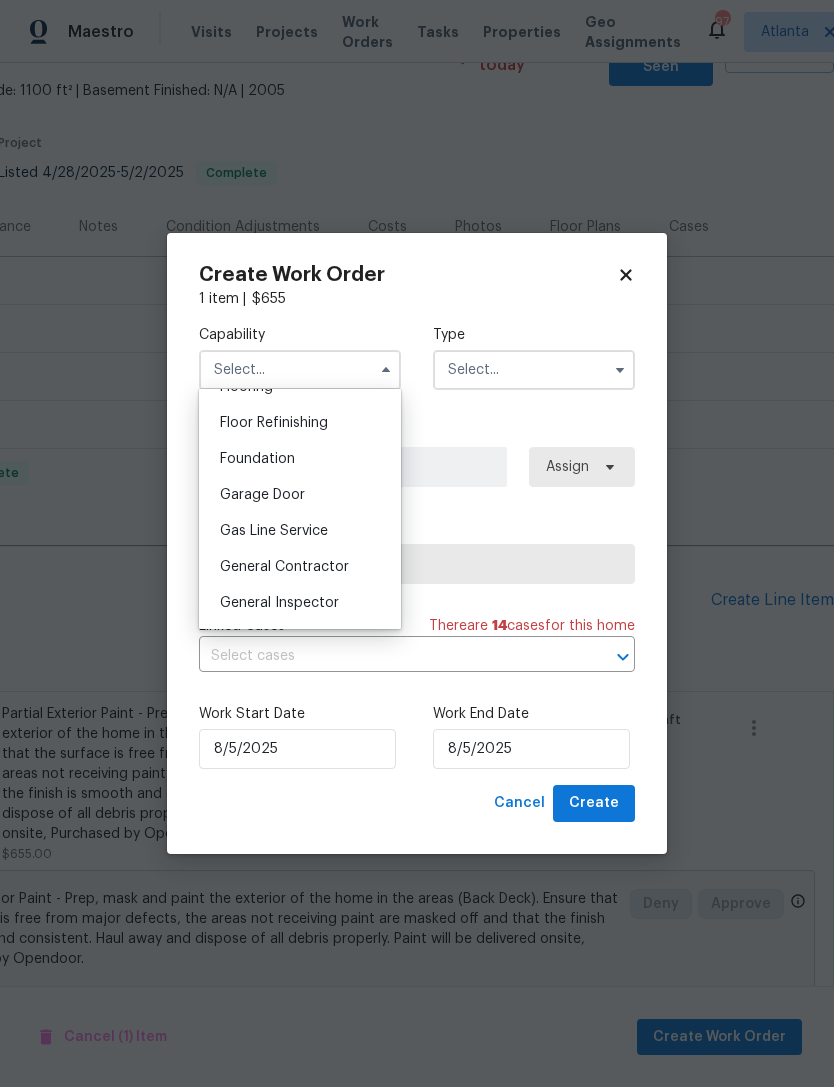 scroll, scrollTop: 805, scrollLeft: 0, axis: vertical 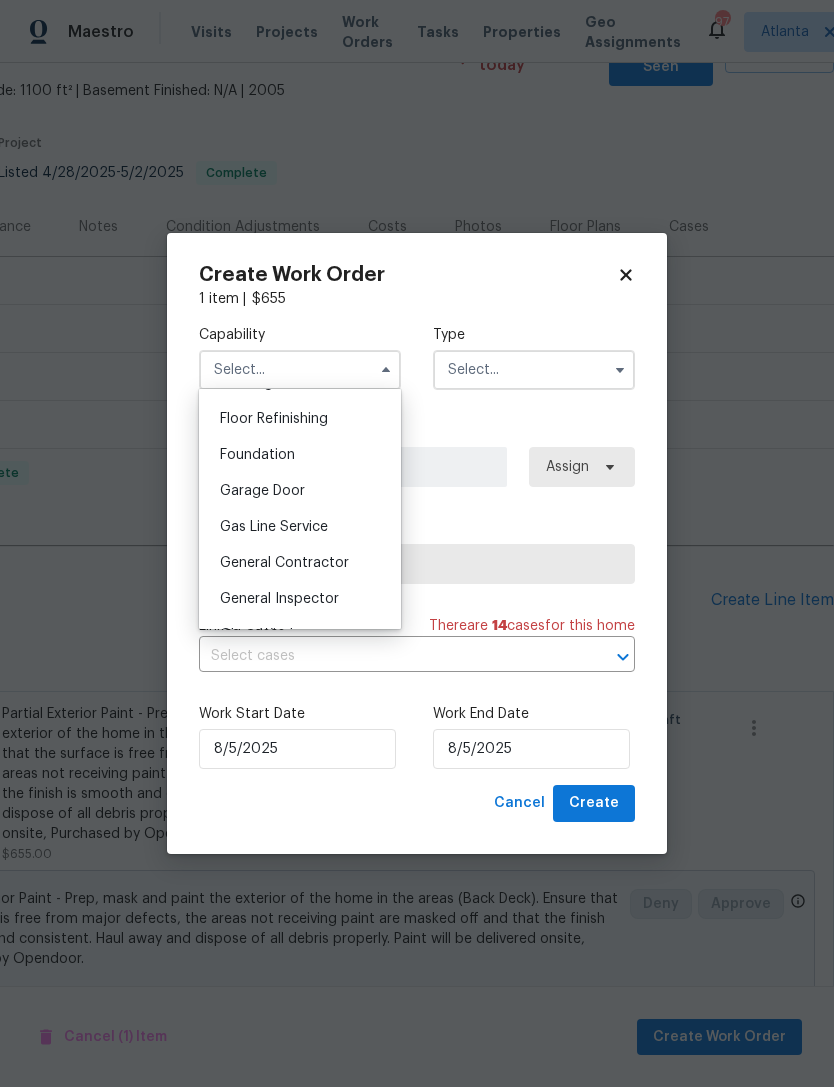 click on "General Contractor" at bounding box center (284, 563) 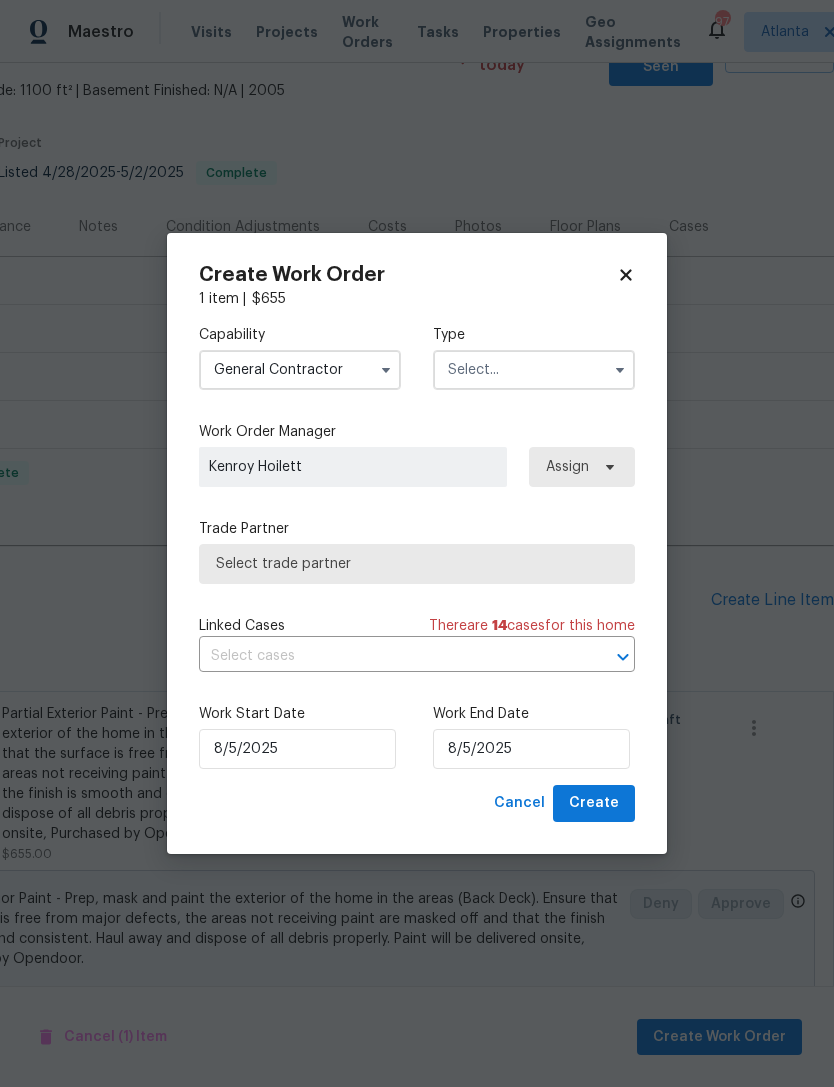 click at bounding box center (534, 370) 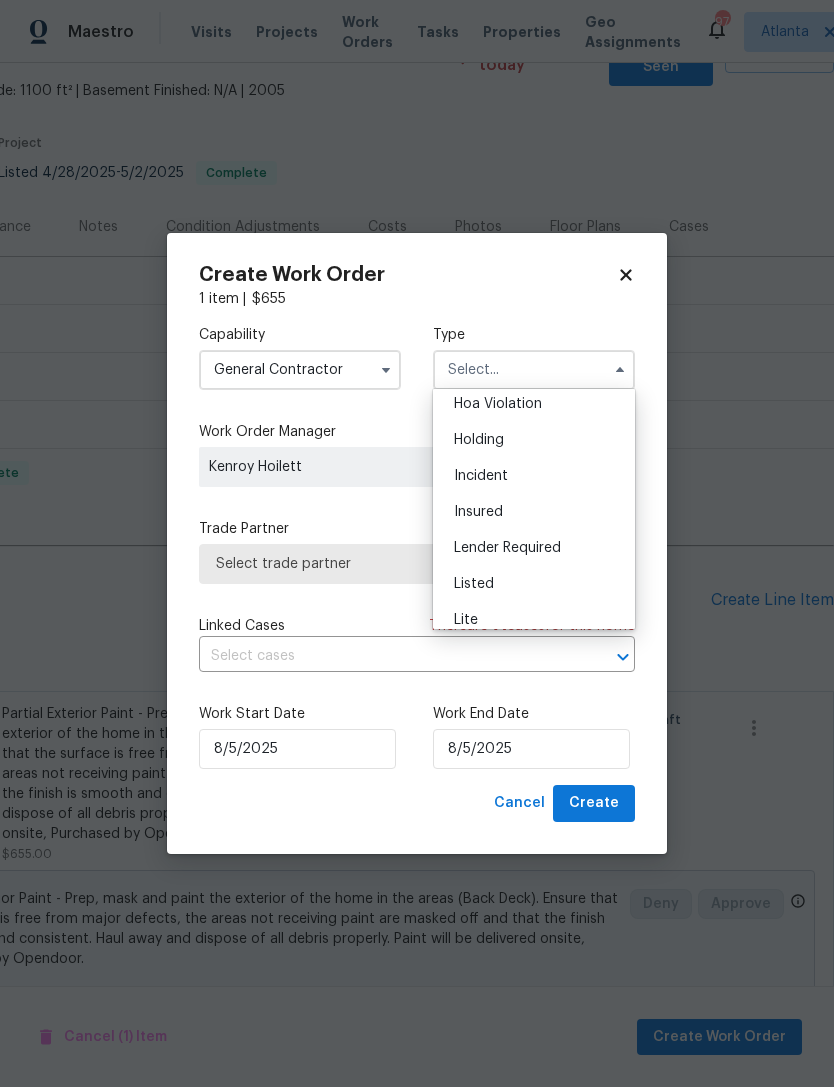 scroll, scrollTop: 45, scrollLeft: 0, axis: vertical 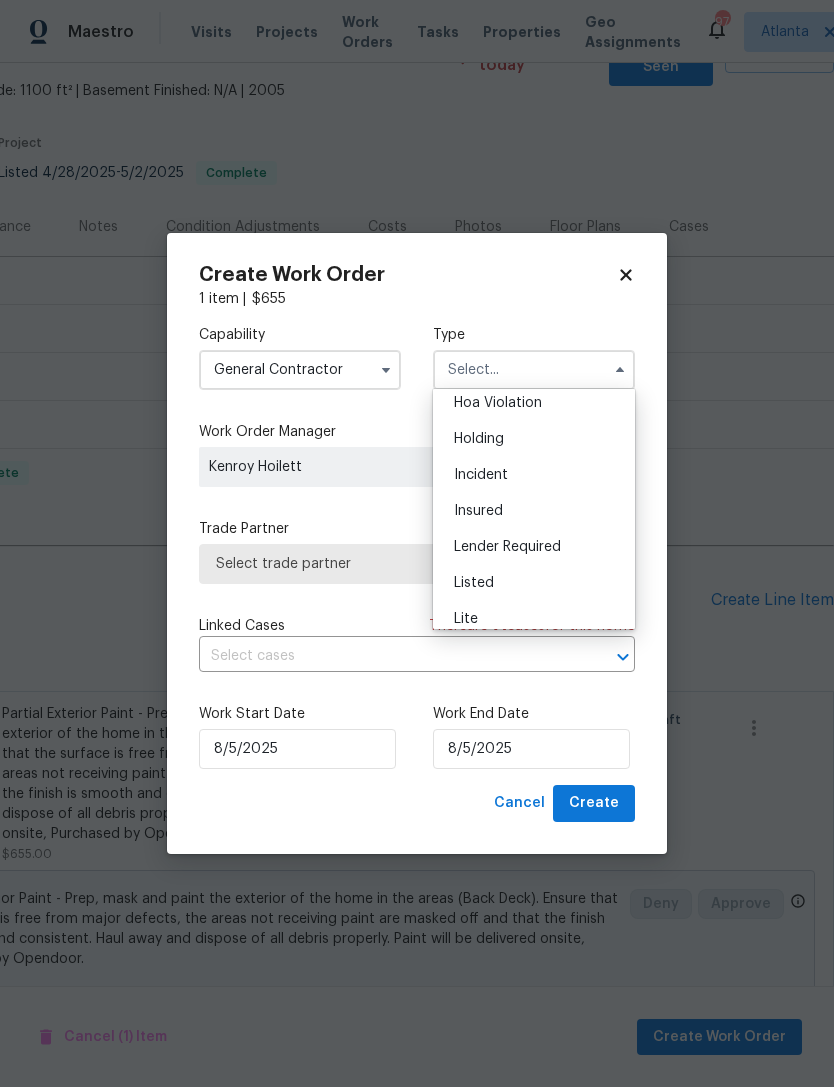 click on "Listed" at bounding box center (534, 583) 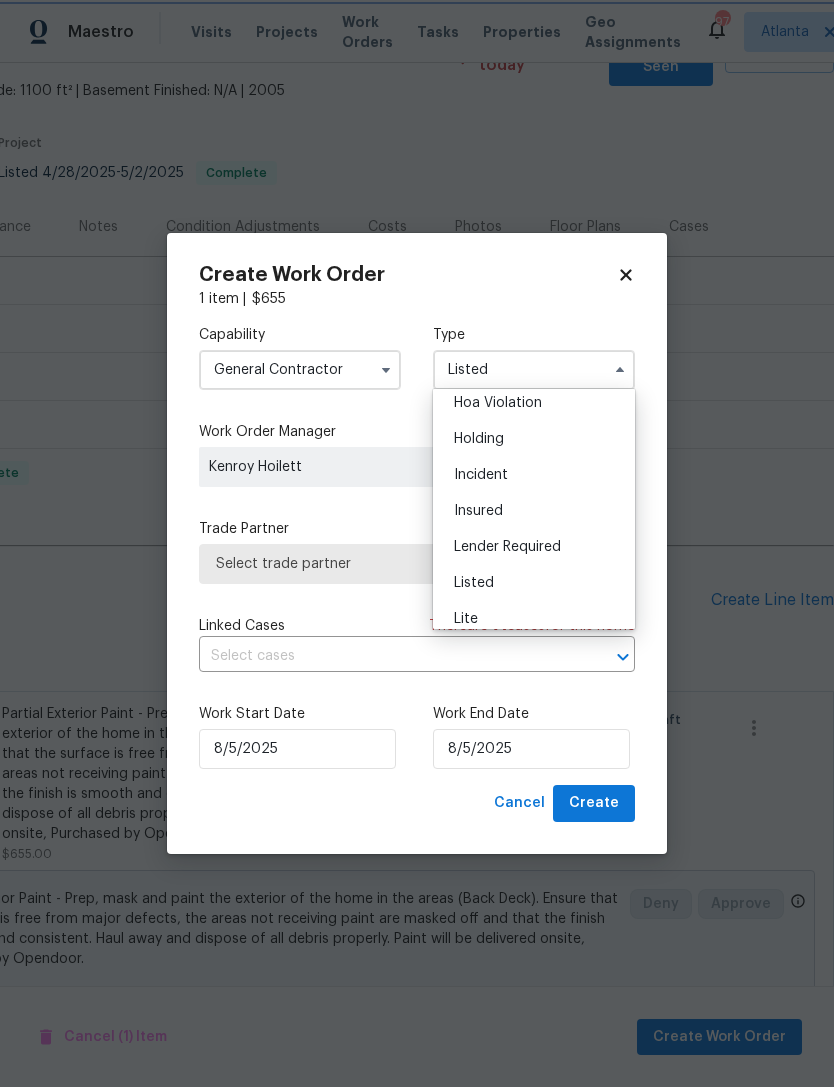 scroll, scrollTop: 0, scrollLeft: 0, axis: both 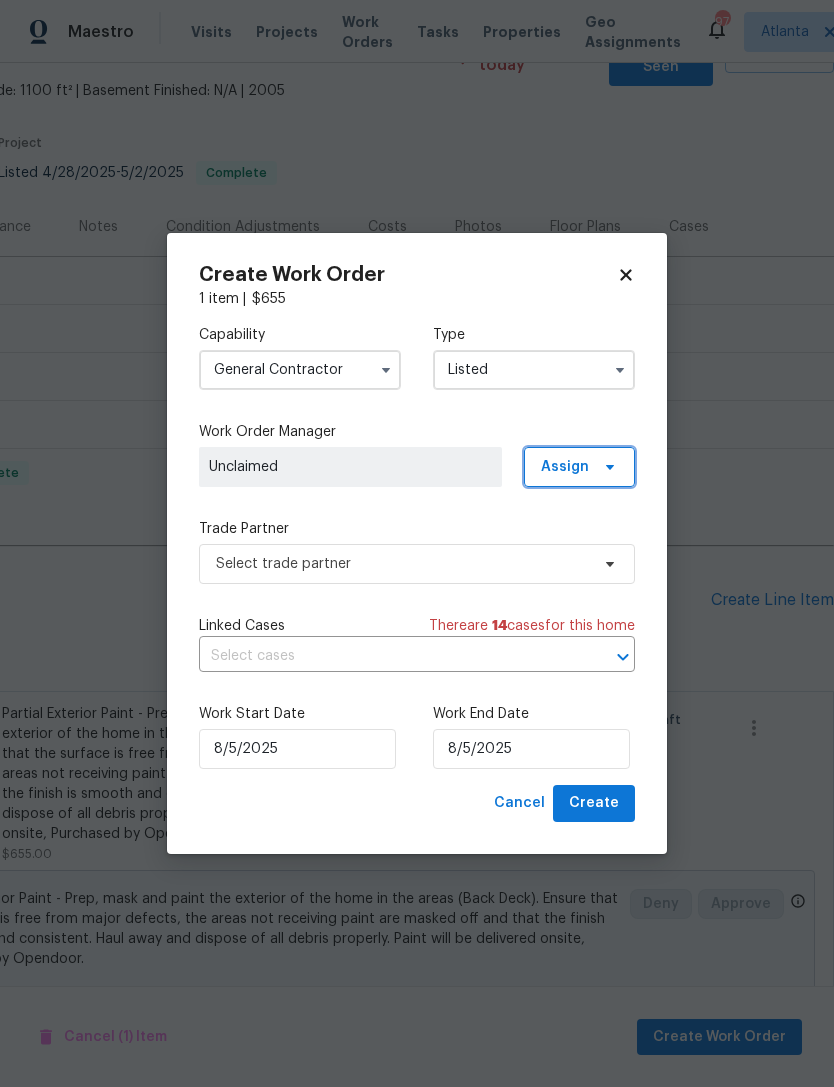 click on "Assign" at bounding box center (565, 467) 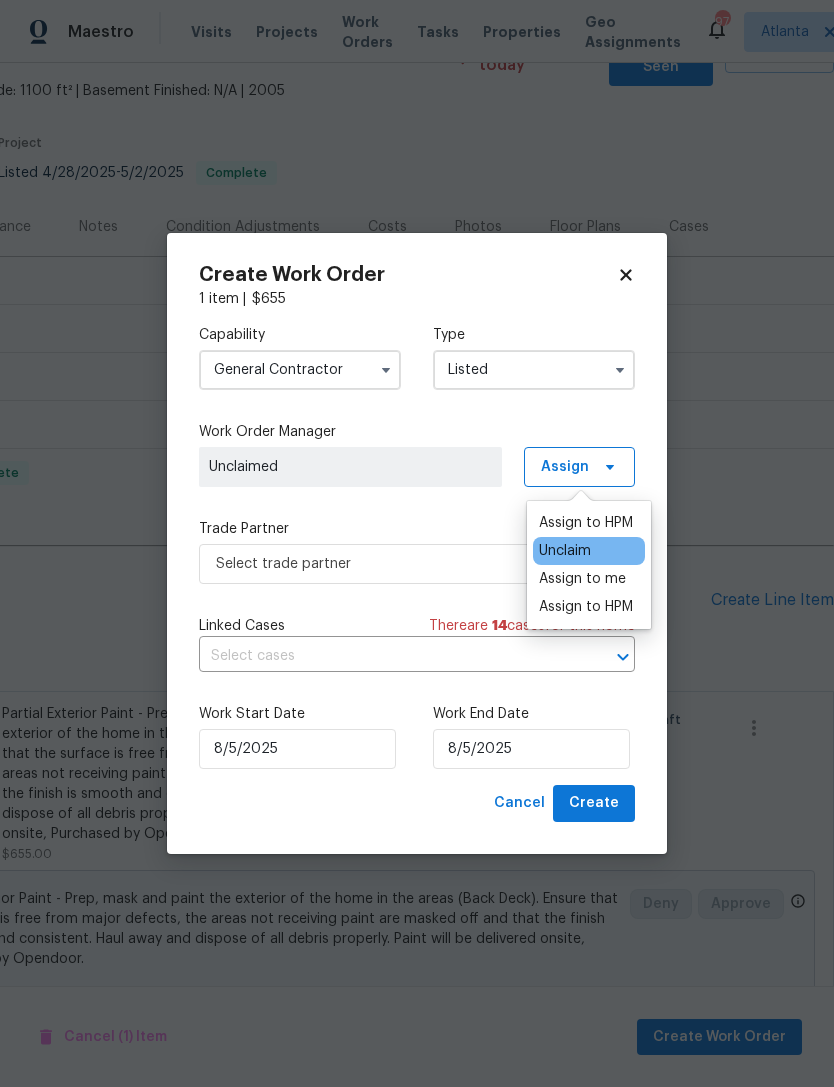 click on "Assign to HPM" at bounding box center (586, 607) 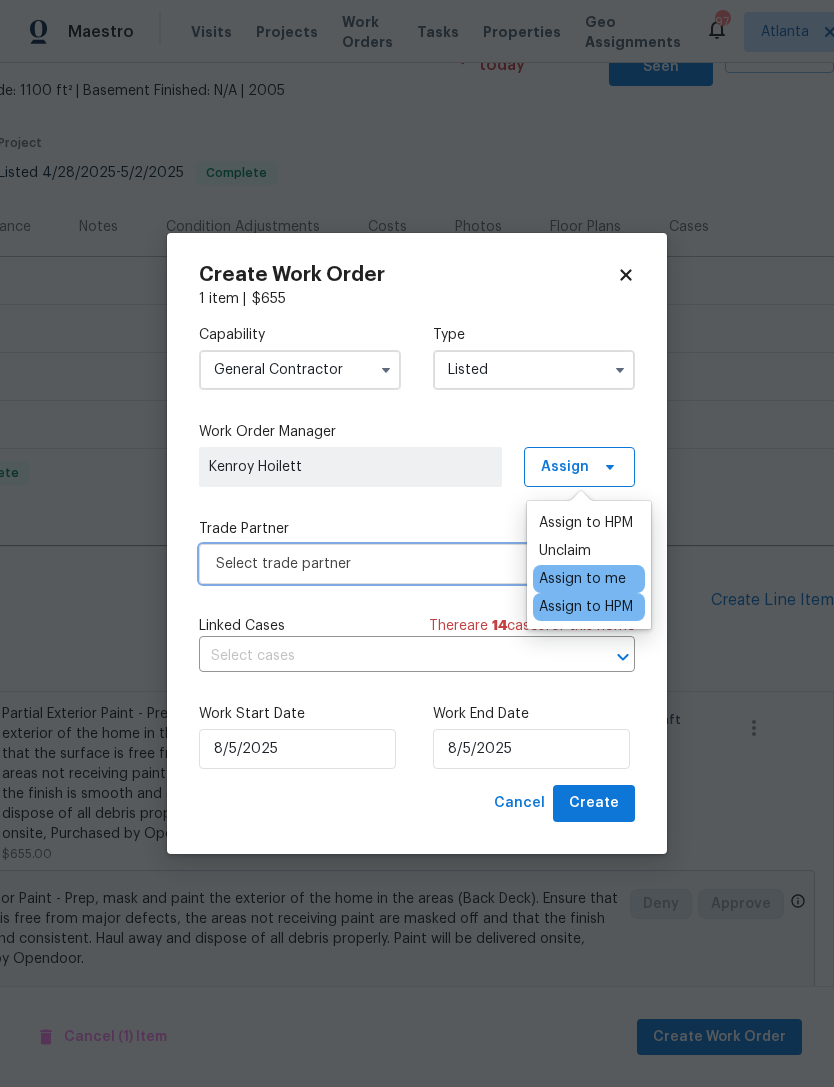 click on "Select trade partner" at bounding box center [402, 564] 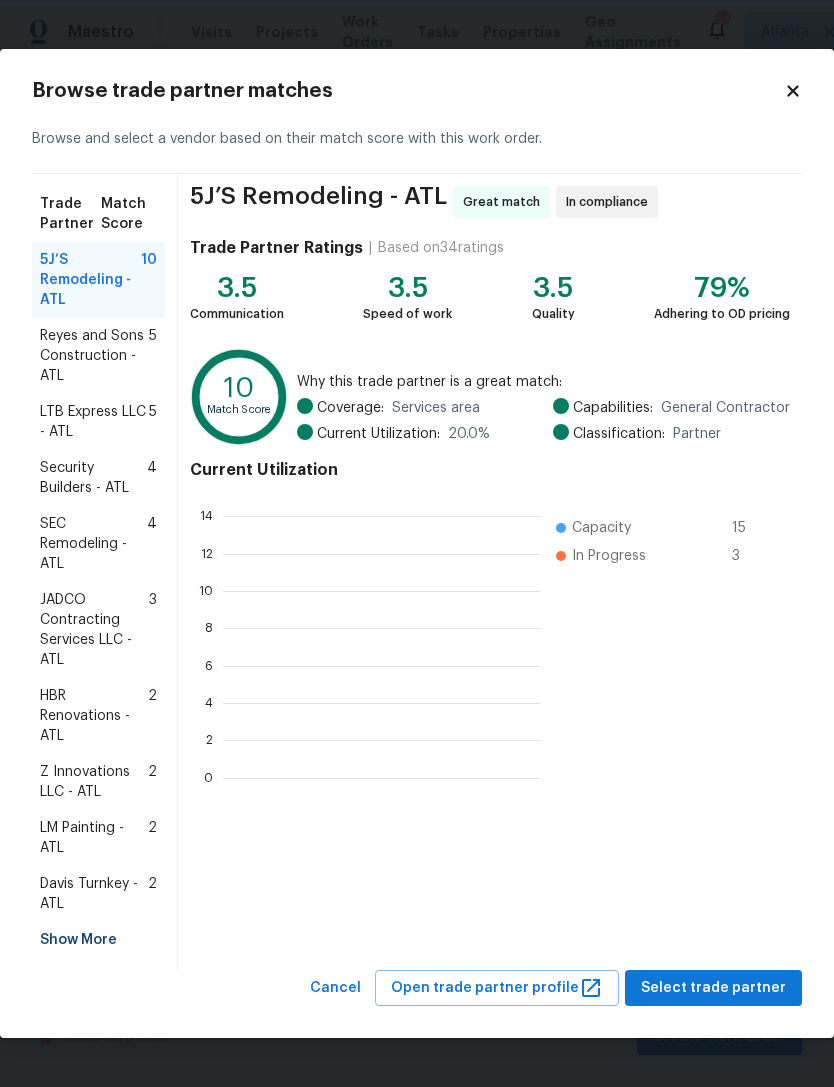 scroll, scrollTop: 2, scrollLeft: 2, axis: both 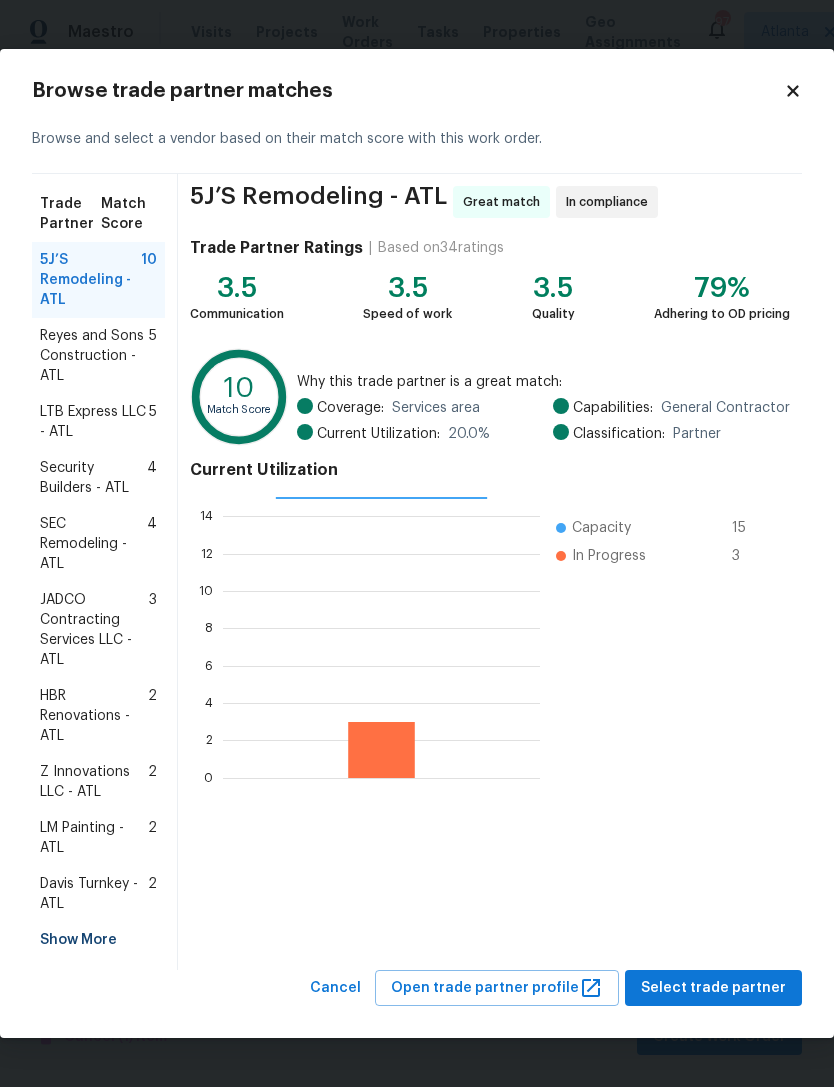 click on "HBR Renovations - ATL" at bounding box center [94, 716] 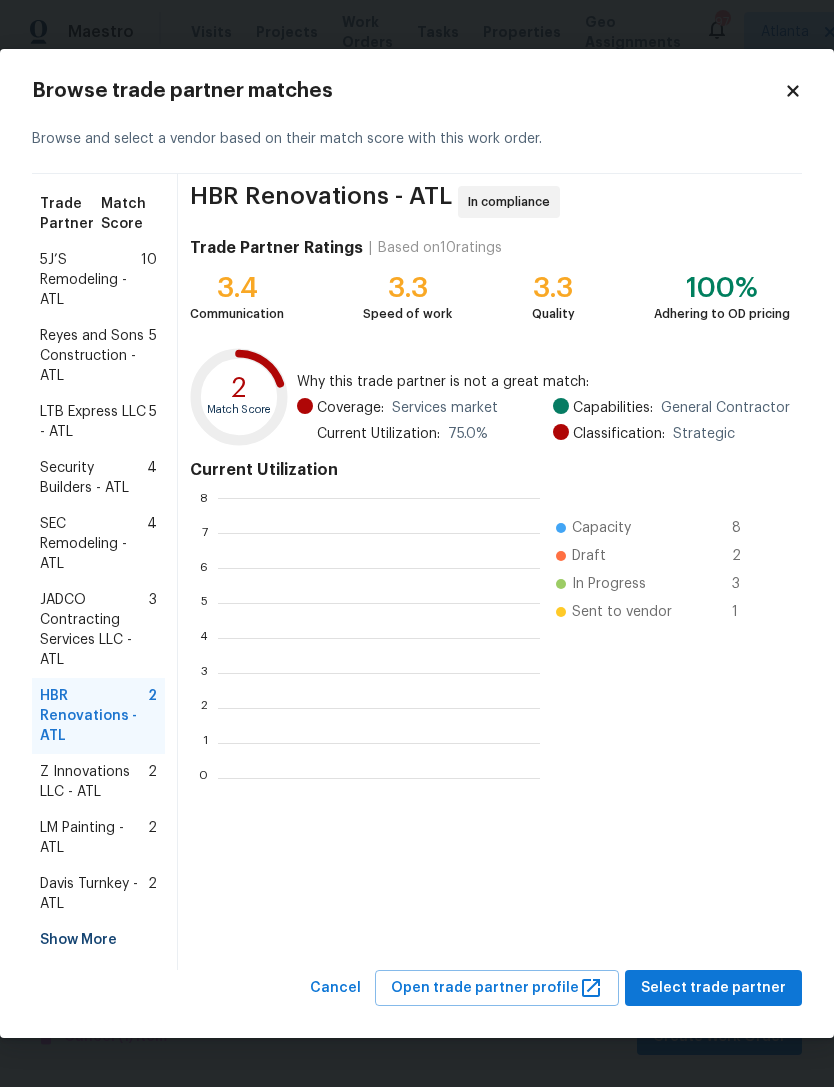 scroll, scrollTop: 2, scrollLeft: 2, axis: both 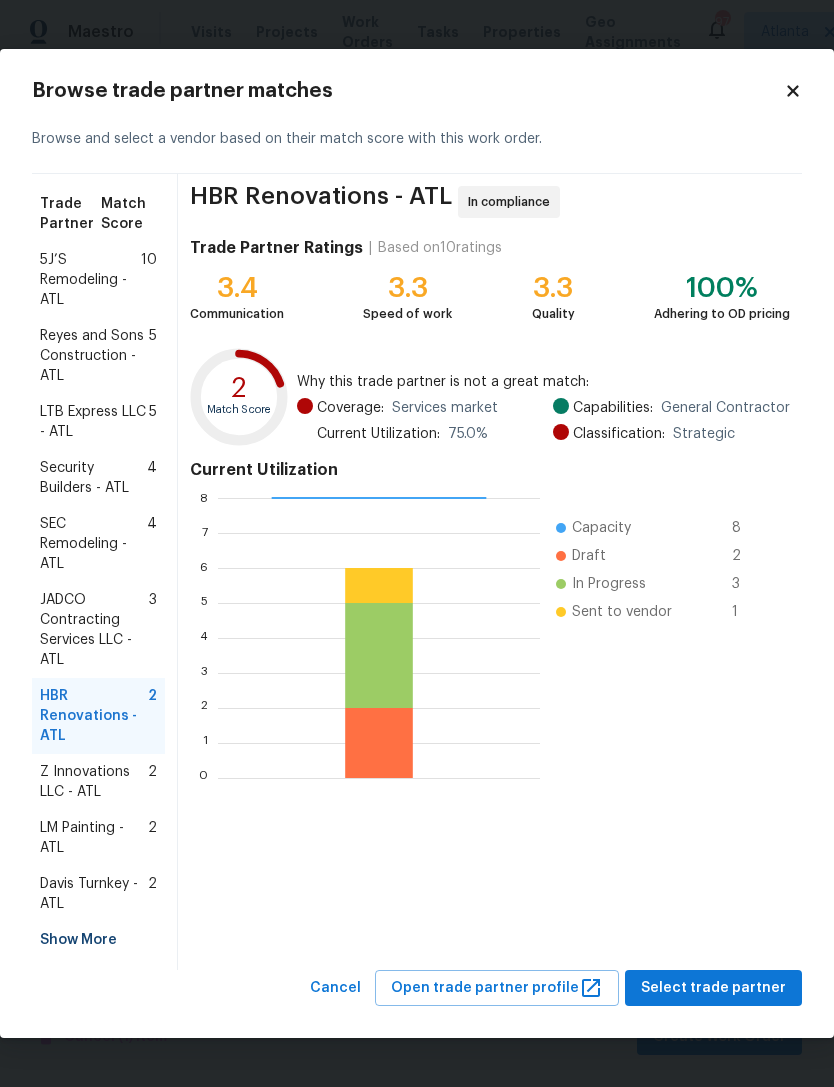 click on "5J’S Remodeling - ATL" at bounding box center [90, 280] 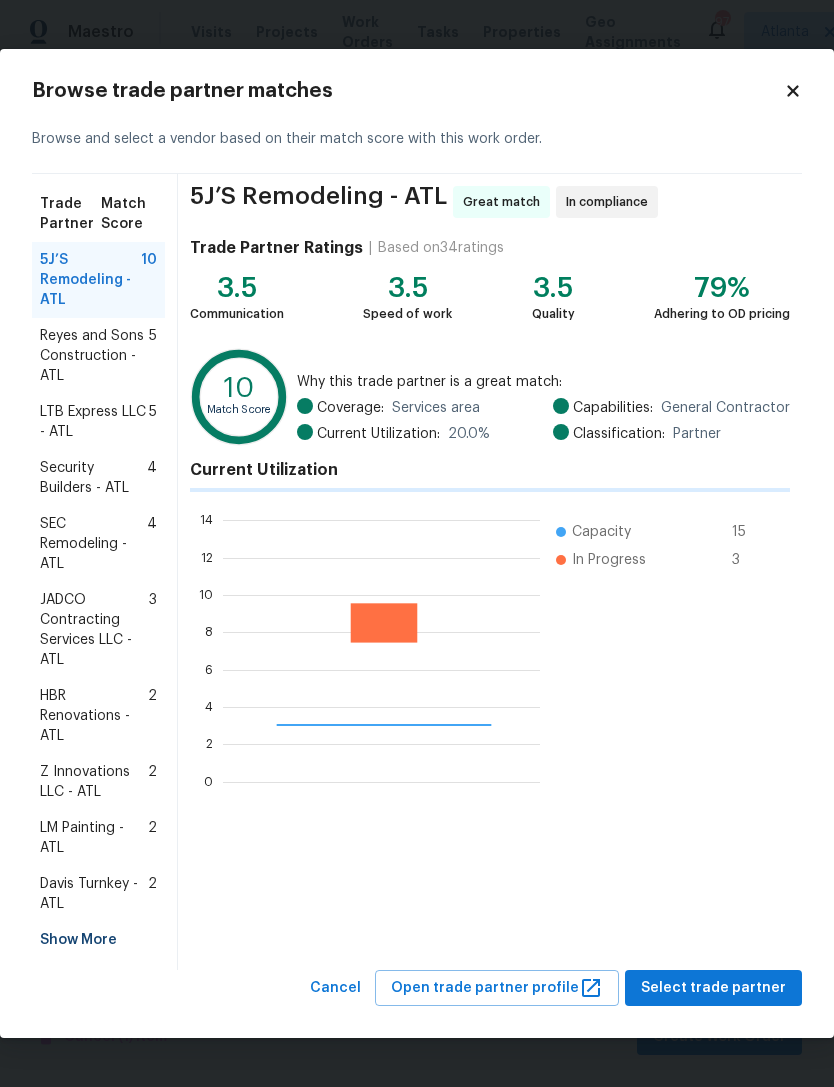 scroll, scrollTop: 280, scrollLeft: 317, axis: both 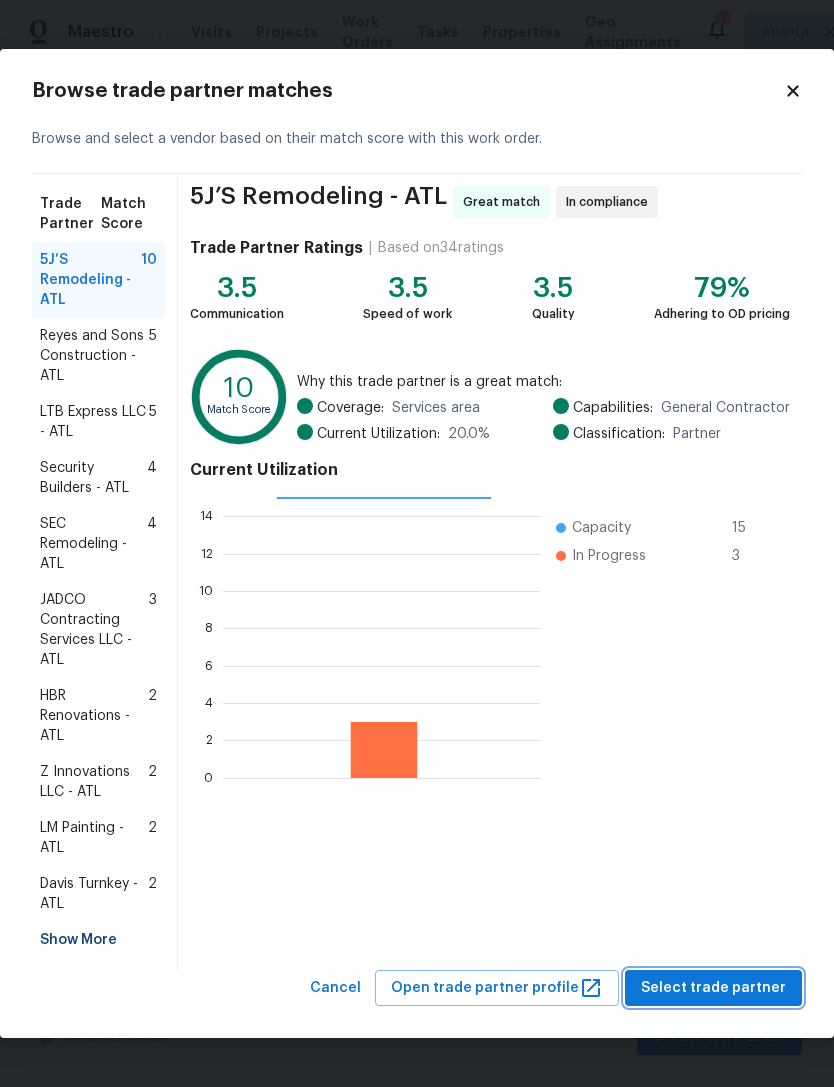 click on "Select trade partner" at bounding box center [713, 988] 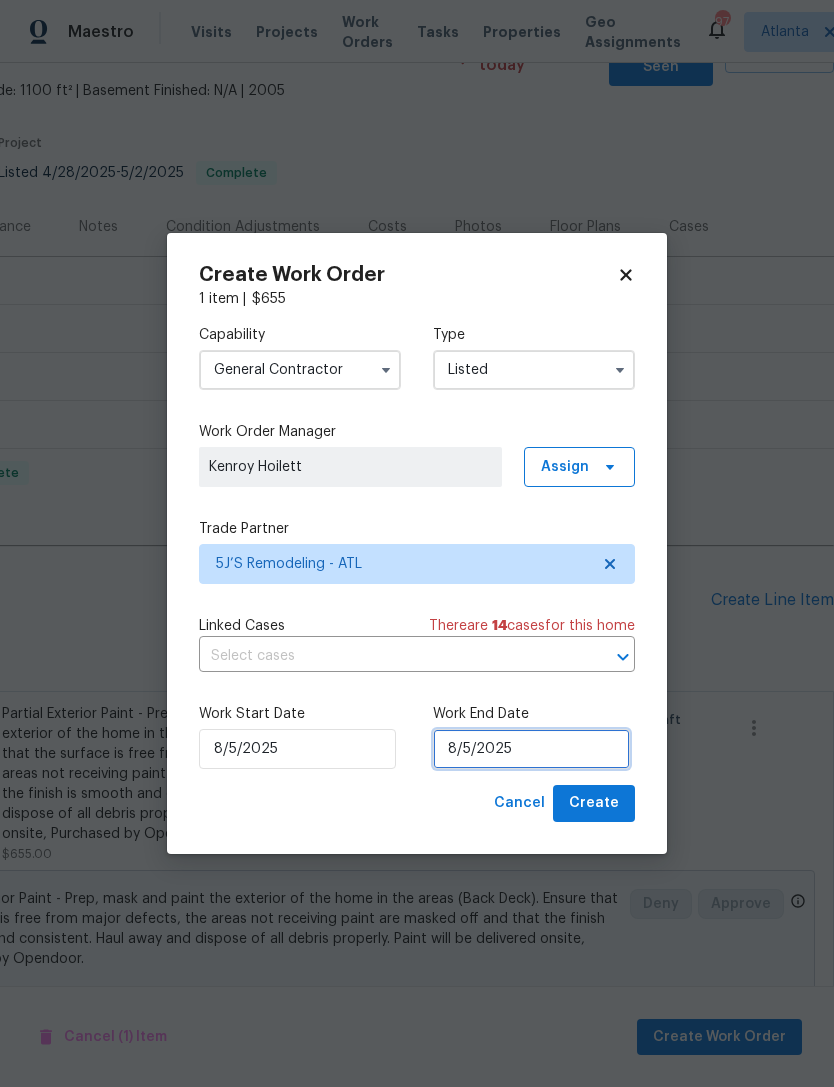 click on "8/5/2025" at bounding box center [531, 749] 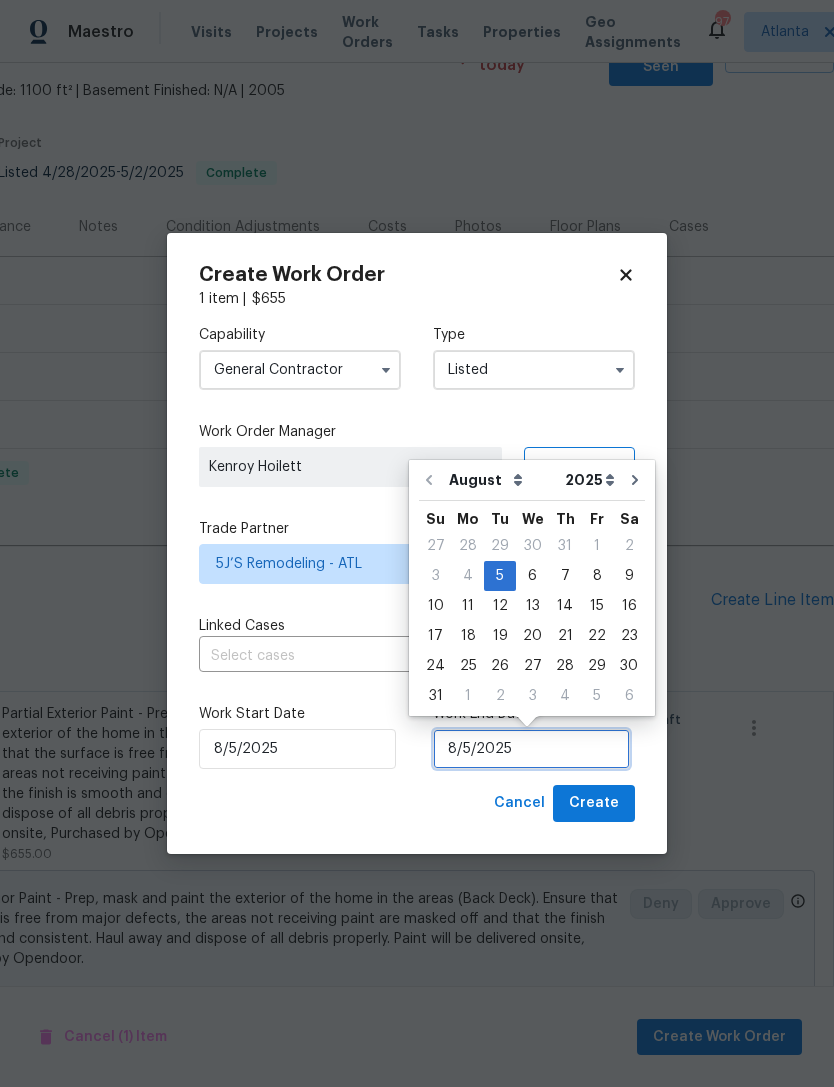 scroll, scrollTop: 37, scrollLeft: 0, axis: vertical 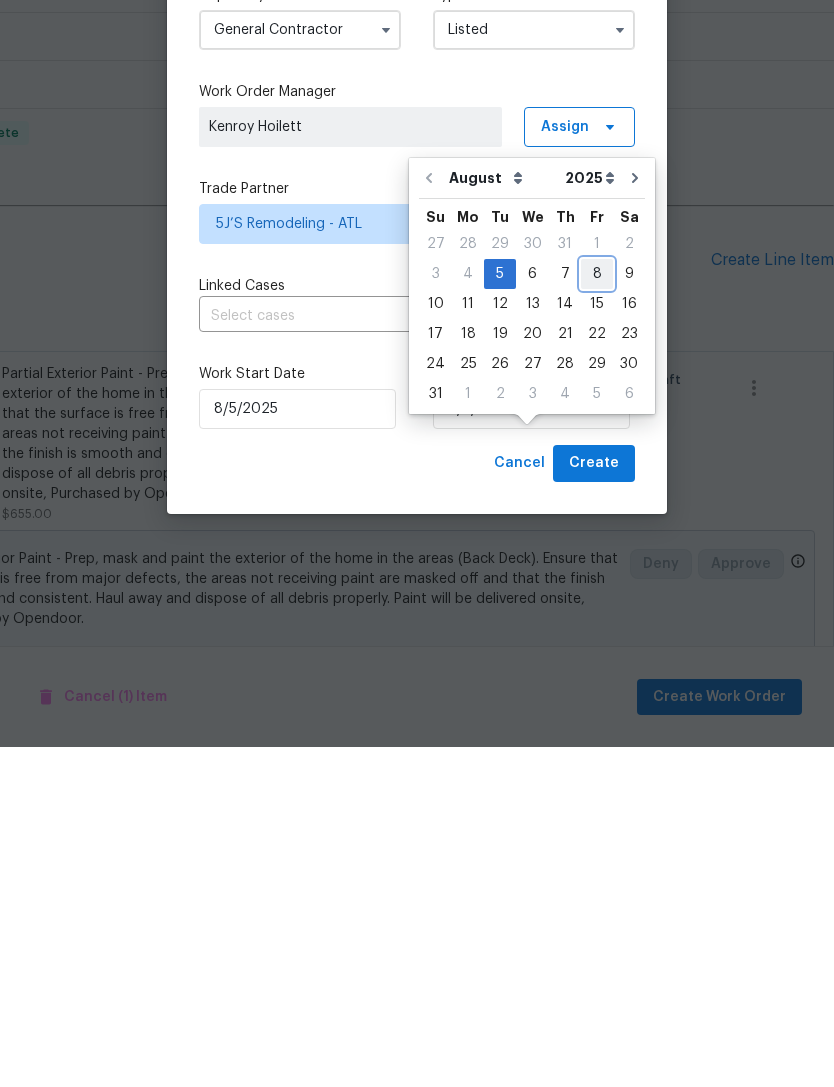 click on "8" at bounding box center [597, 614] 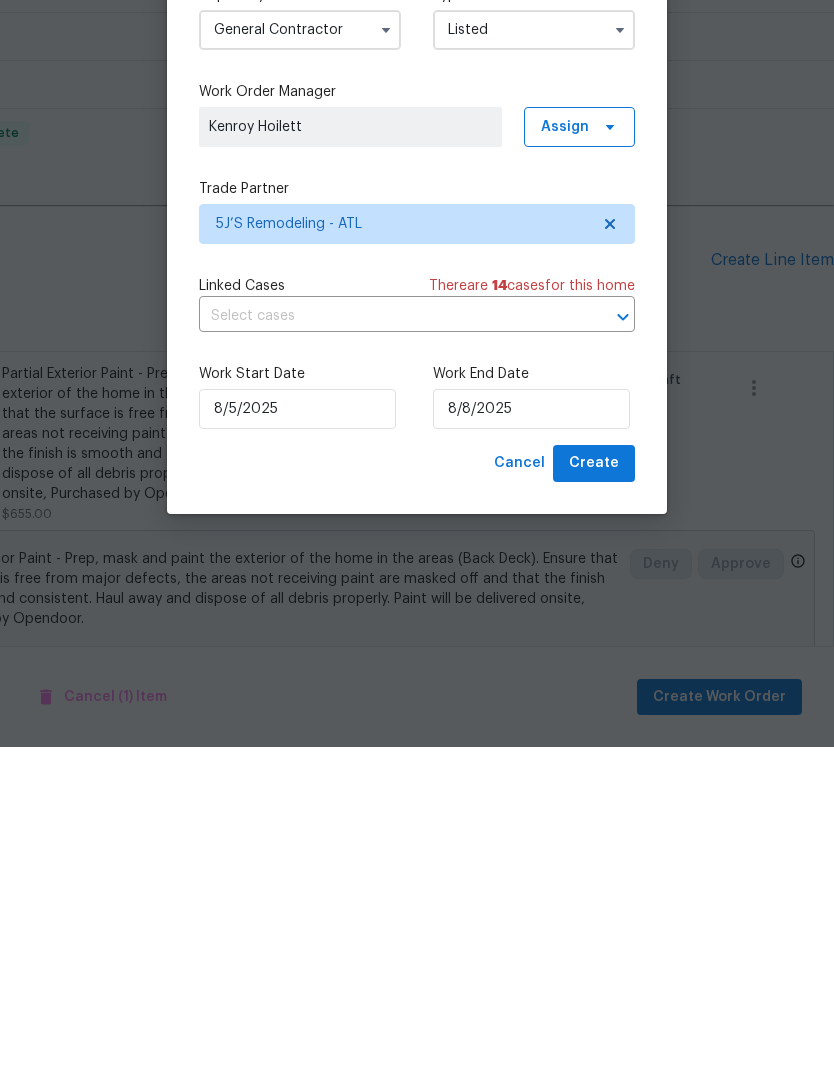 scroll, scrollTop: 64, scrollLeft: 0, axis: vertical 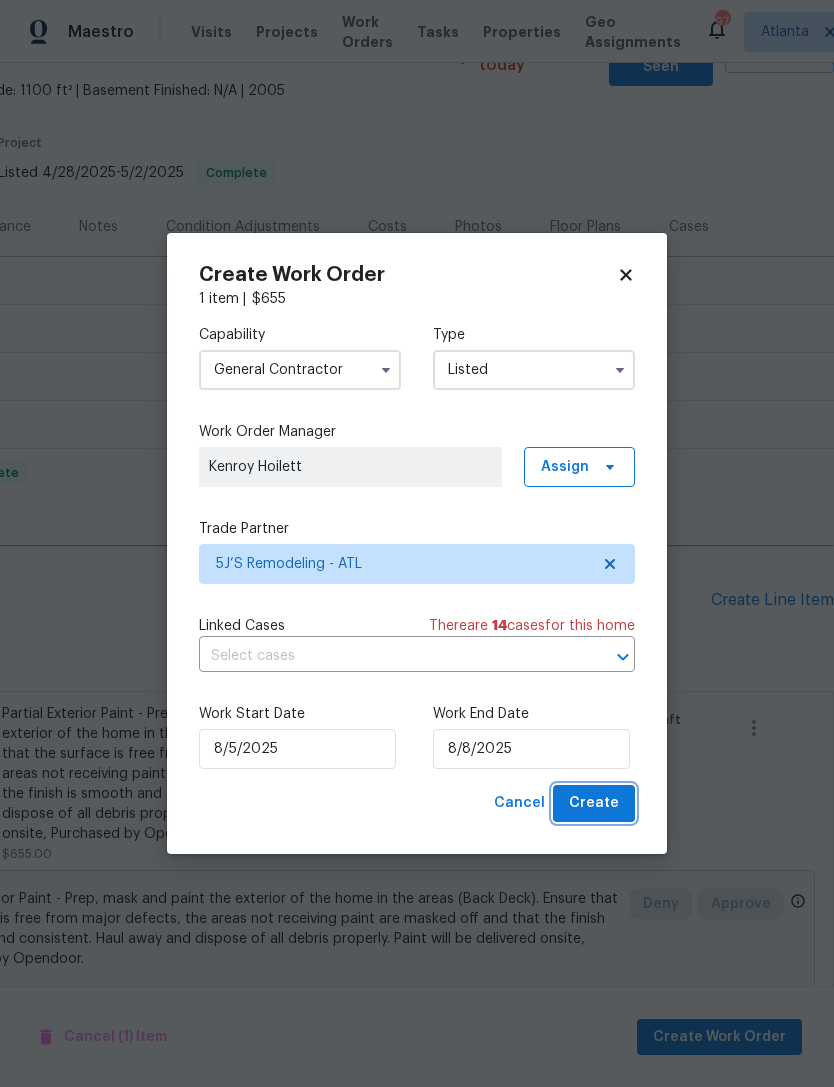 click on "Create" at bounding box center [594, 803] 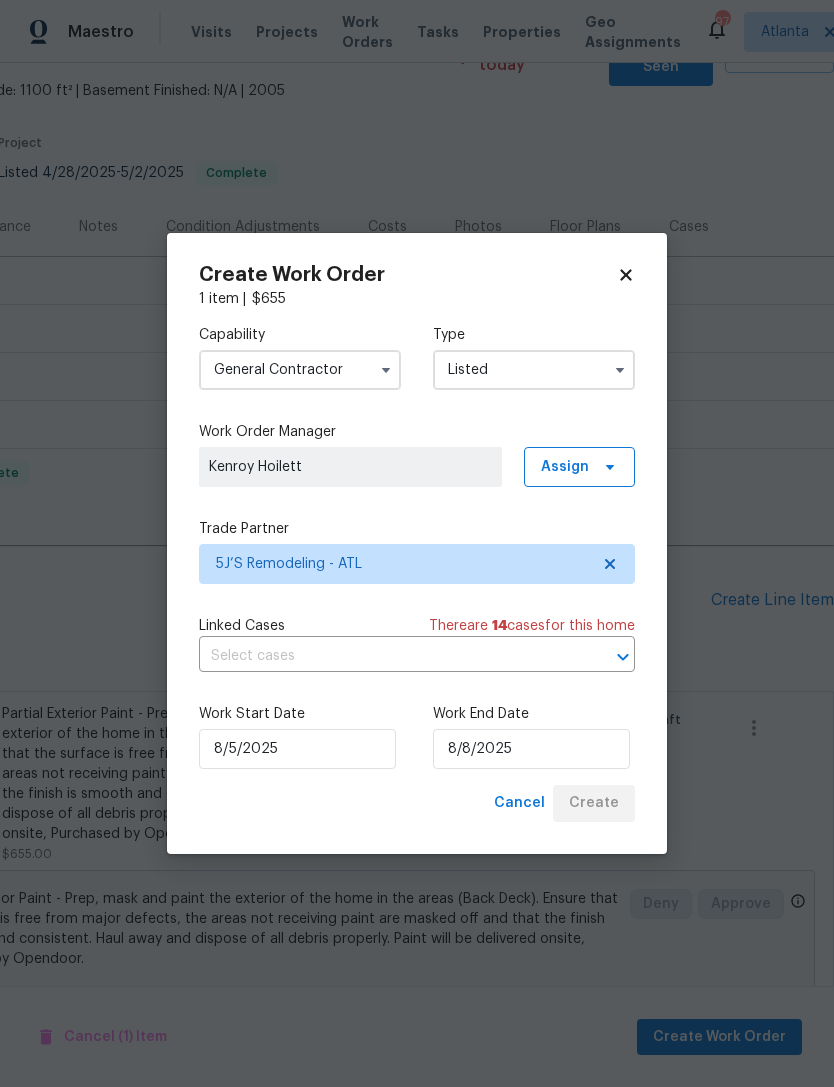 checkbox on "false" 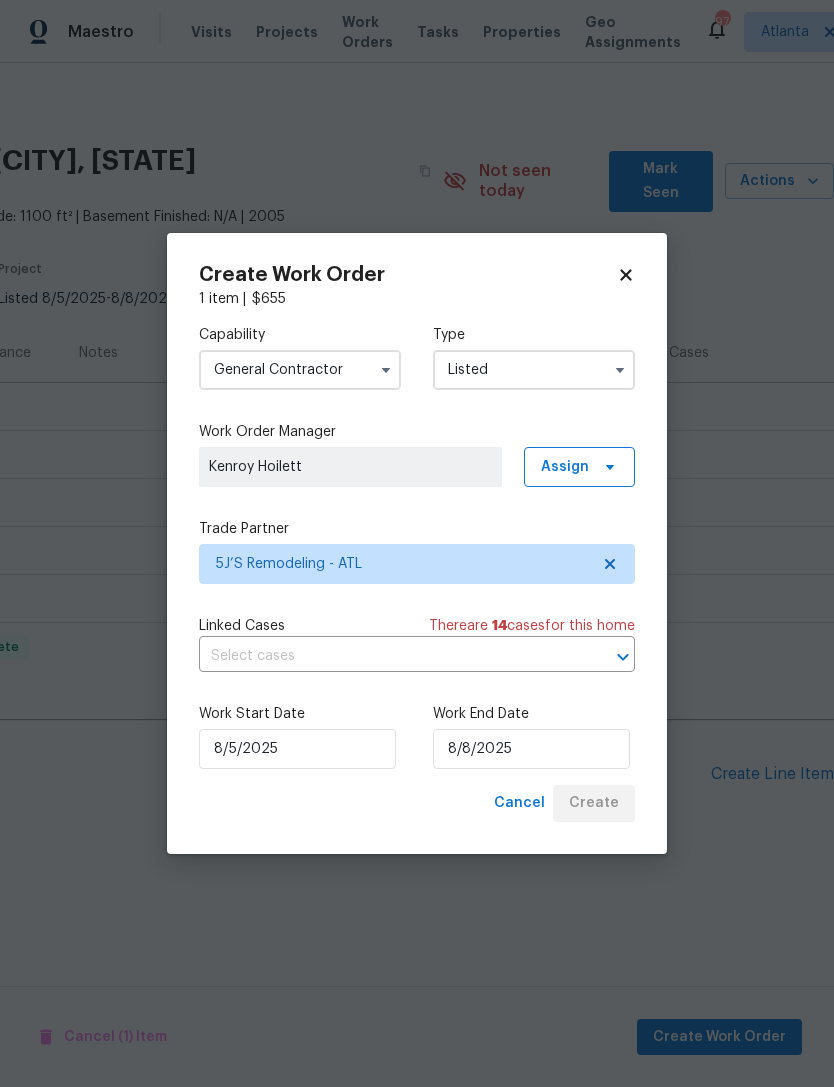 scroll, scrollTop: 0, scrollLeft: 0, axis: both 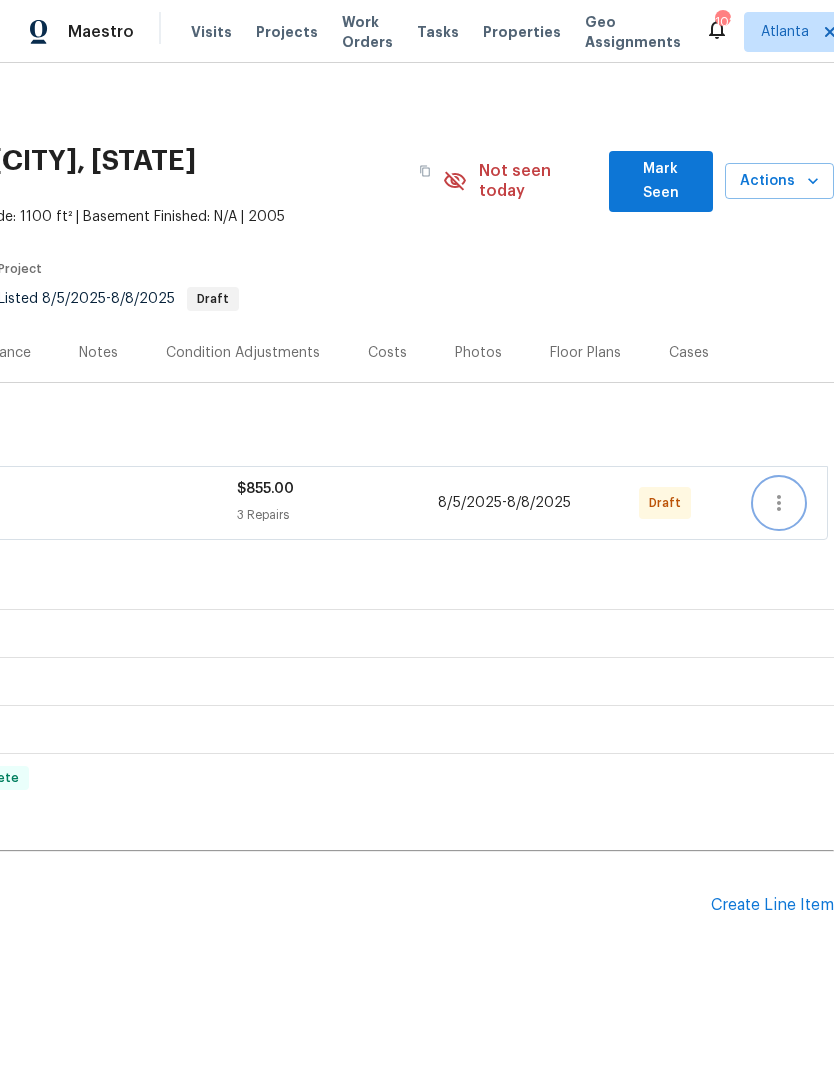 click 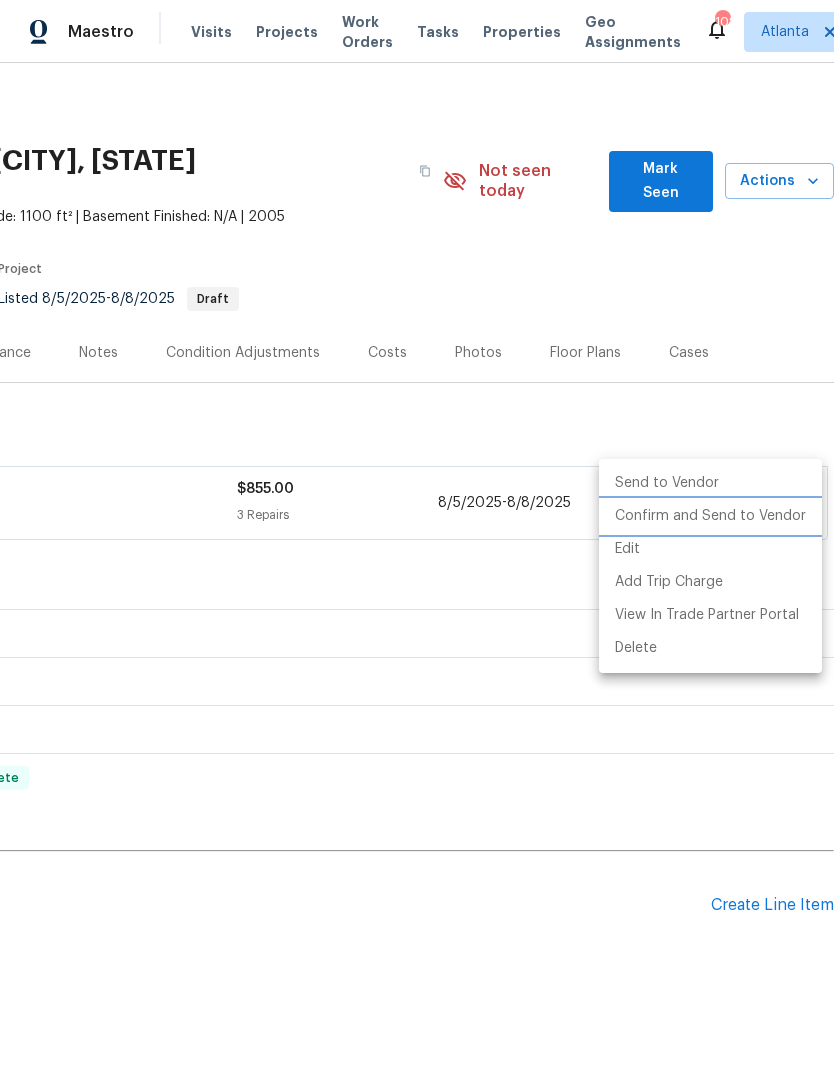 click on "Confirm and Send to Vendor" at bounding box center [710, 516] 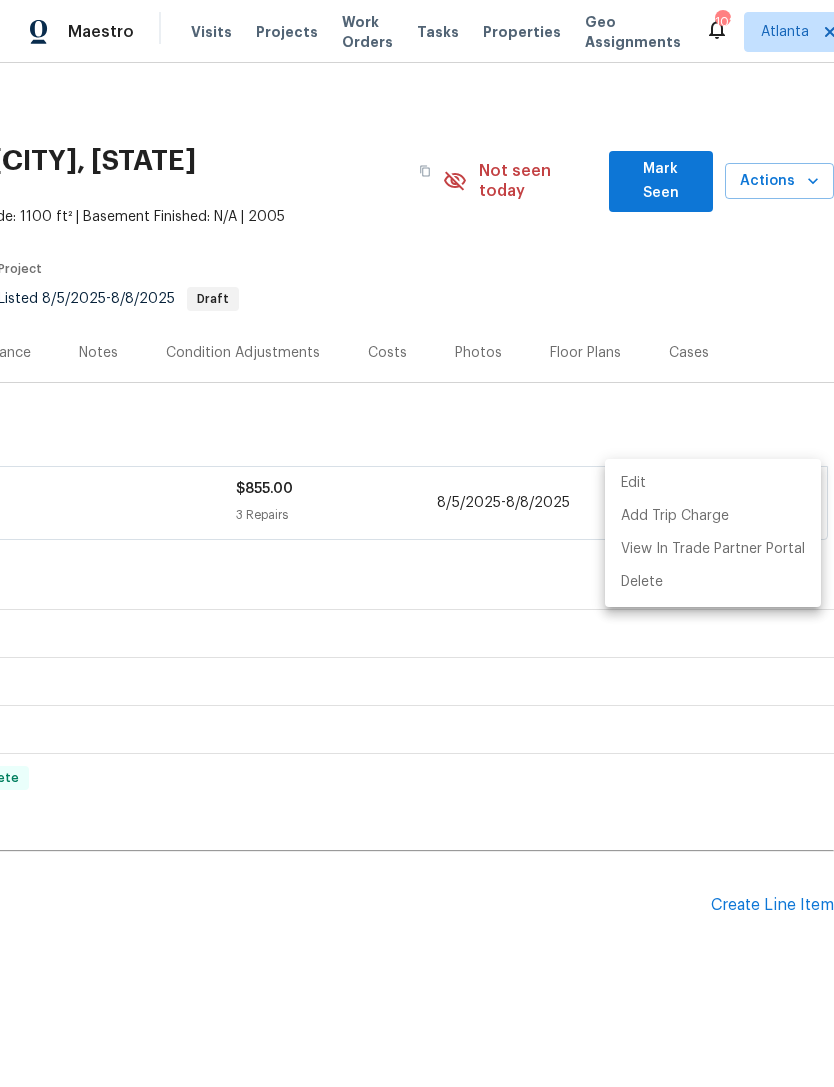 click at bounding box center (417, 543) 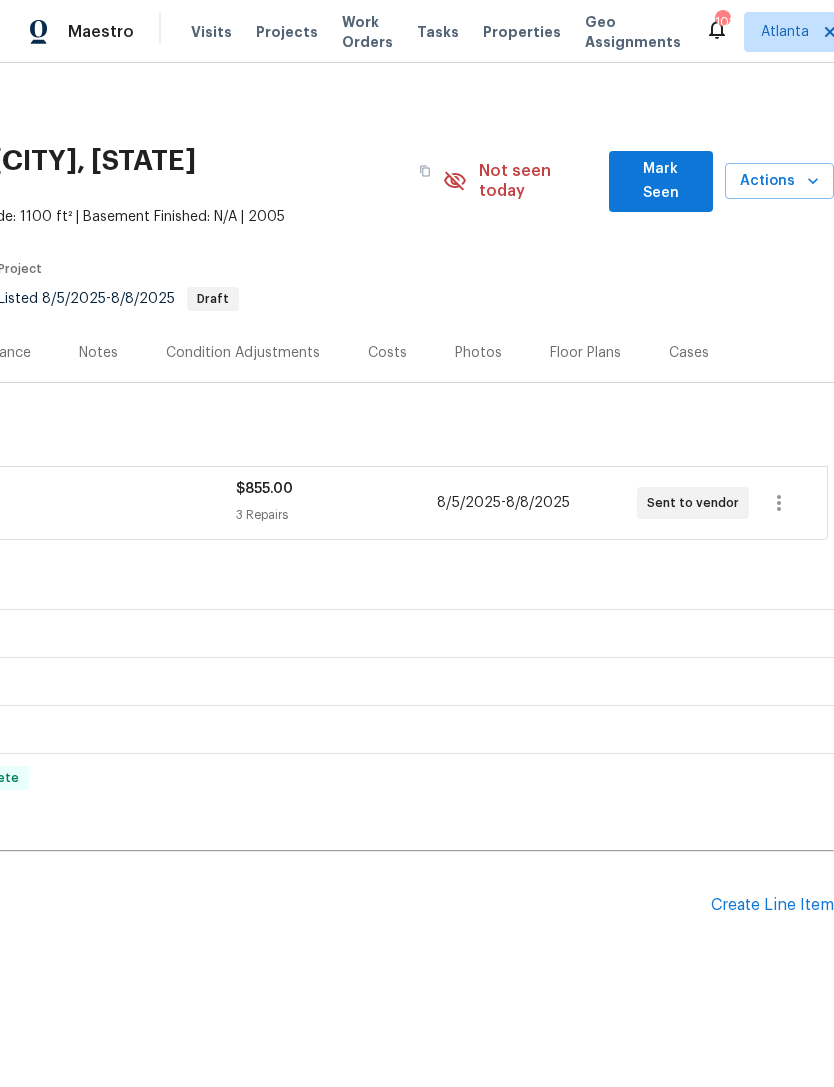 click on "Mark Seen" at bounding box center [661, 181] 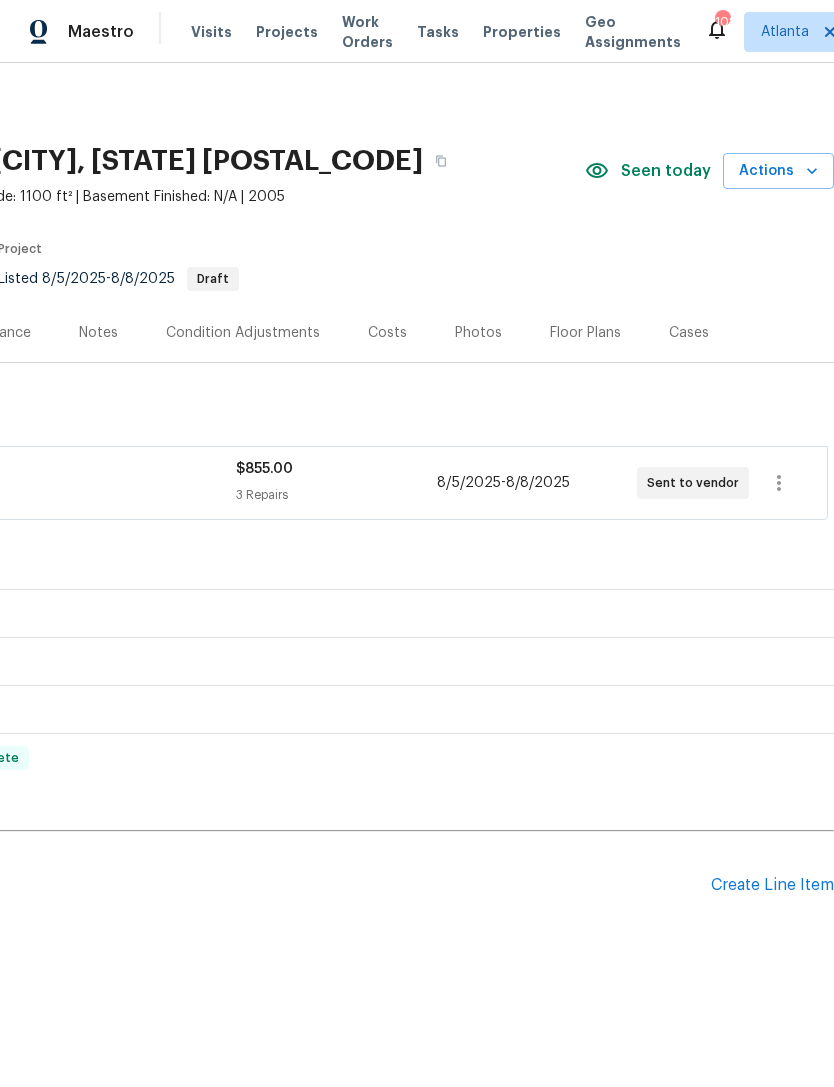 click on "Visits" at bounding box center (211, 32) 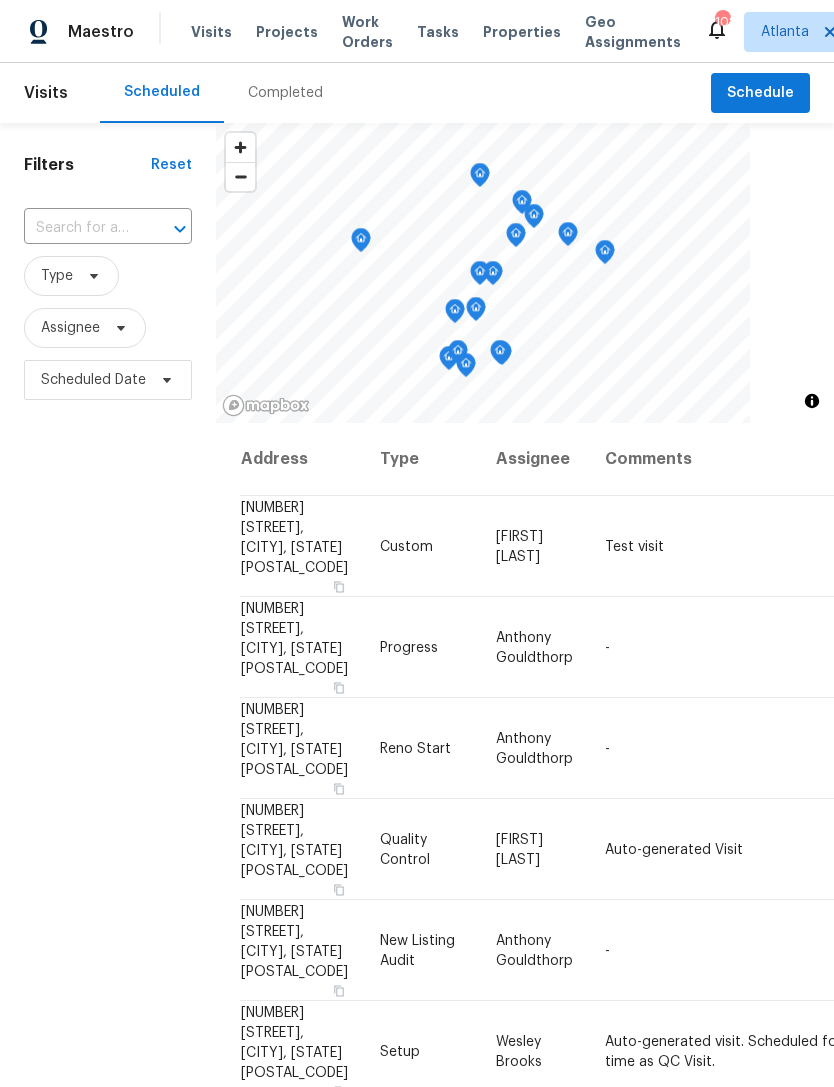 click at bounding box center (80, 228) 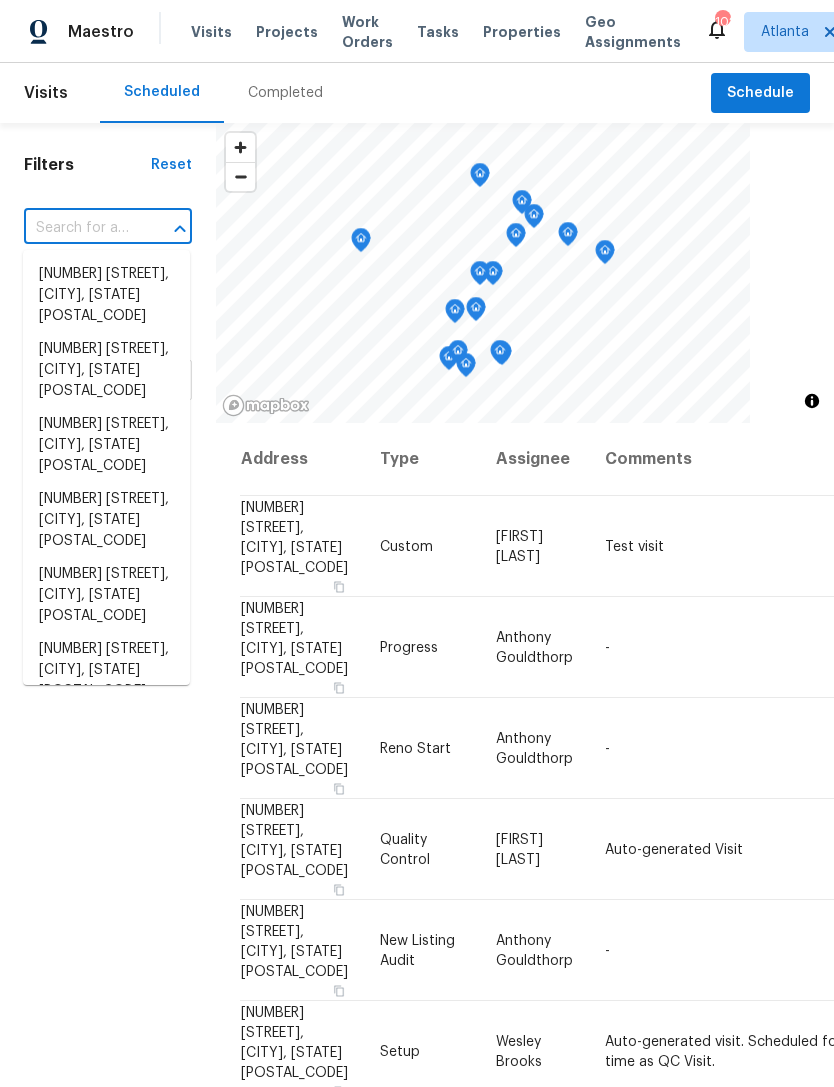 click at bounding box center (80, 228) 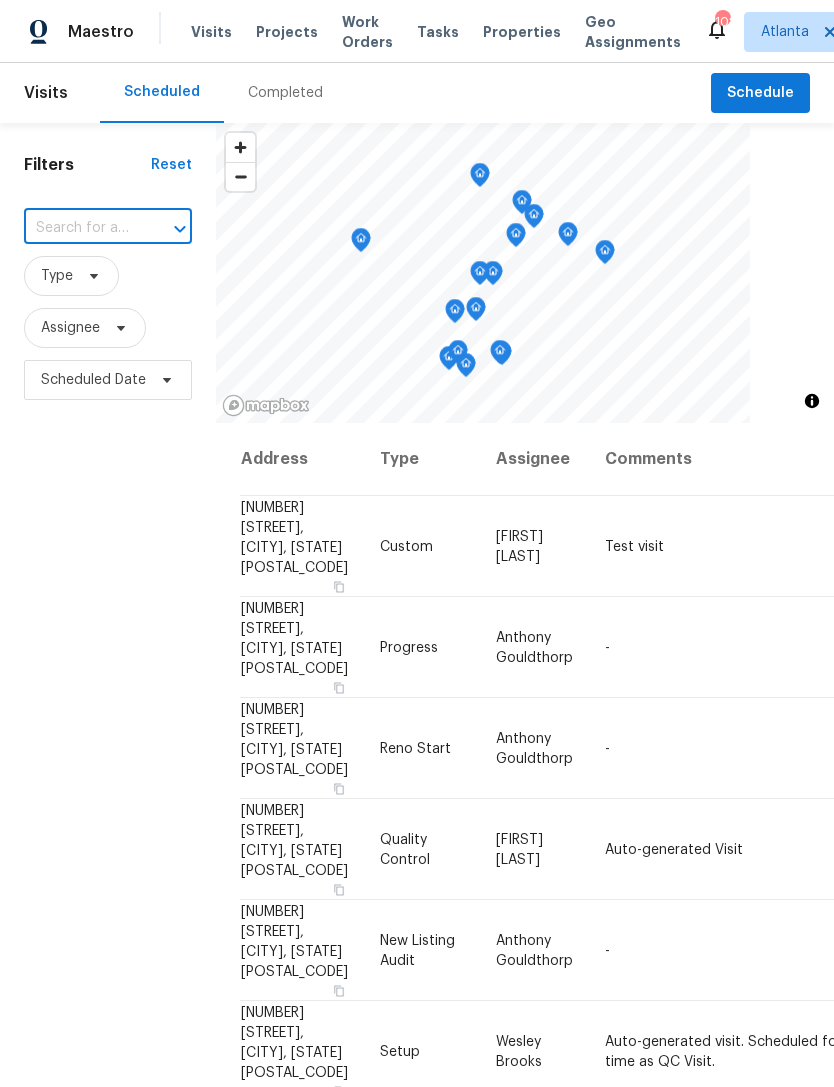 paste on "[NUMBER] [STREET], [CITY], [STATE] [POSTAL_CODE]" 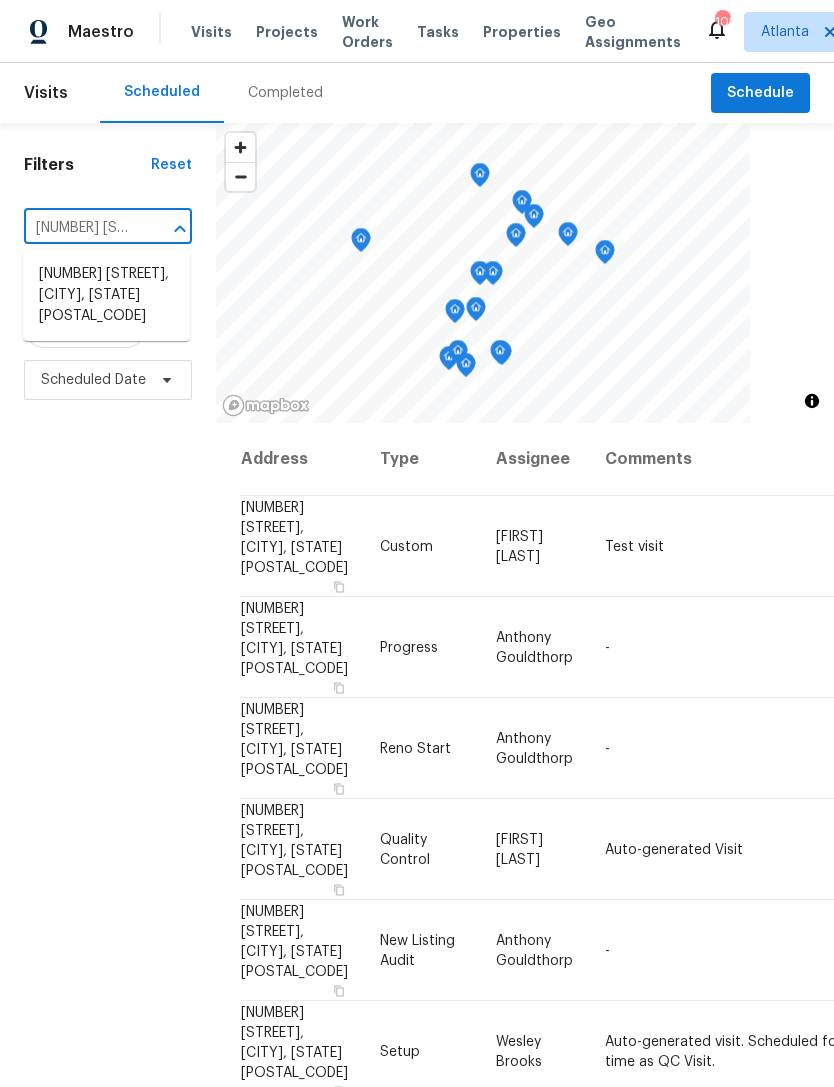 click on "[NUMBER] [STREET], [CITY], [STATE] [POSTAL_CODE]" at bounding box center (106, 295) 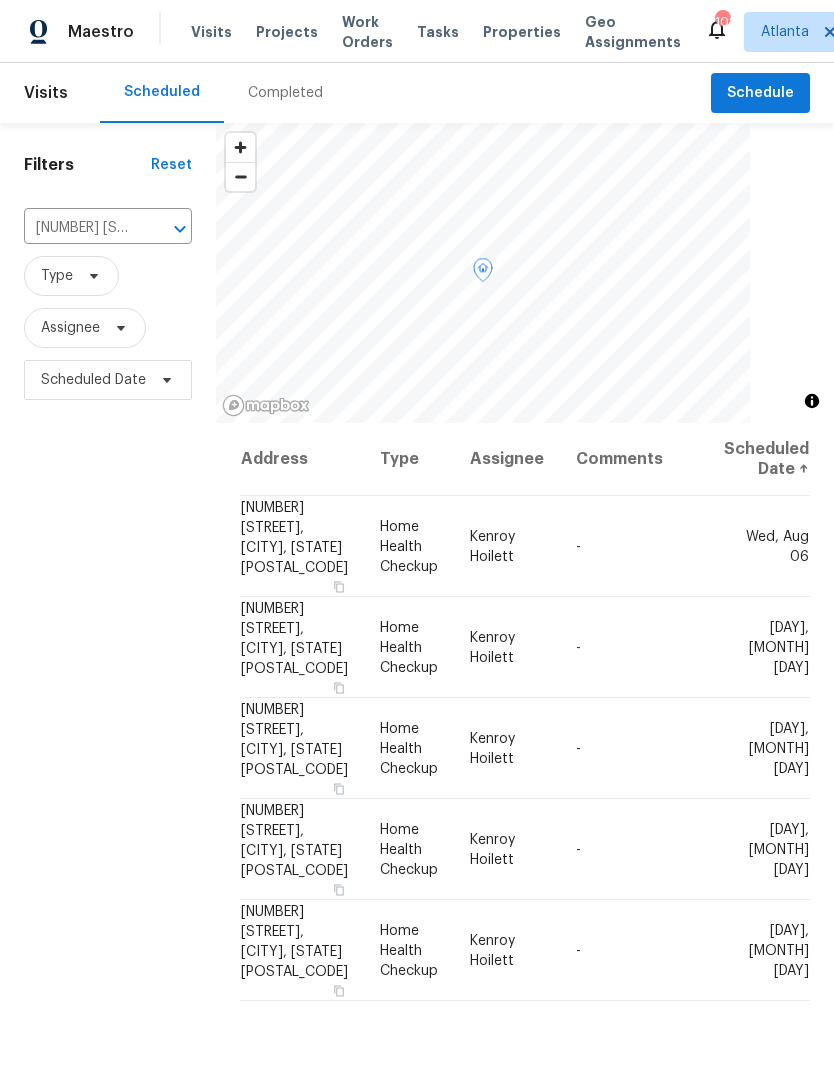 click 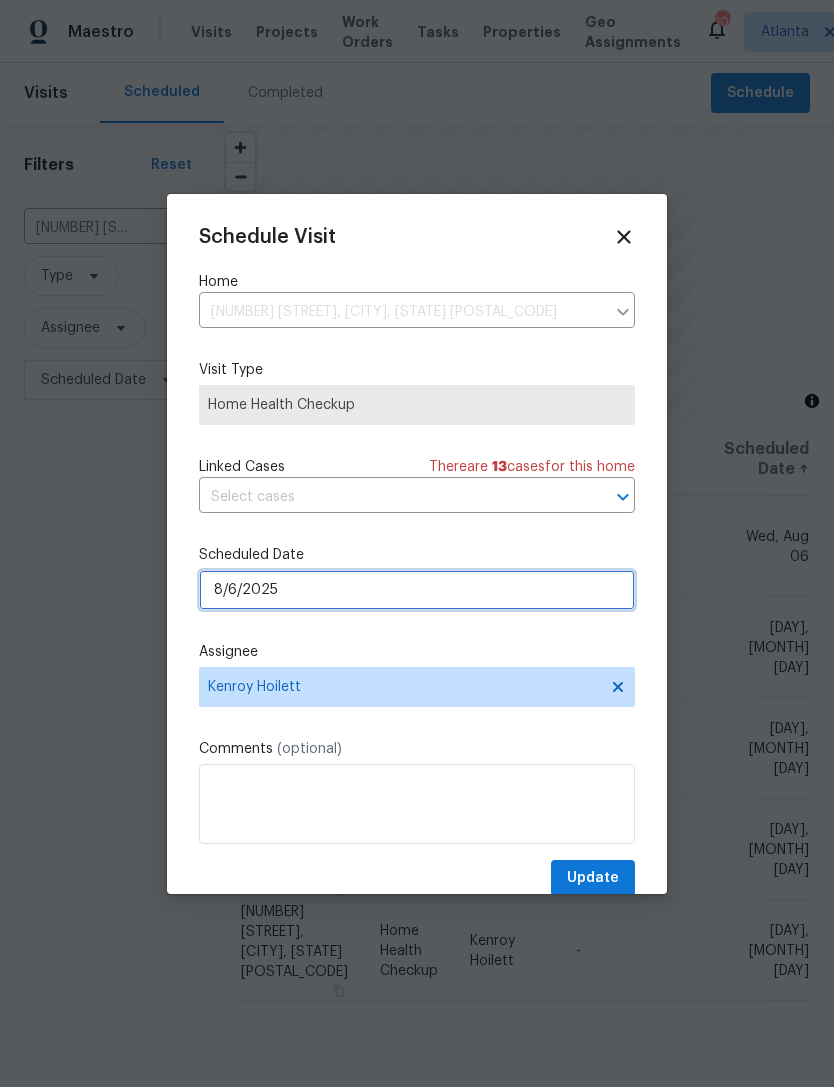 click on "8/6/2025" at bounding box center (417, 590) 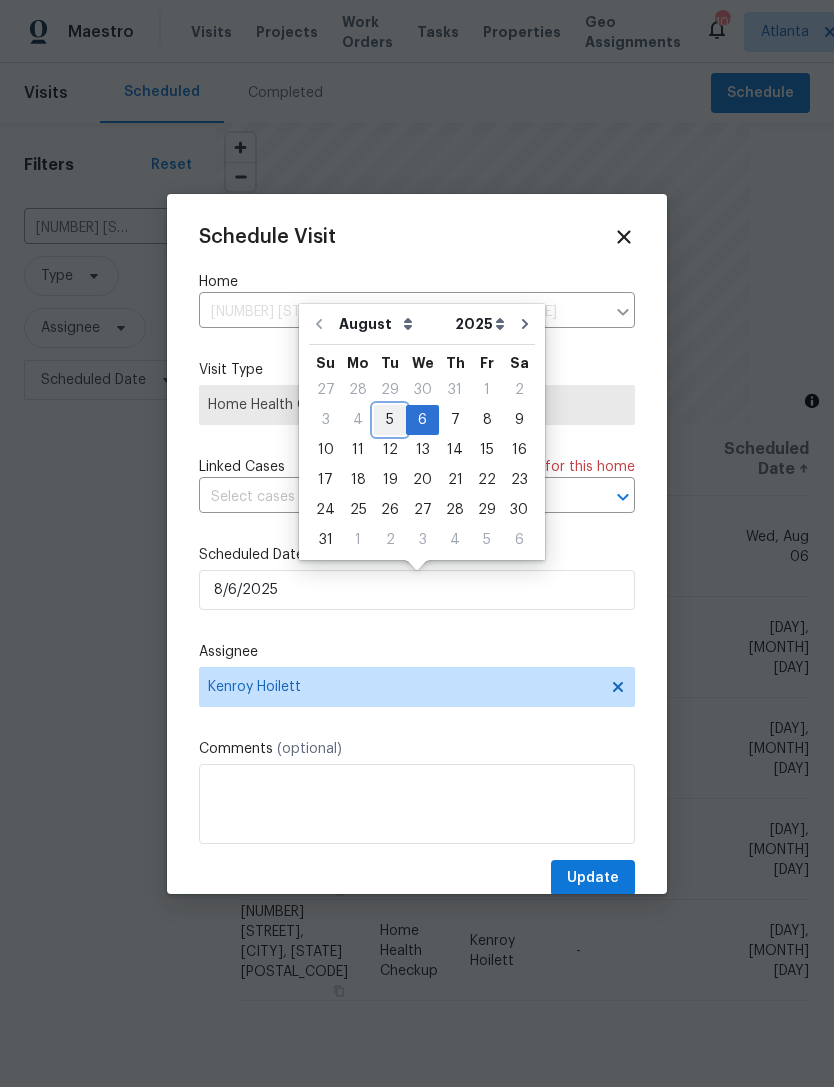 click on "5" at bounding box center (390, 420) 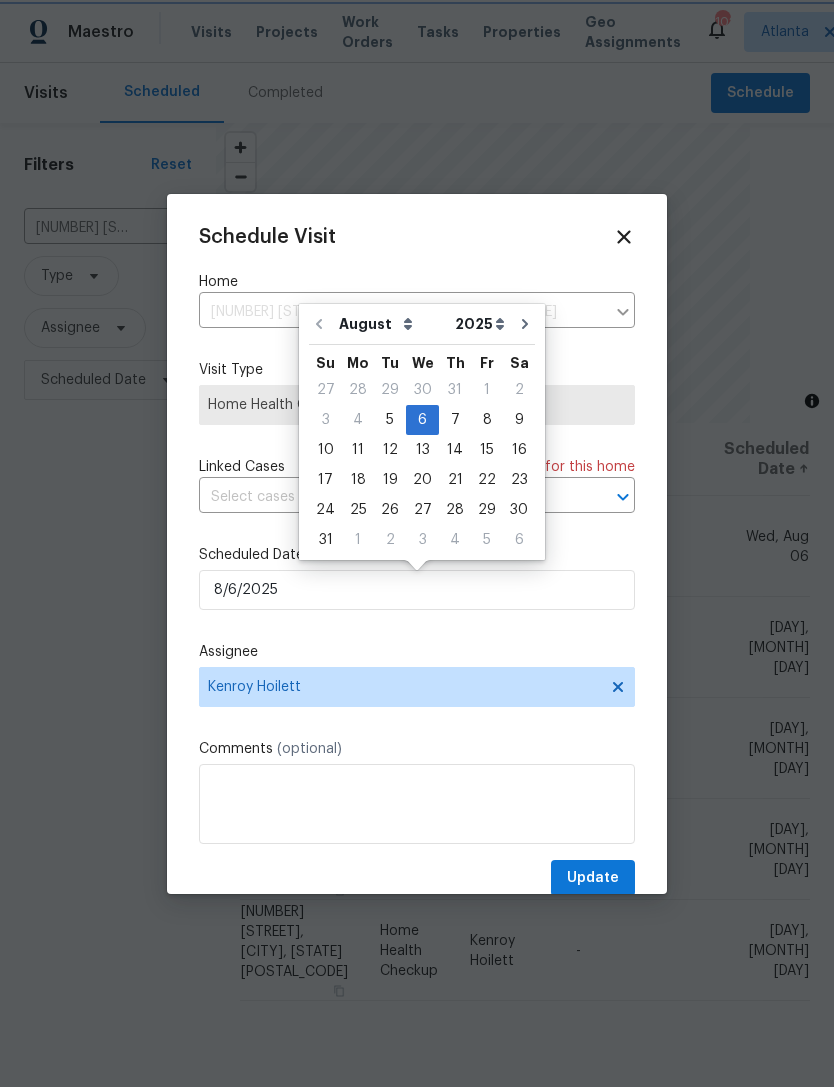 type on "8/5/2025" 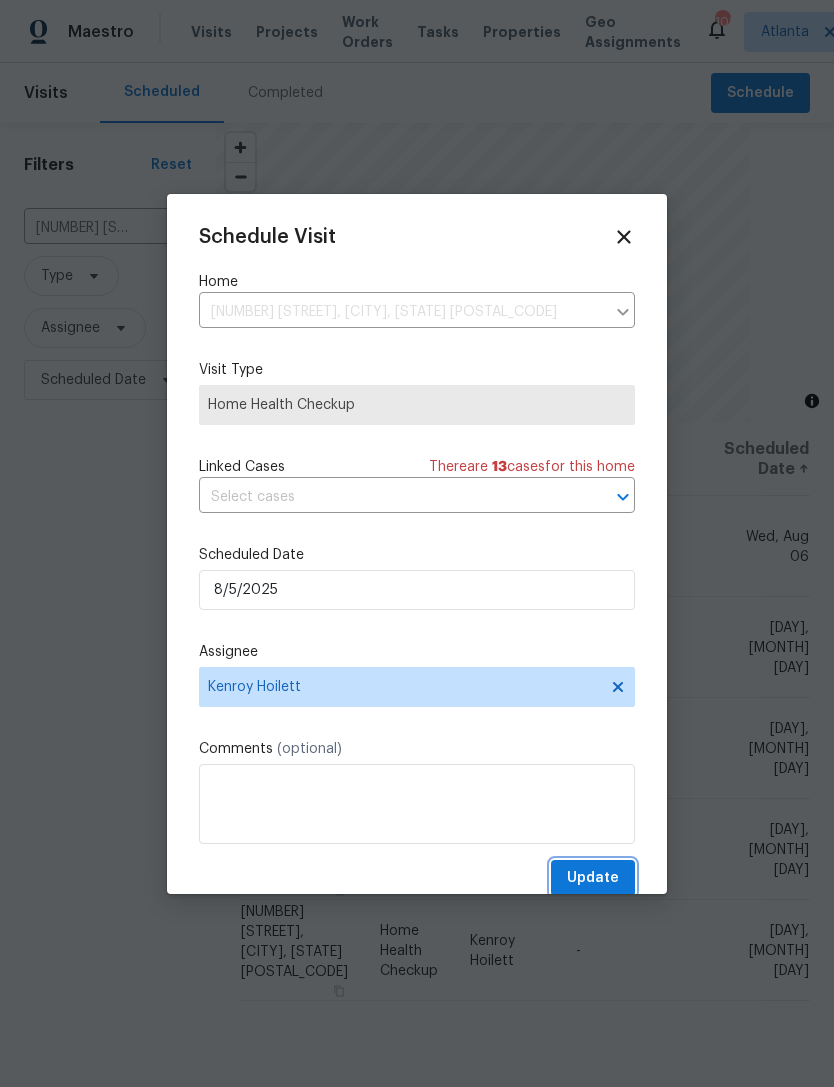 click on "Update" at bounding box center [593, 878] 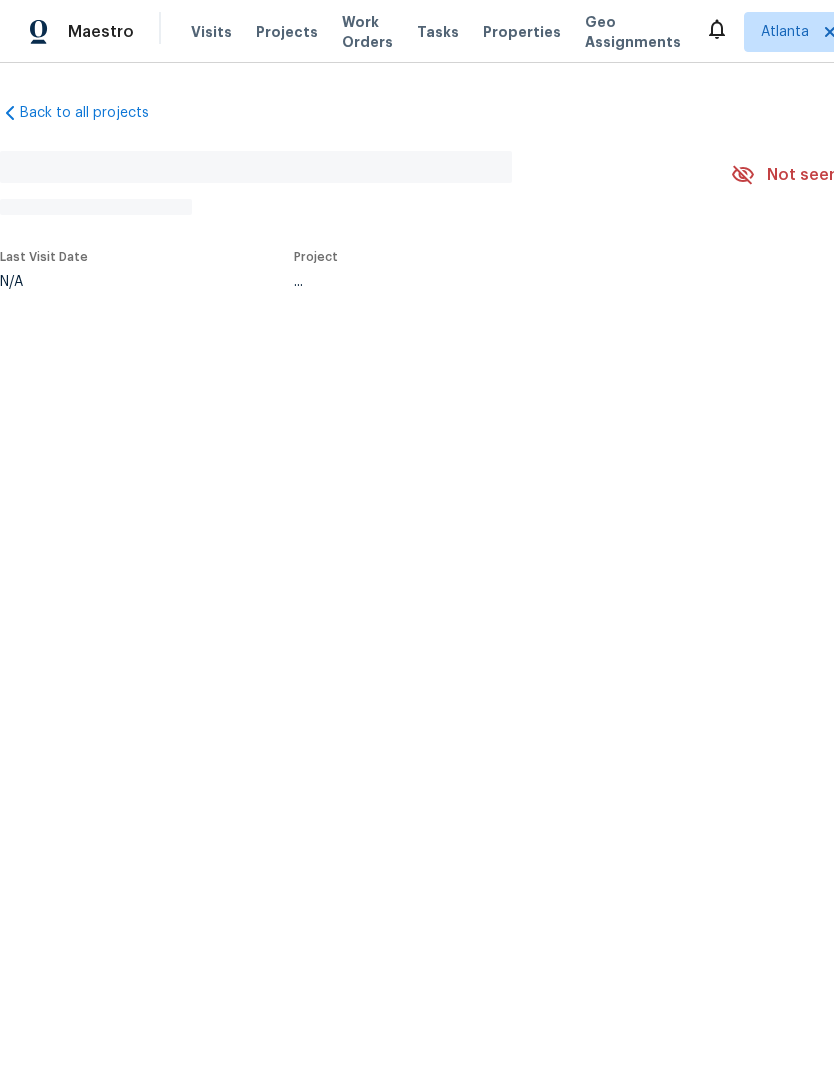 scroll, scrollTop: 0, scrollLeft: 0, axis: both 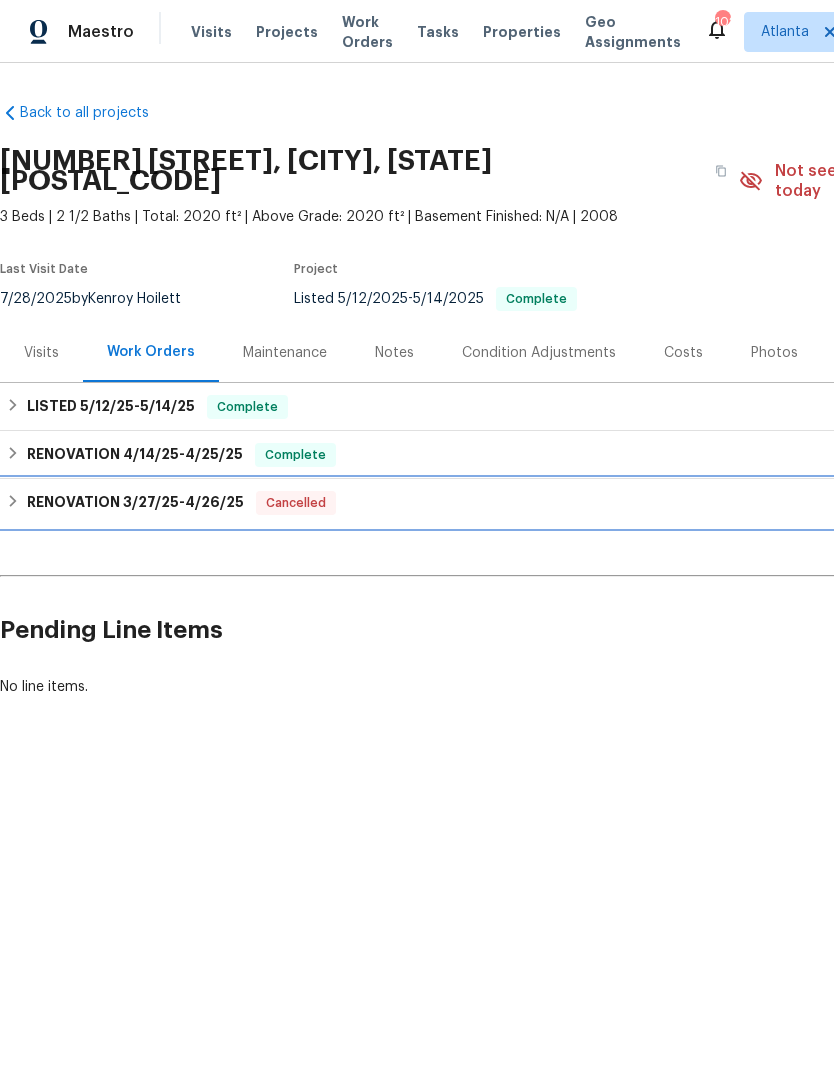 click on "RENOVATION [DATE] - [DATE]" at bounding box center [135, 503] 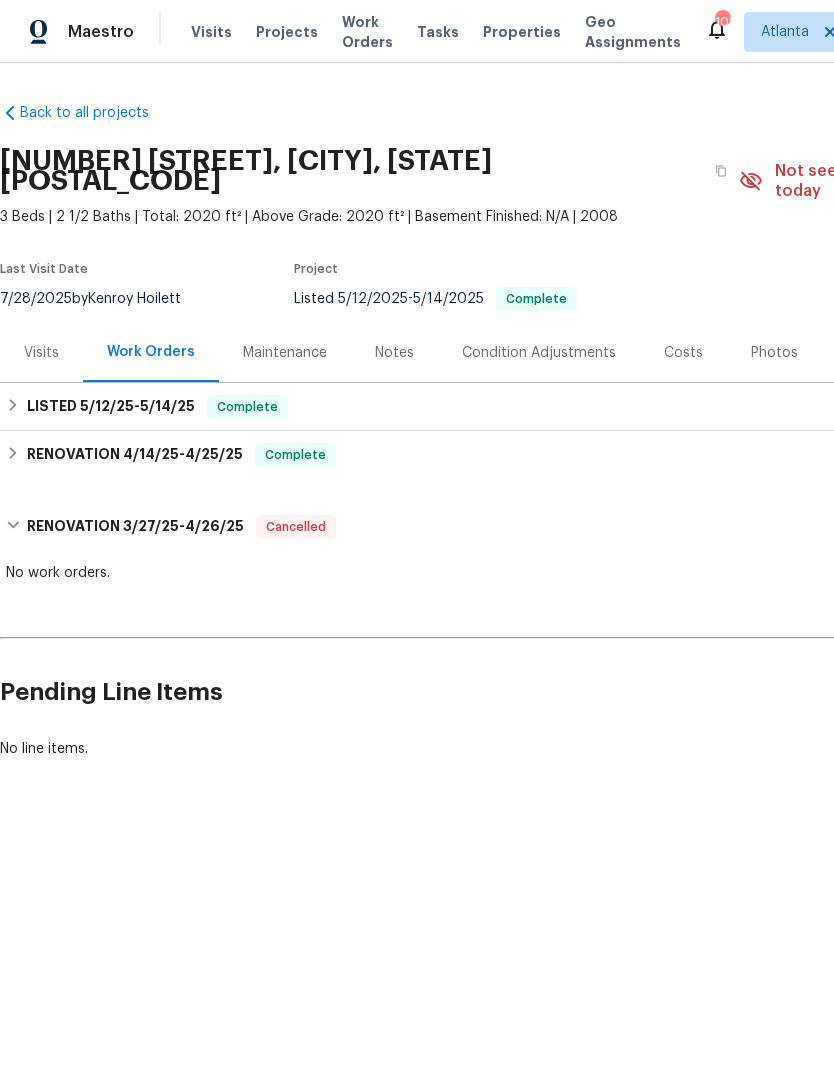 click on "Costs" at bounding box center (683, 353) 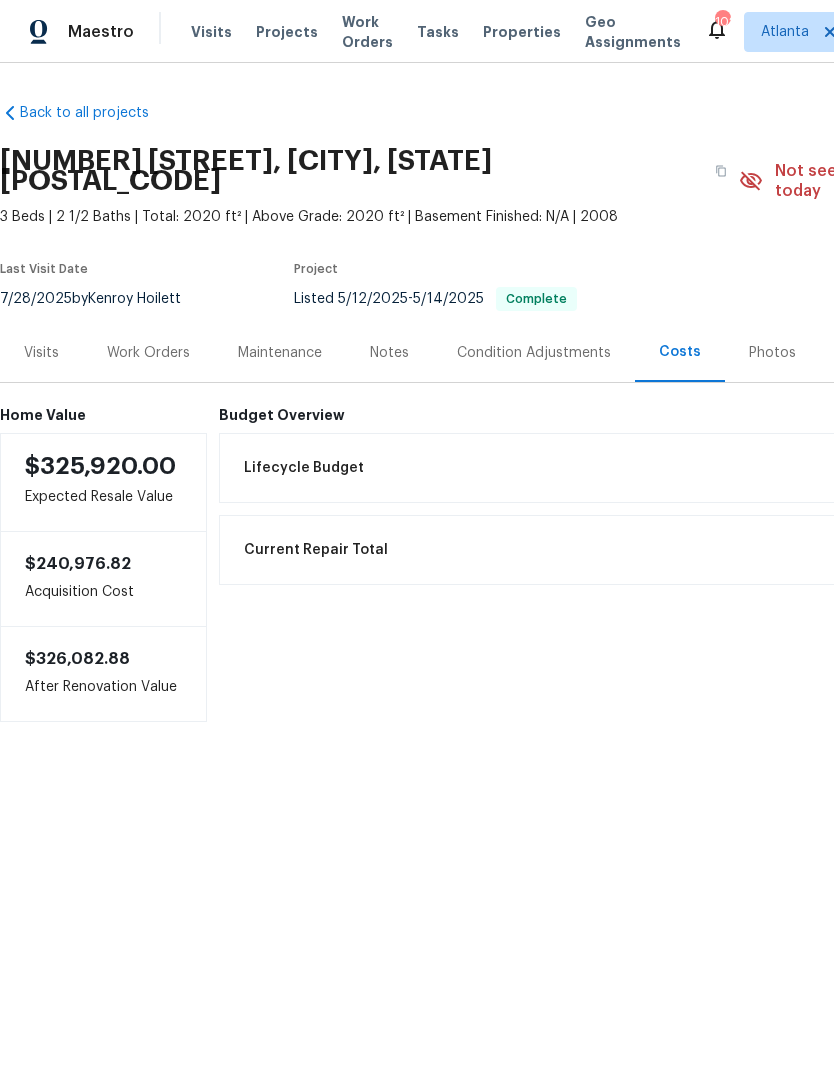 scroll, scrollTop: 0, scrollLeft: 0, axis: both 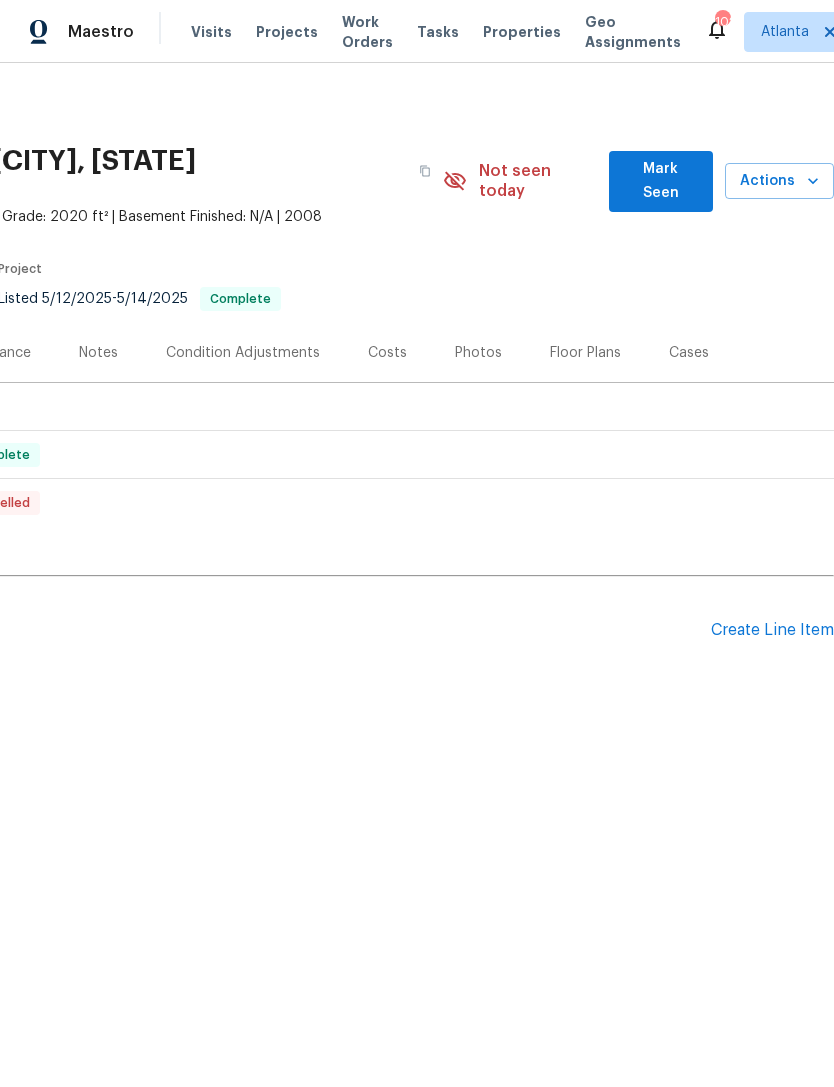 click on "Create Line Item" at bounding box center [772, 630] 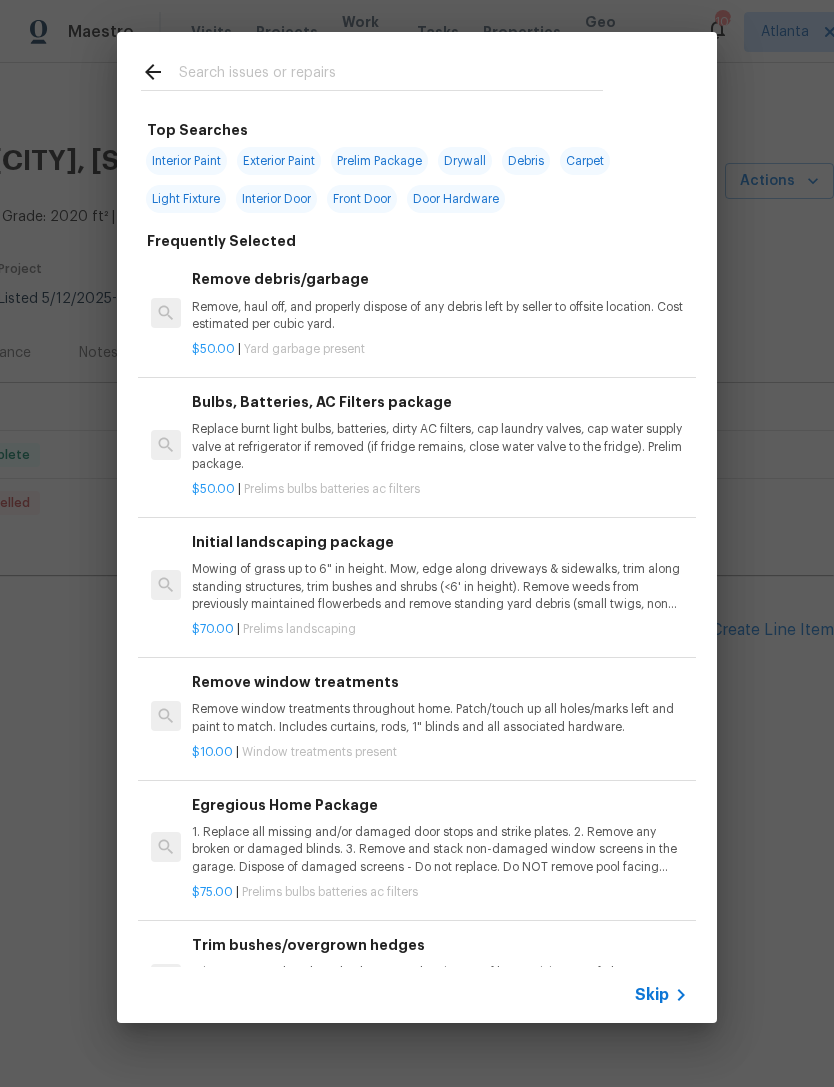 click at bounding box center [391, 75] 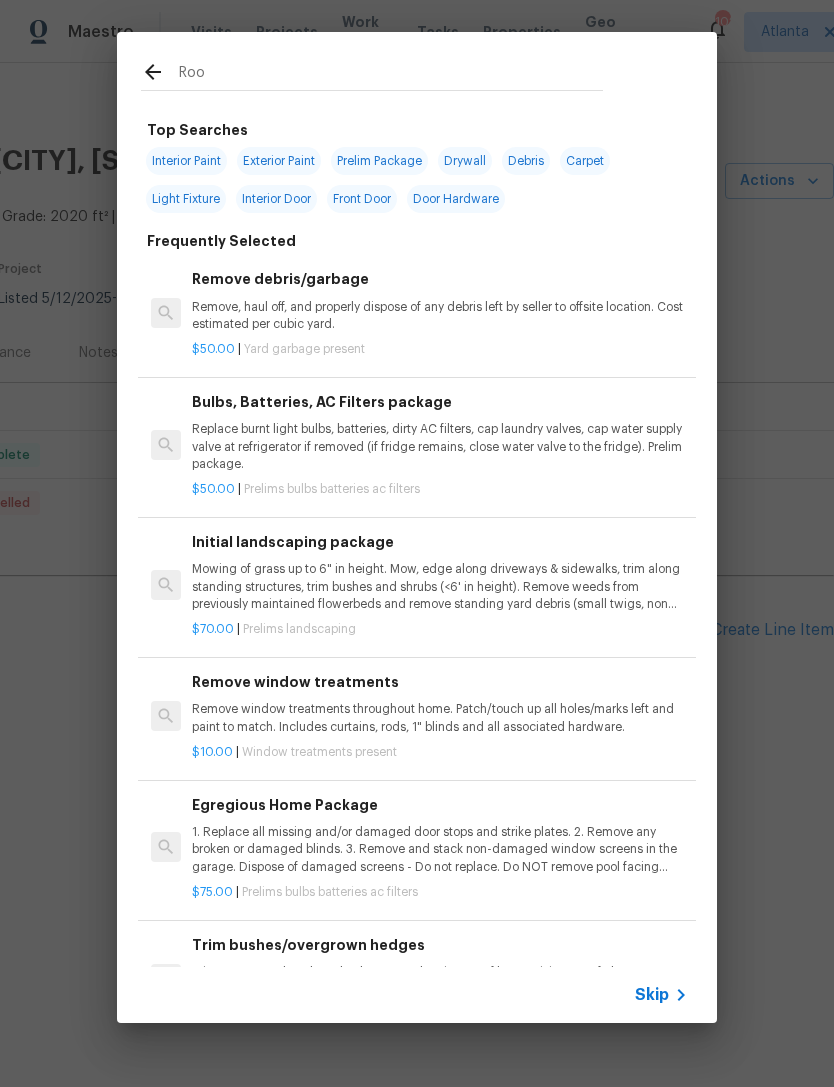 type on "Roof" 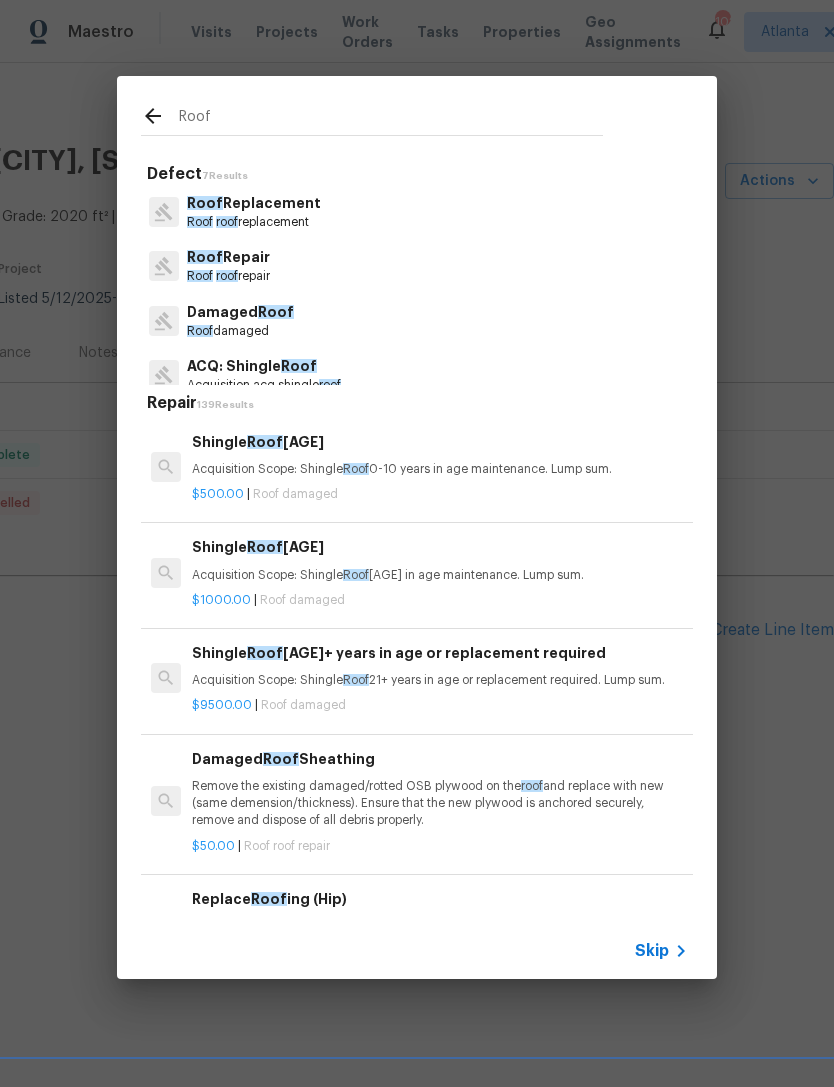 click on "Roof  Replacement" at bounding box center [254, 203] 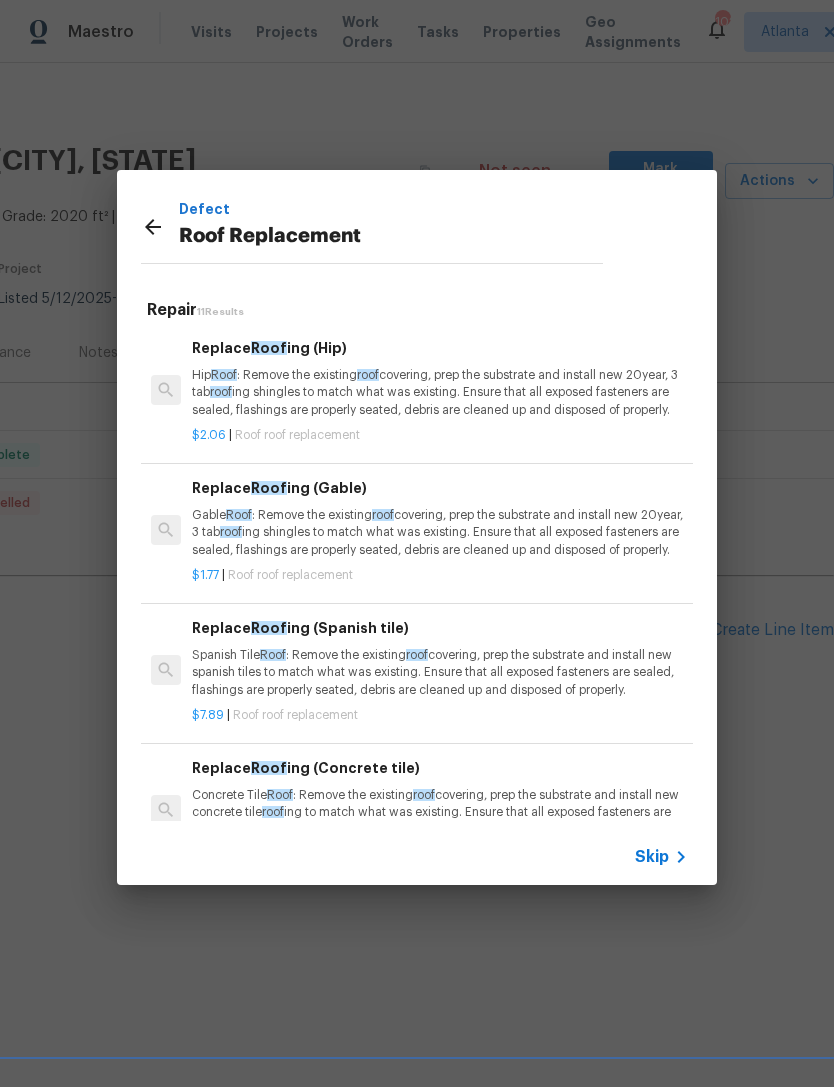 click on "Hip  Roof : Remove the existing  roof  covering, prep the substrate and install new 20year, 3 tab  roof ing shingles to match what was existing. Ensure that all exposed fasteners are sealed, flashings are properly seated, debris are cleaned up and disposed of properly." at bounding box center [440, 392] 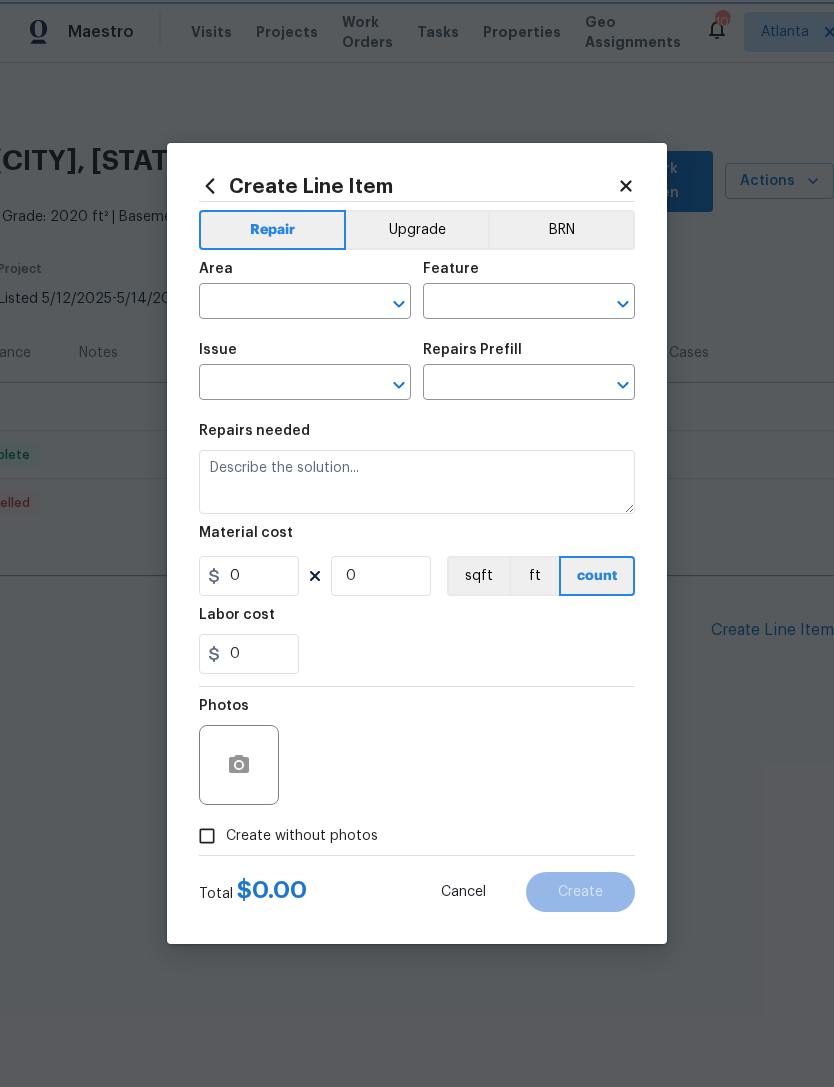 type on "Eaves and Trim" 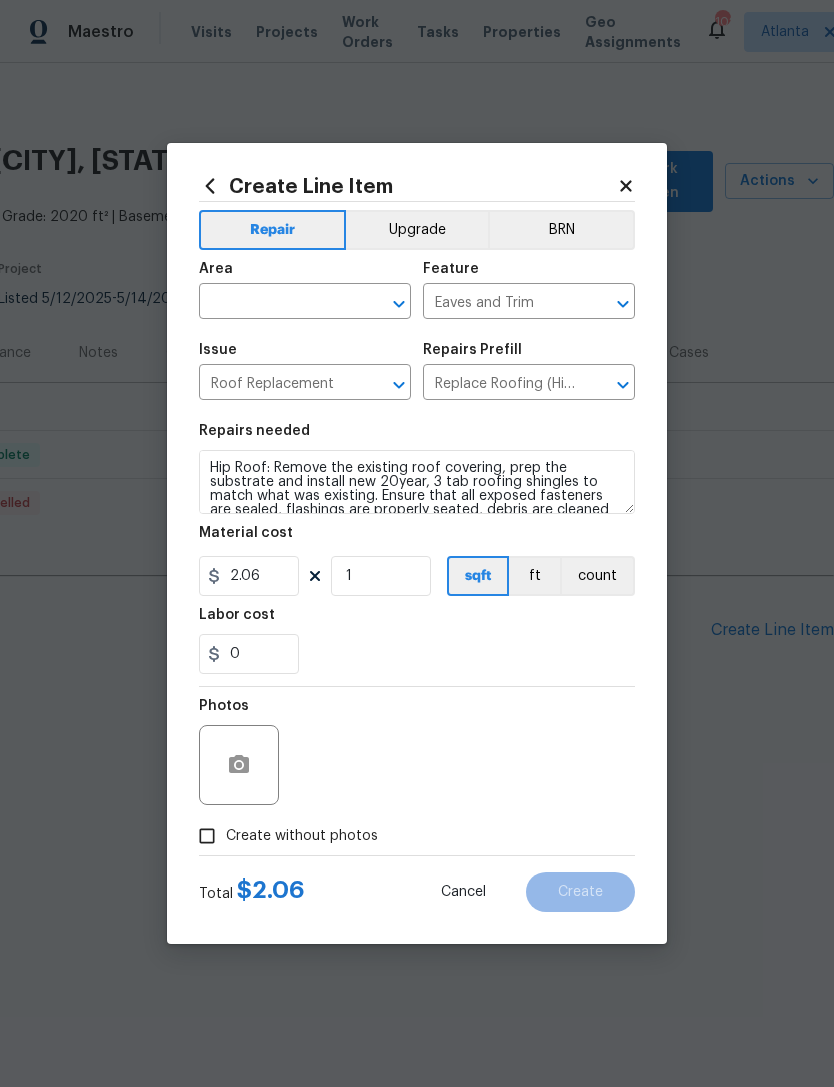 click 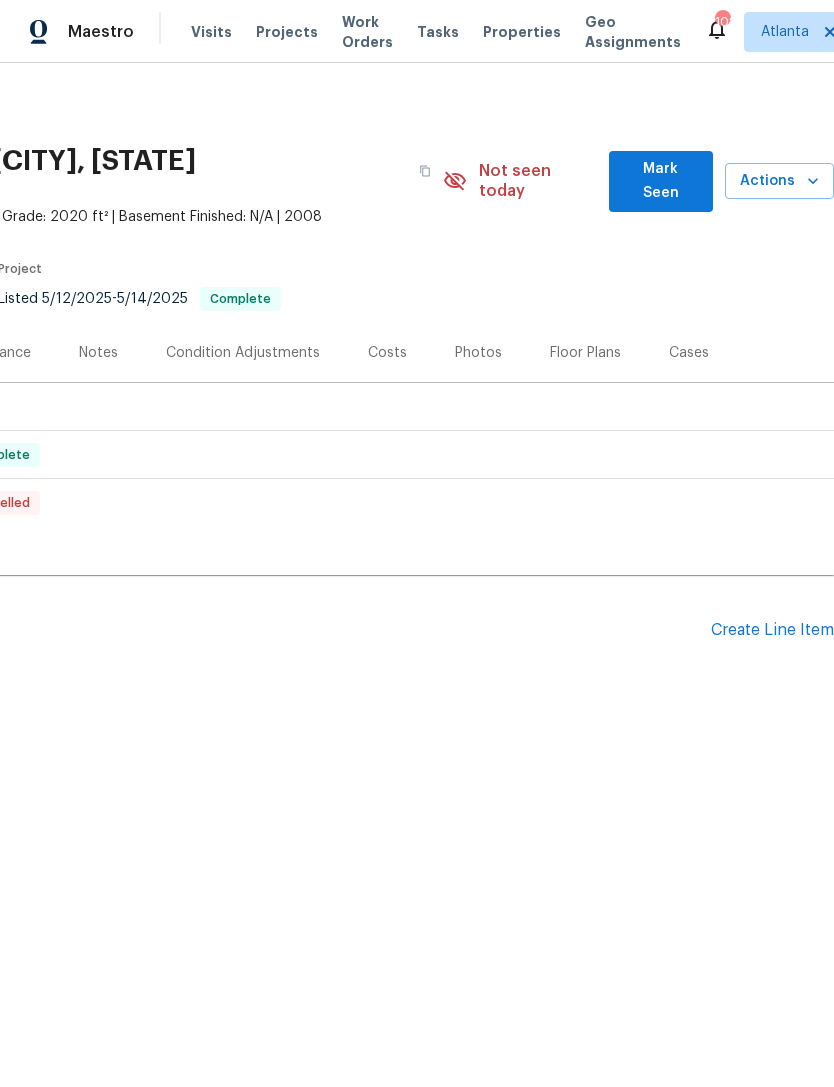 scroll, scrollTop: 0, scrollLeft: 296, axis: horizontal 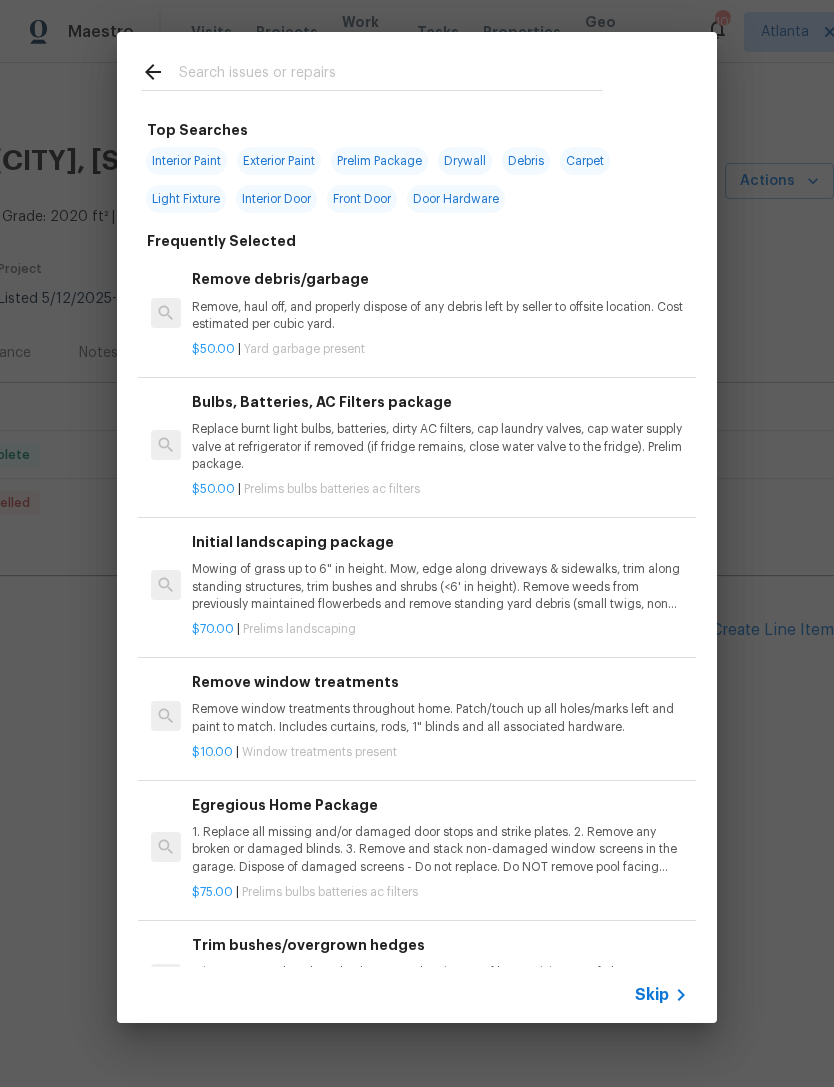 click at bounding box center [391, 75] 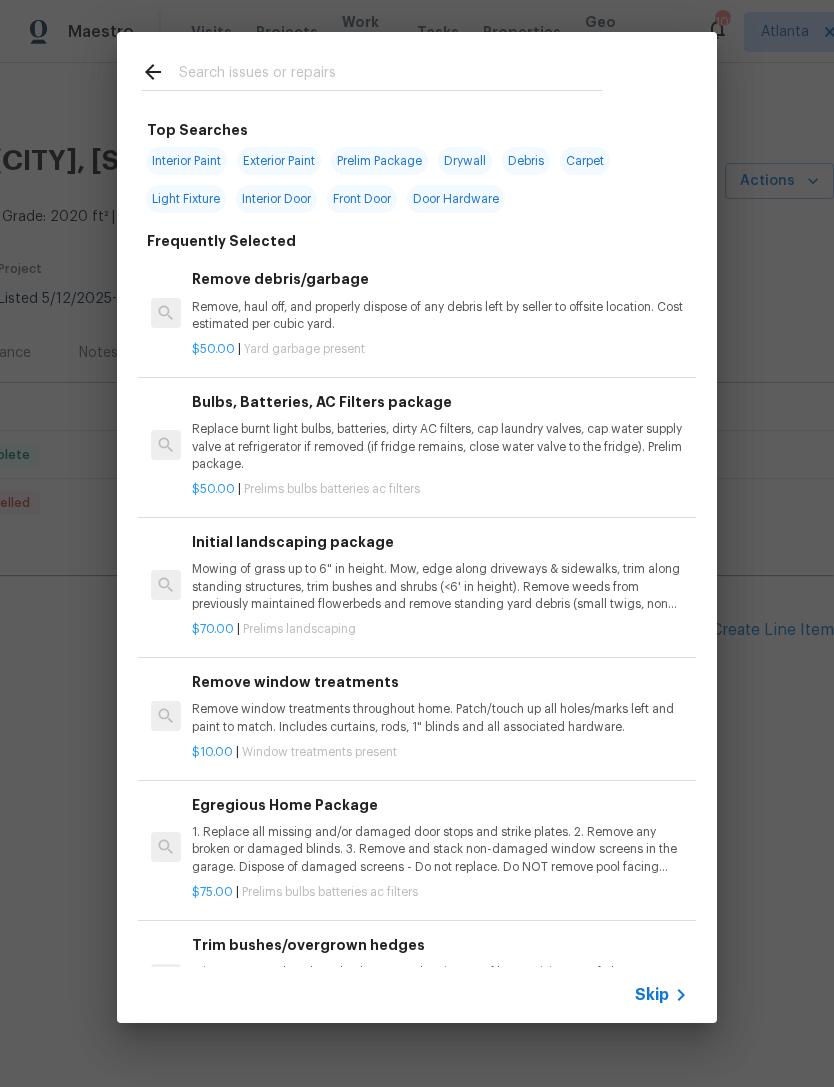 type on "A" 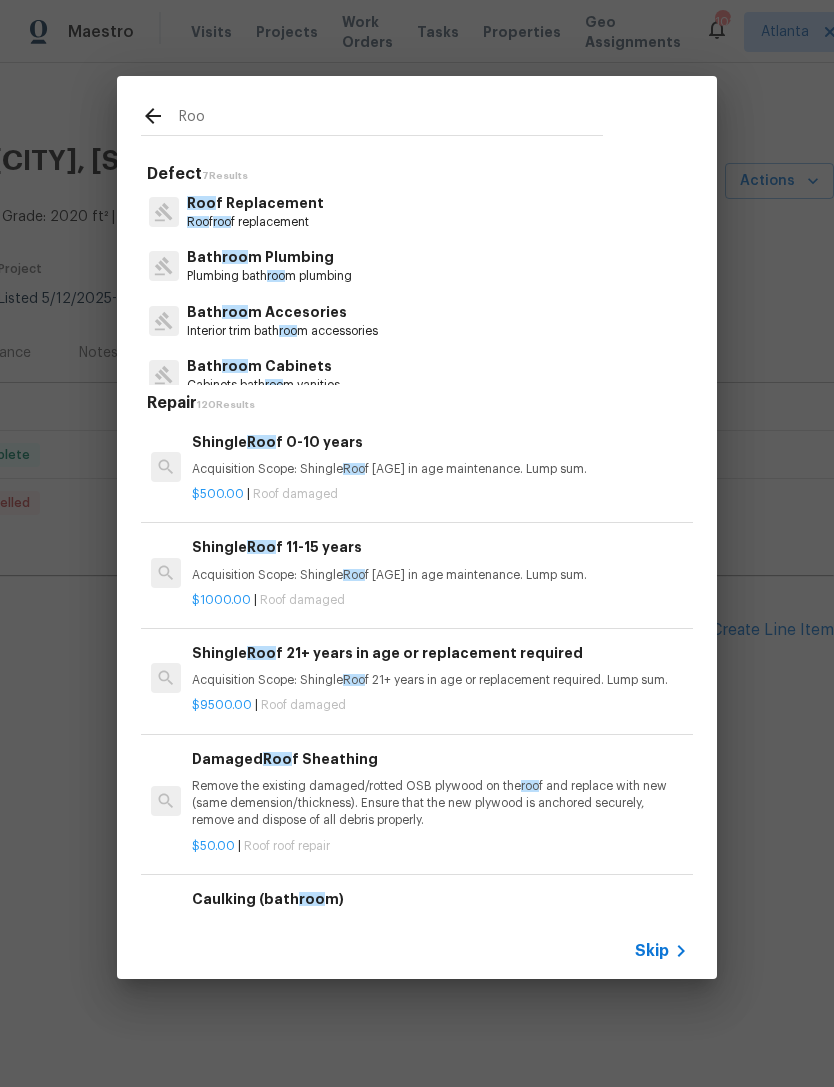 type on "Roof" 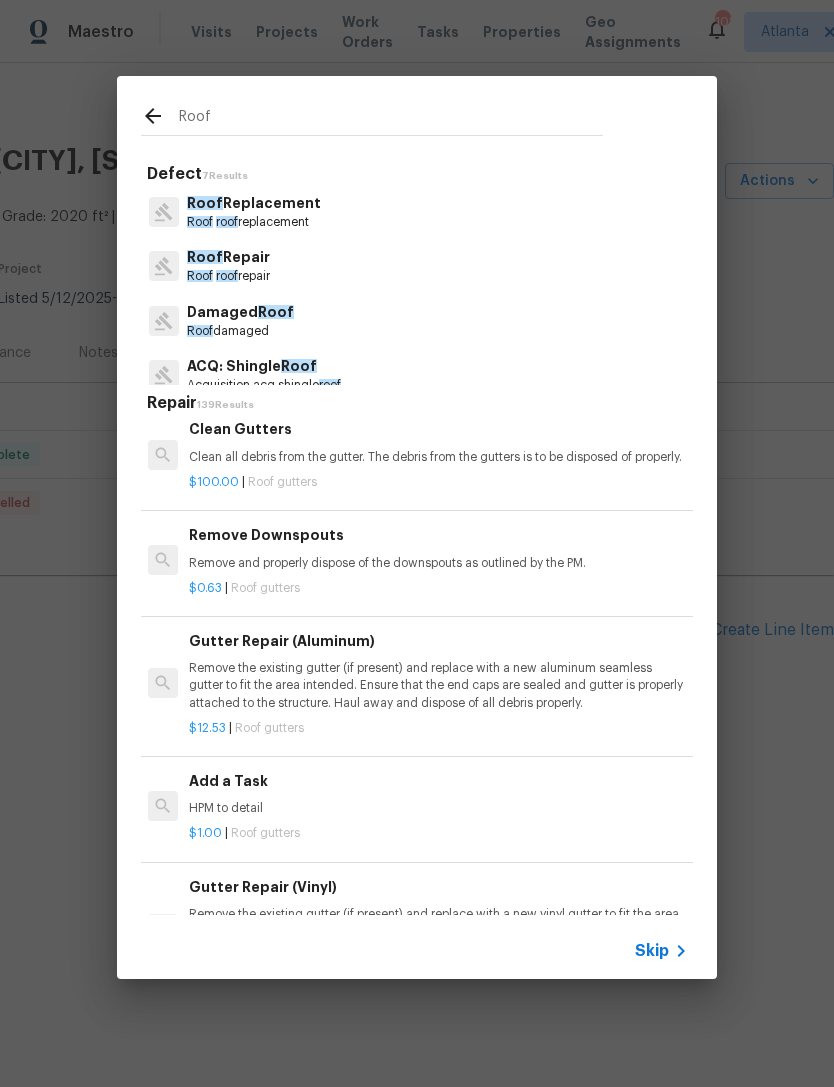 scroll, scrollTop: 3767, scrollLeft: 1, axis: both 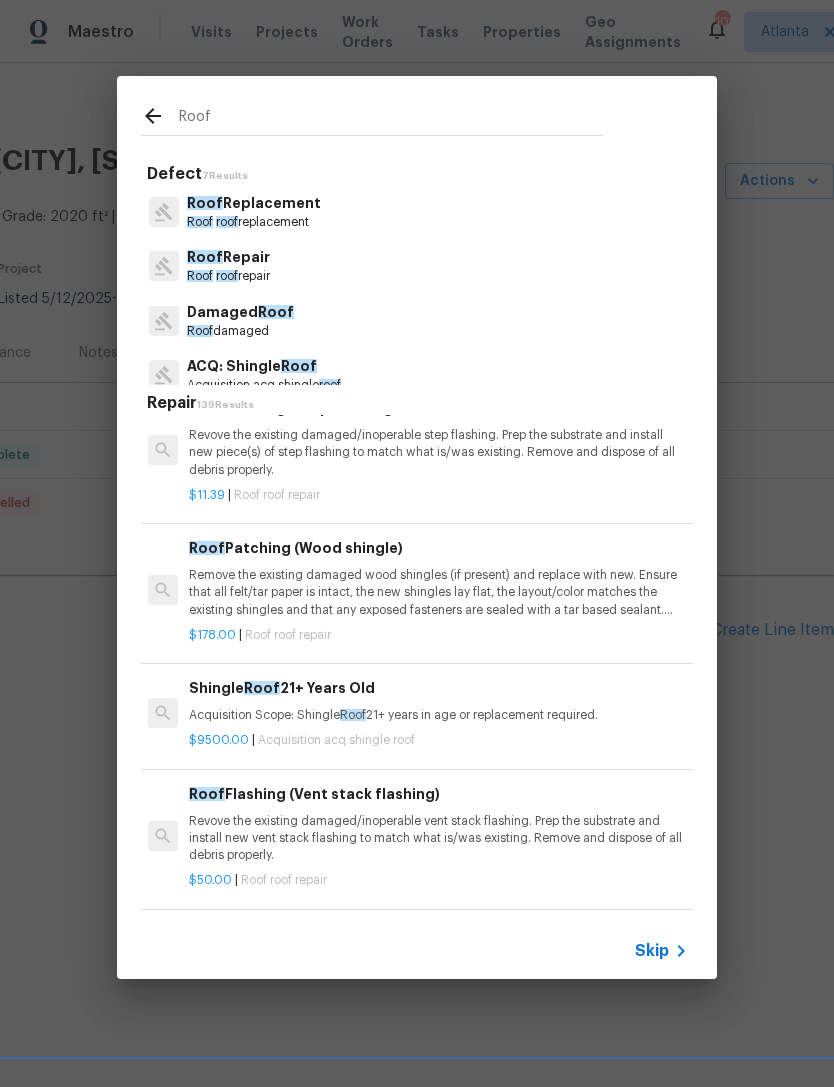 click on "Roof  Replacement" at bounding box center (254, 203) 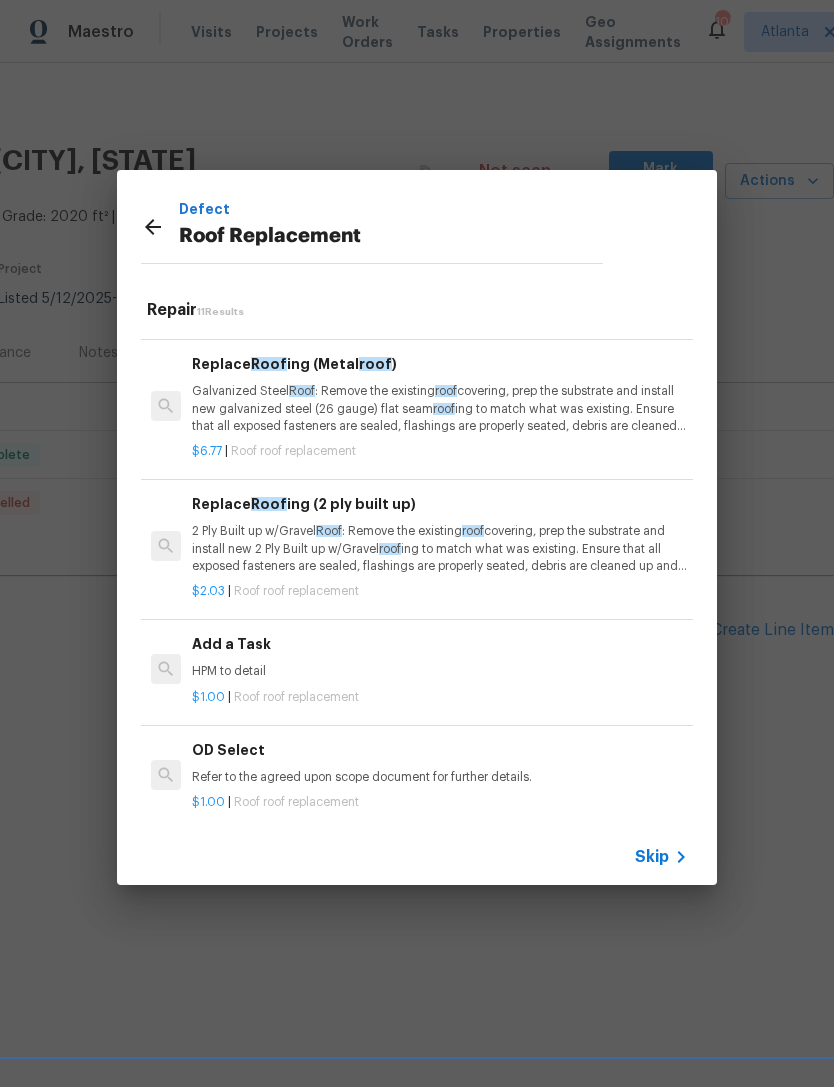 scroll, scrollTop: 964, scrollLeft: 0, axis: vertical 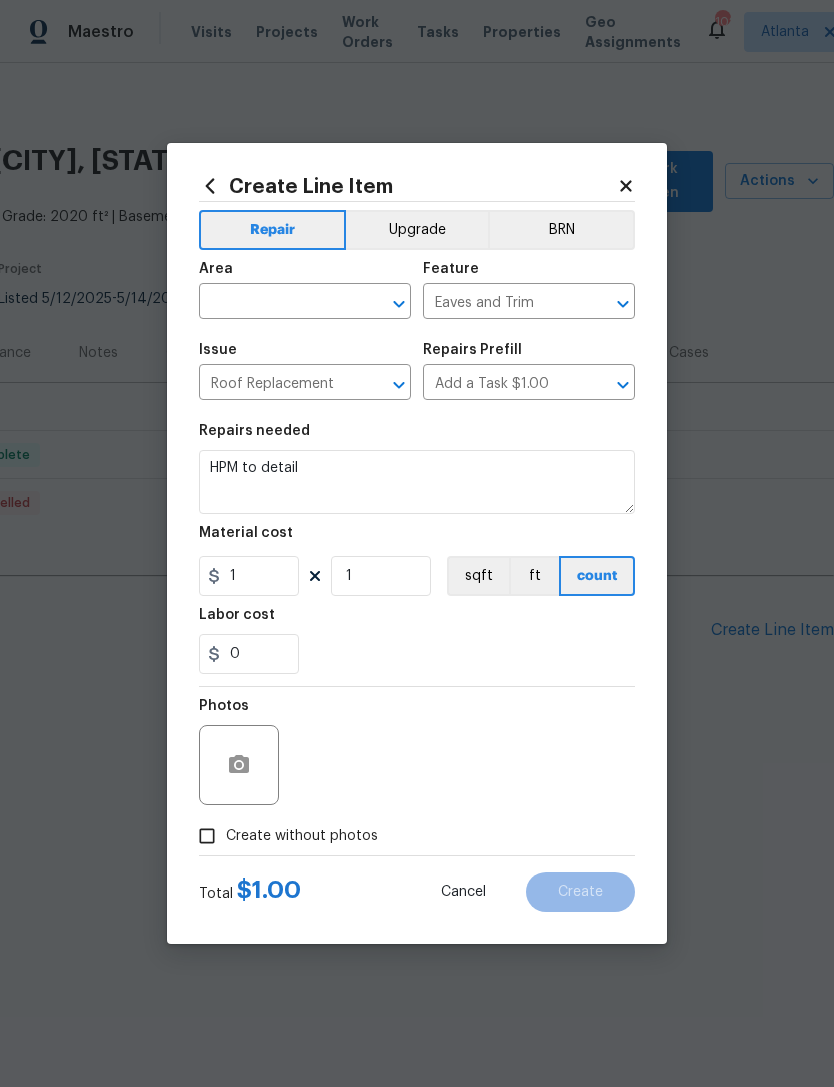 click at bounding box center (277, 303) 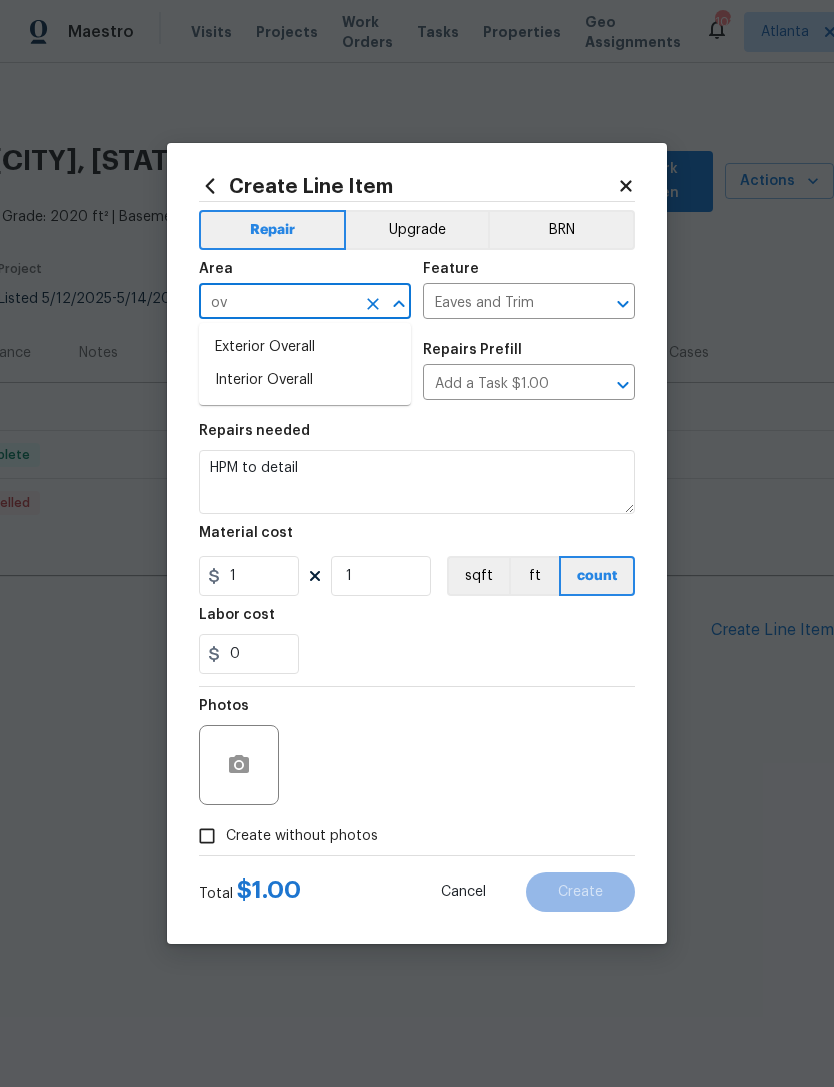 click on "Exterior Overall" at bounding box center [305, 347] 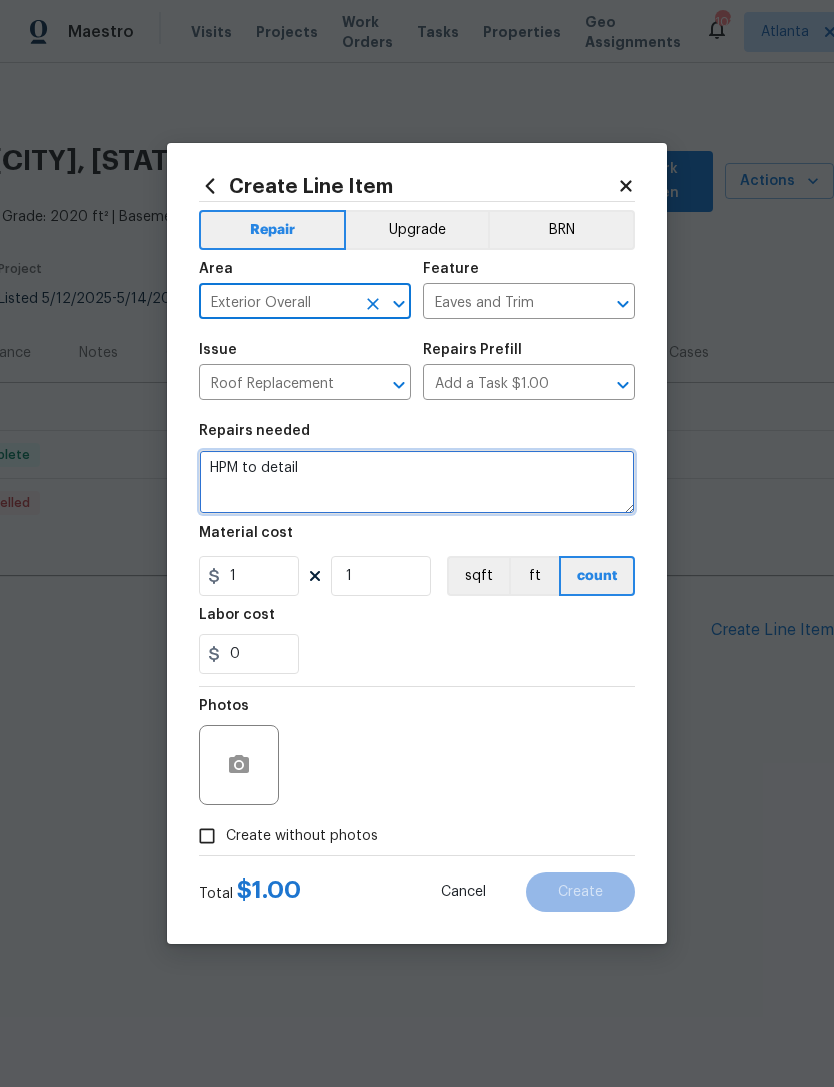 click on "HPM to detail" at bounding box center [417, 482] 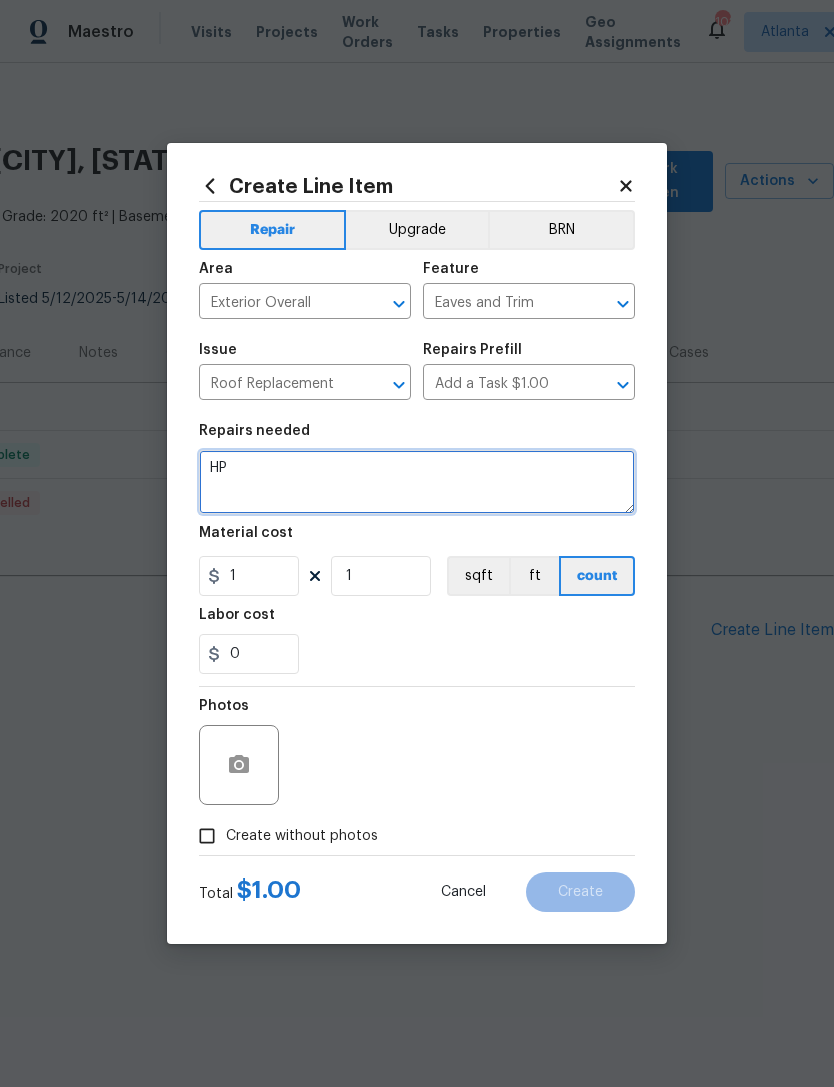 type on "H" 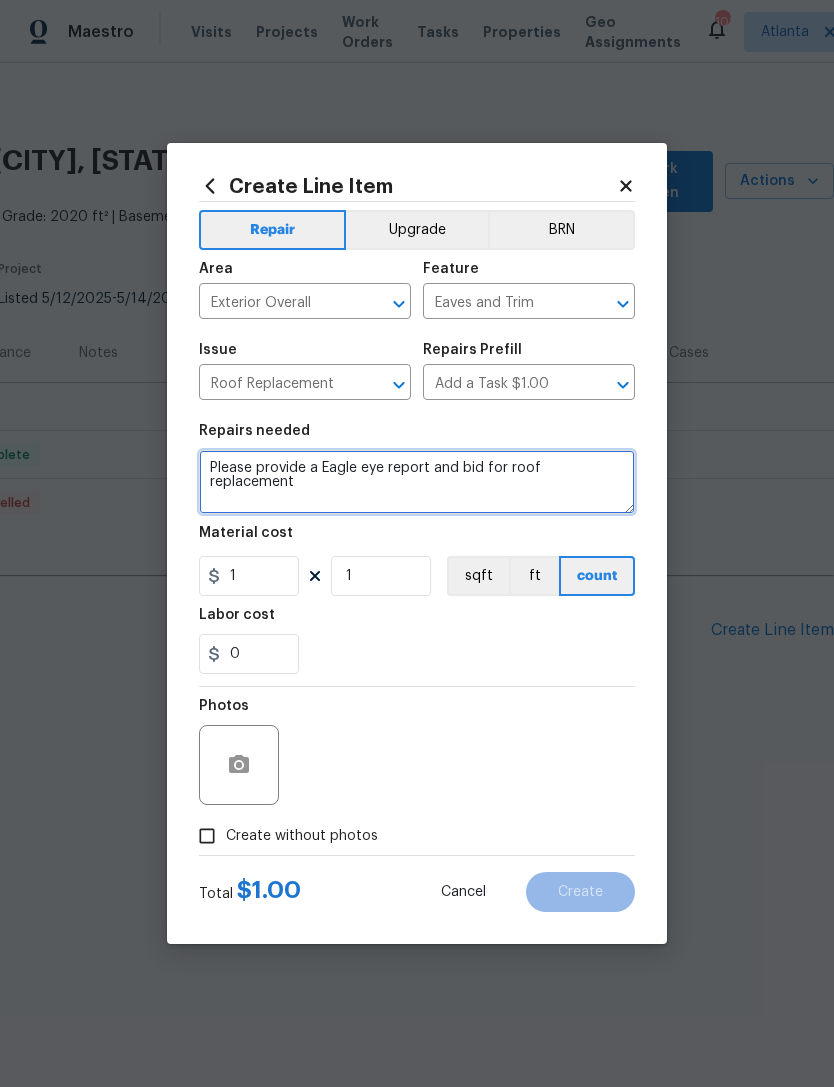 click on "Please provide a Eagle eye report and bid for roof replacement" at bounding box center (417, 482) 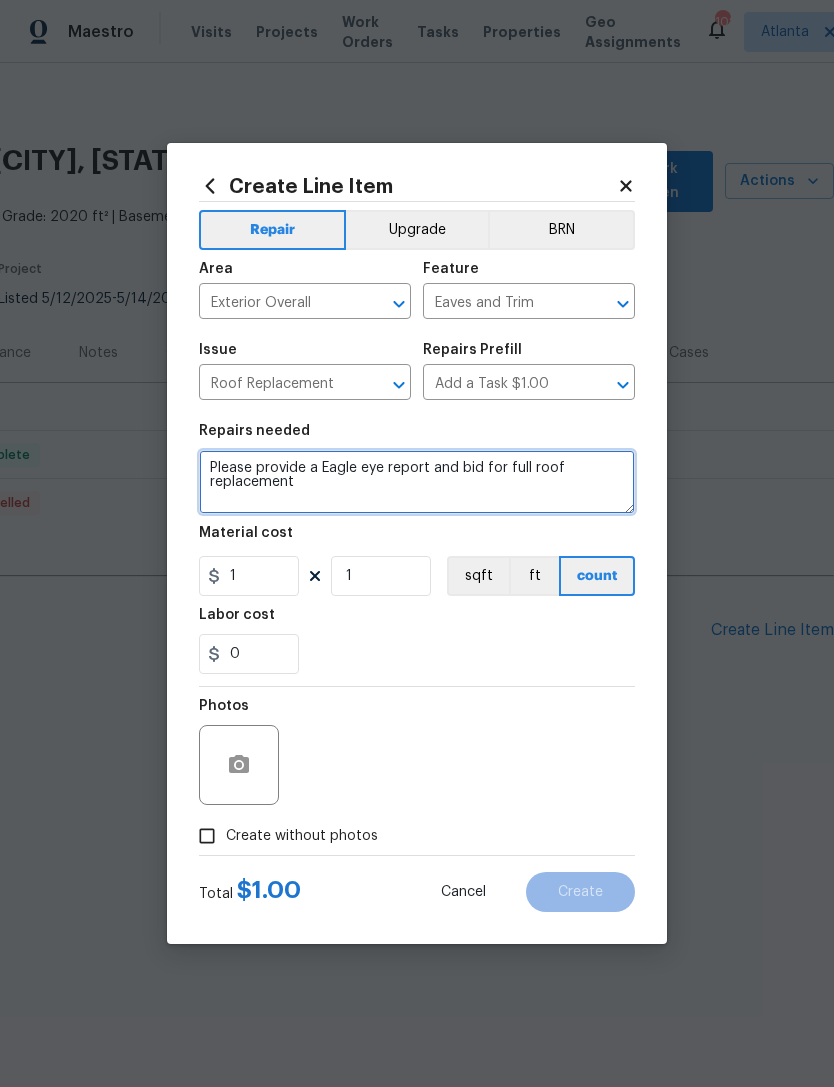 type on "Please provide a Eagle eye report and bid for full roof replacement" 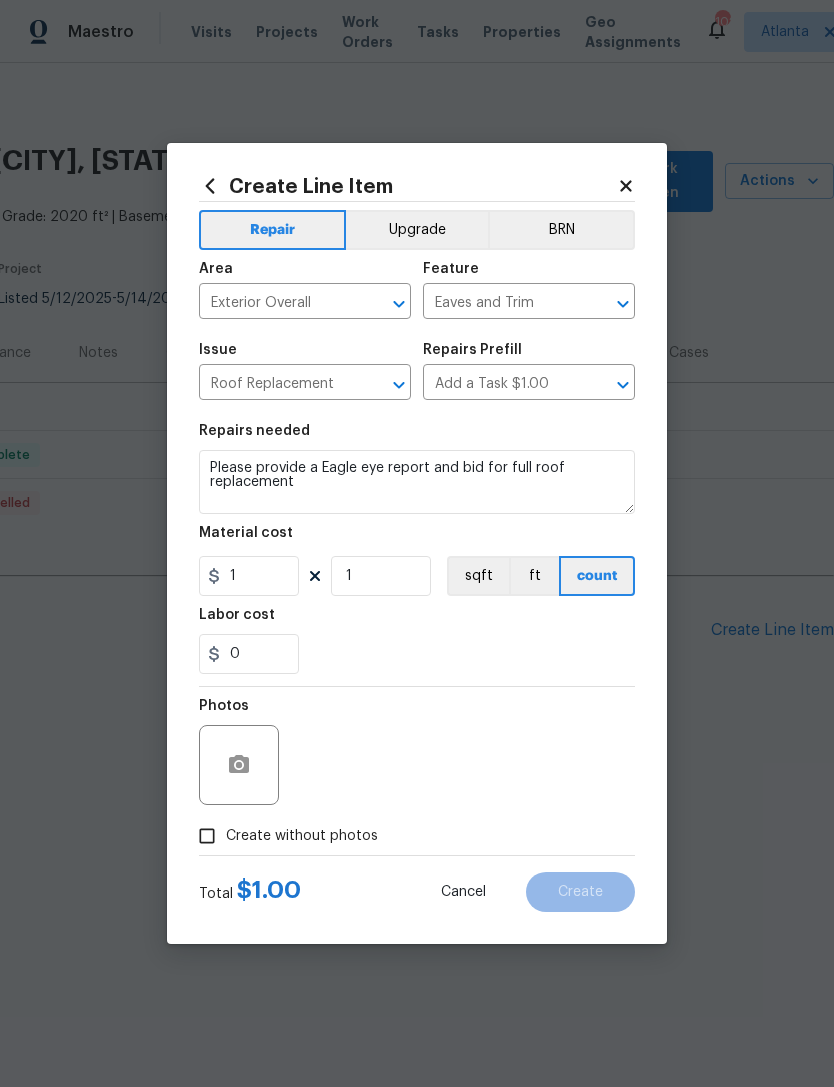 click on "0" at bounding box center [417, 654] 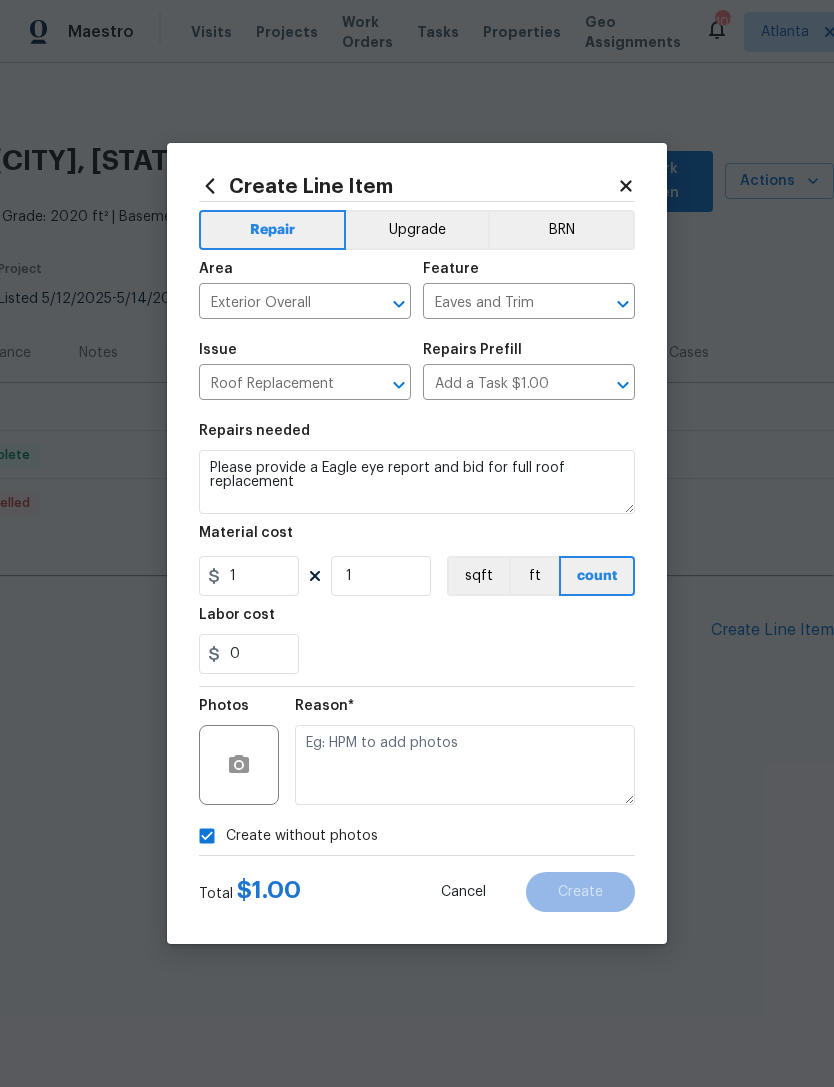 click on "Create without photos" at bounding box center [207, 836] 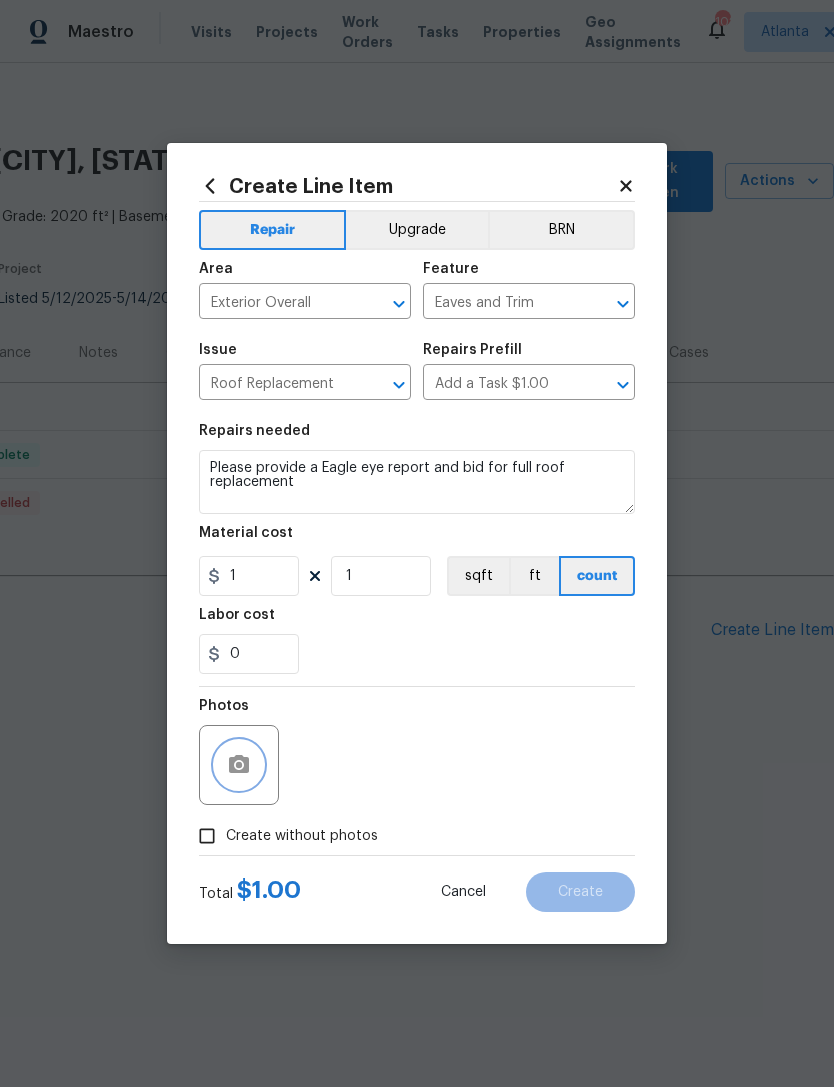 click 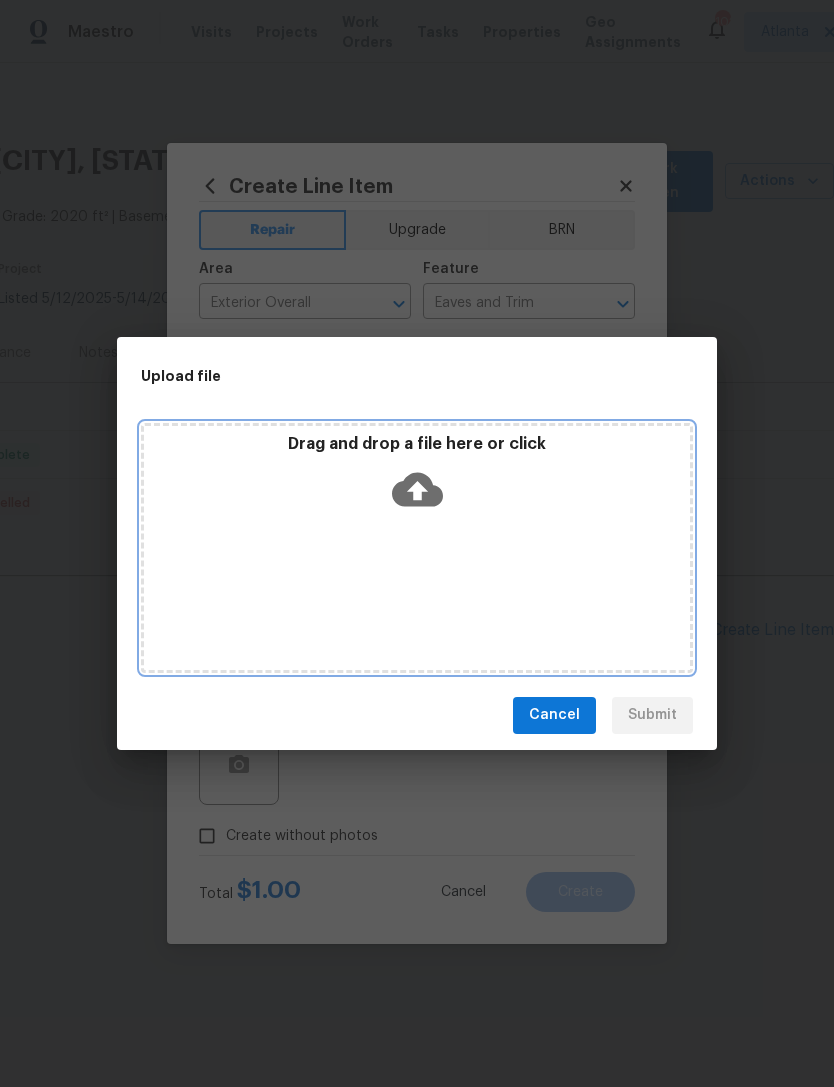 click on "Drag and drop a file here or click" at bounding box center [417, 548] 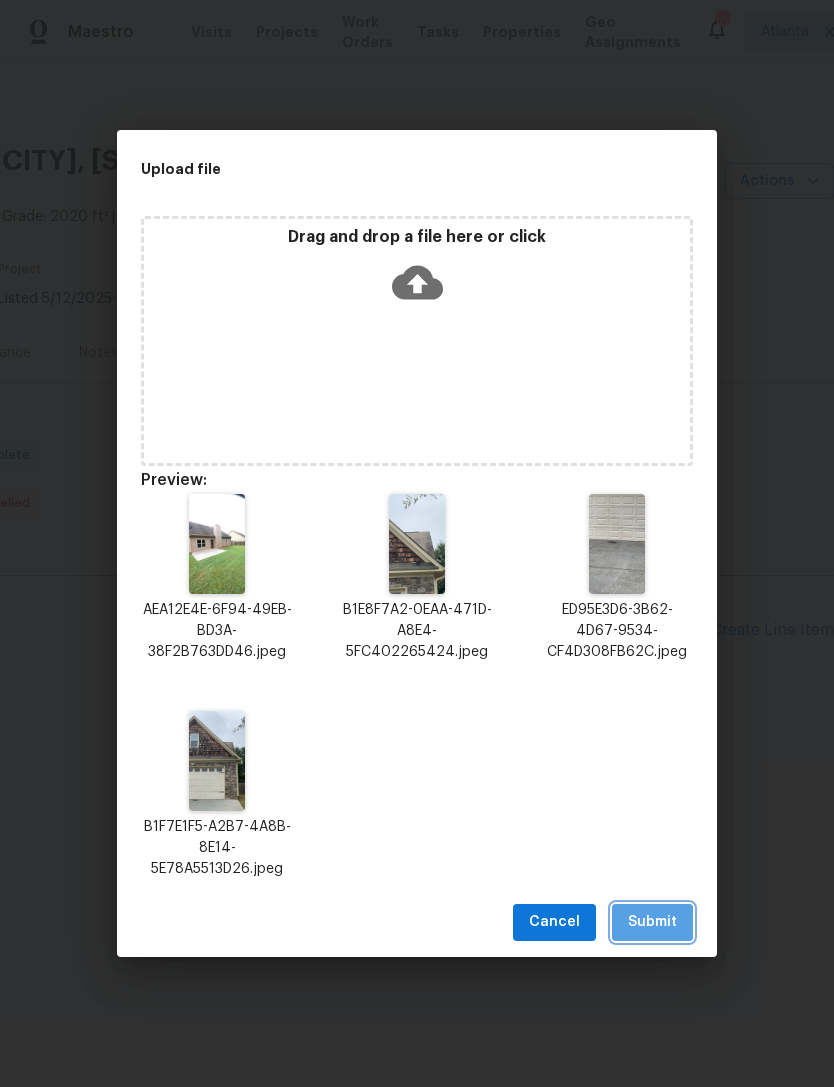 click on "Submit" at bounding box center (652, 922) 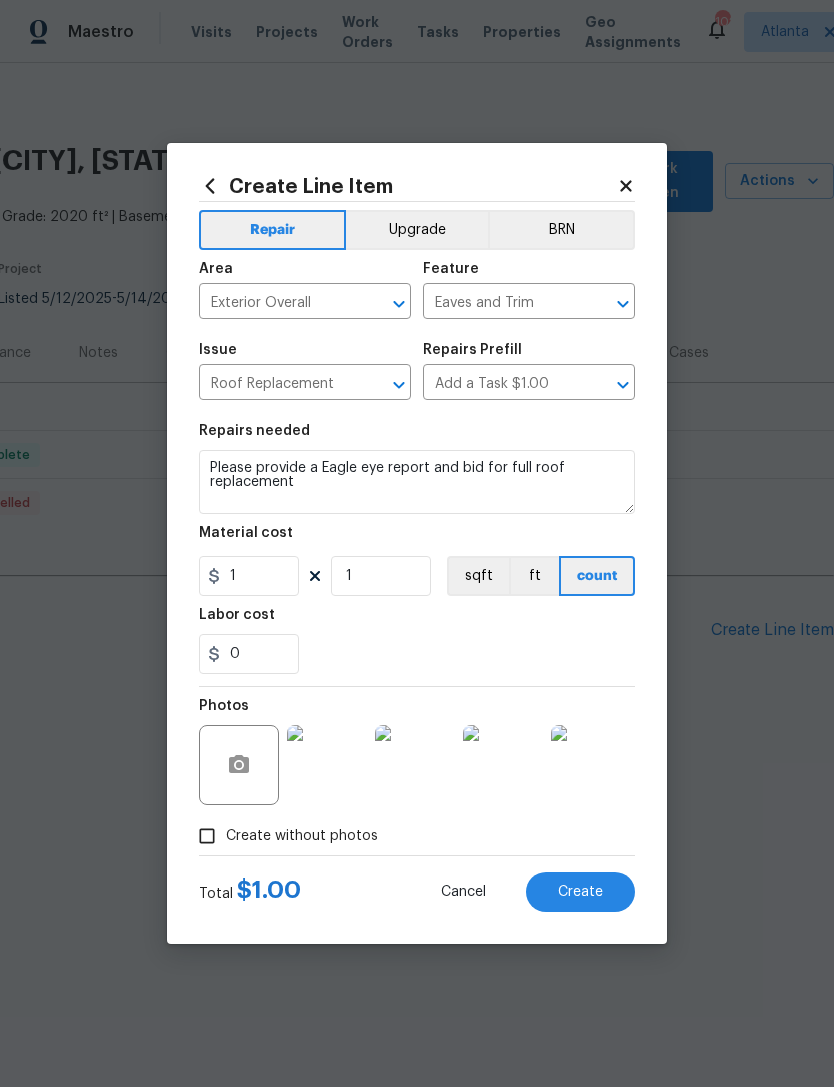click on "Create" at bounding box center (580, 892) 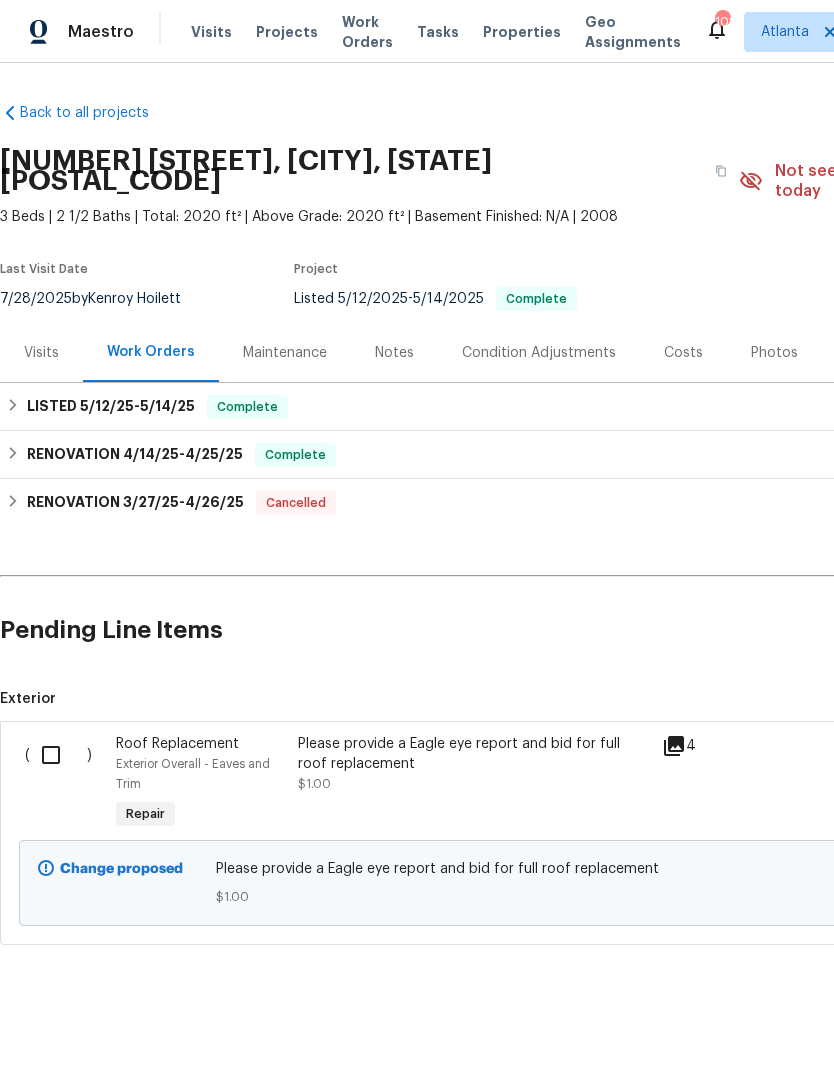 scroll, scrollTop: 0, scrollLeft: 0, axis: both 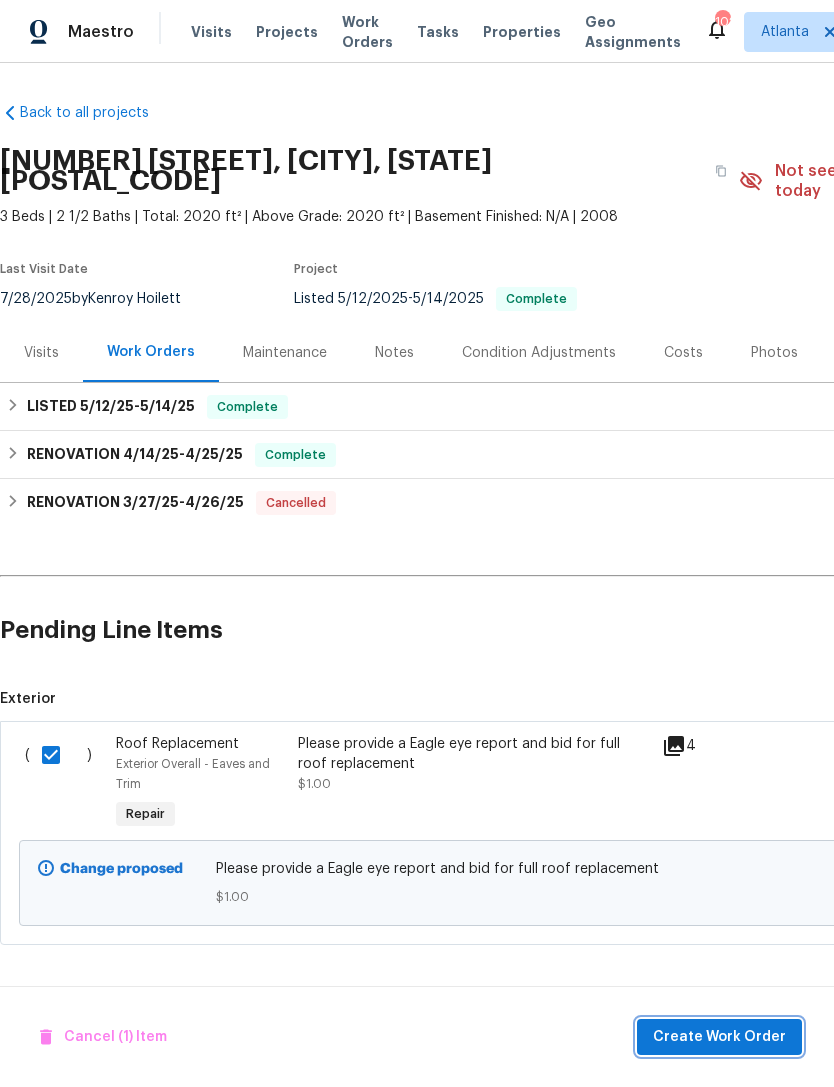 click on "Create Work Order" at bounding box center [719, 1037] 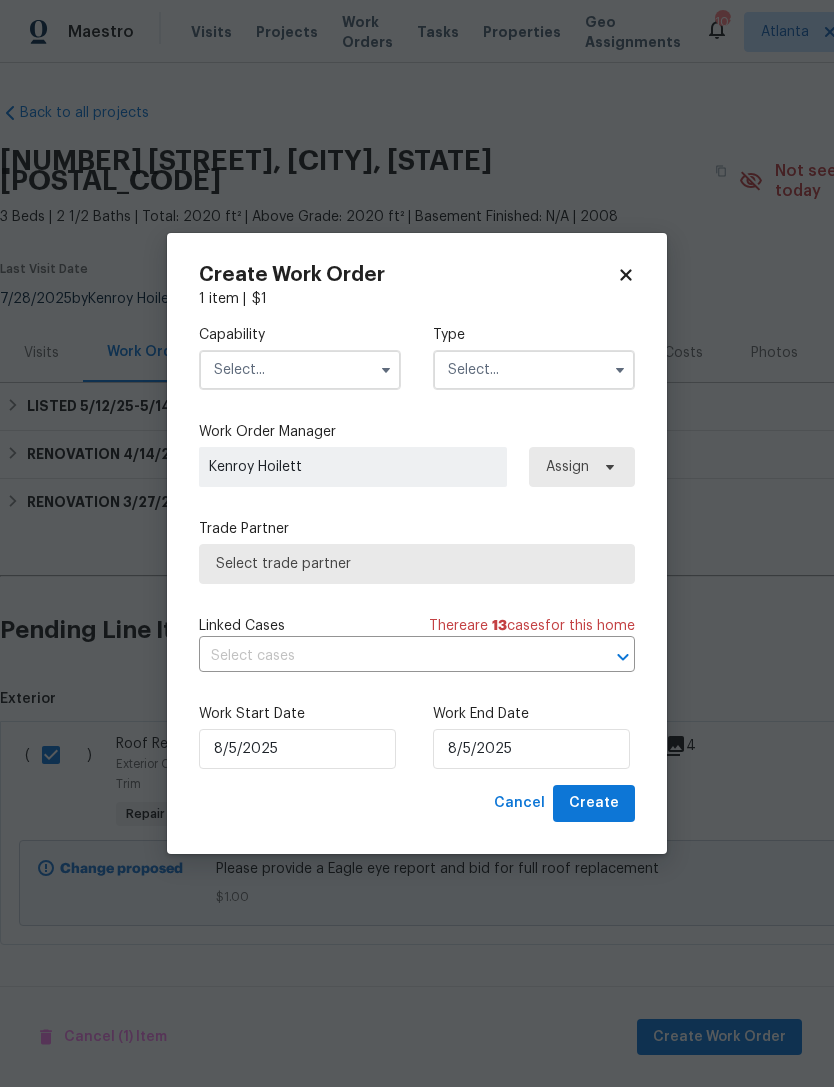 click at bounding box center [300, 370] 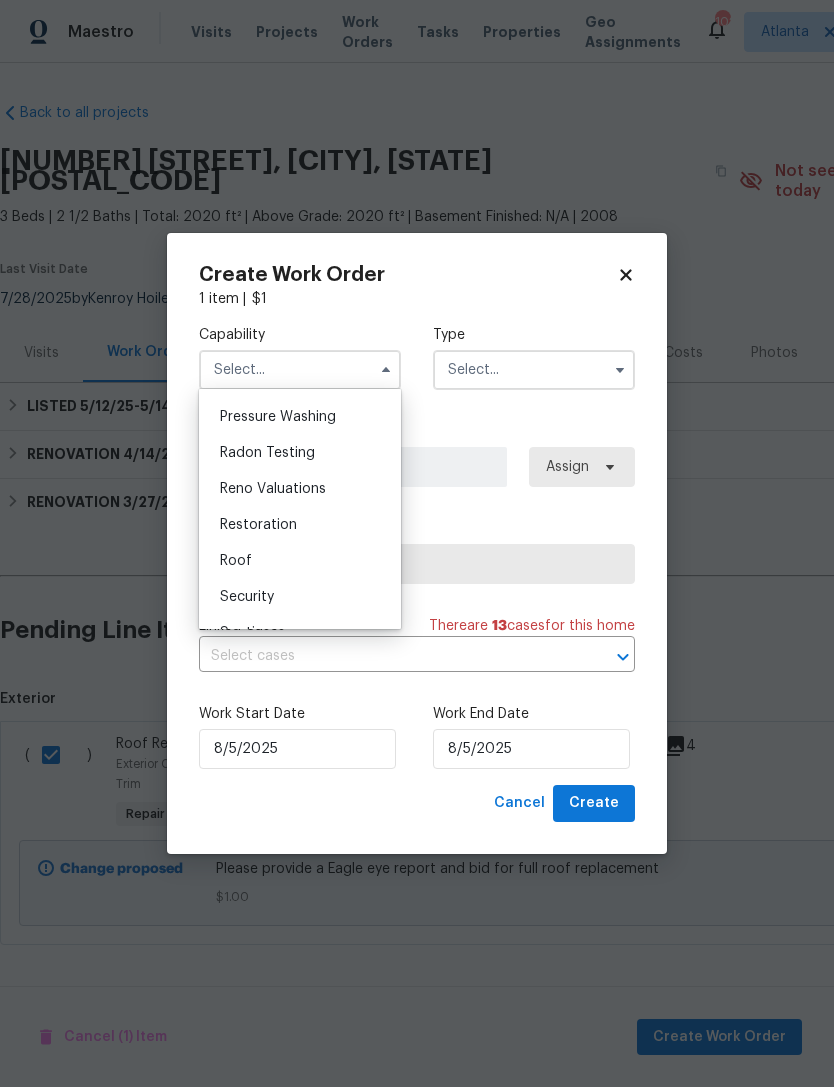 scroll, scrollTop: 1909, scrollLeft: 0, axis: vertical 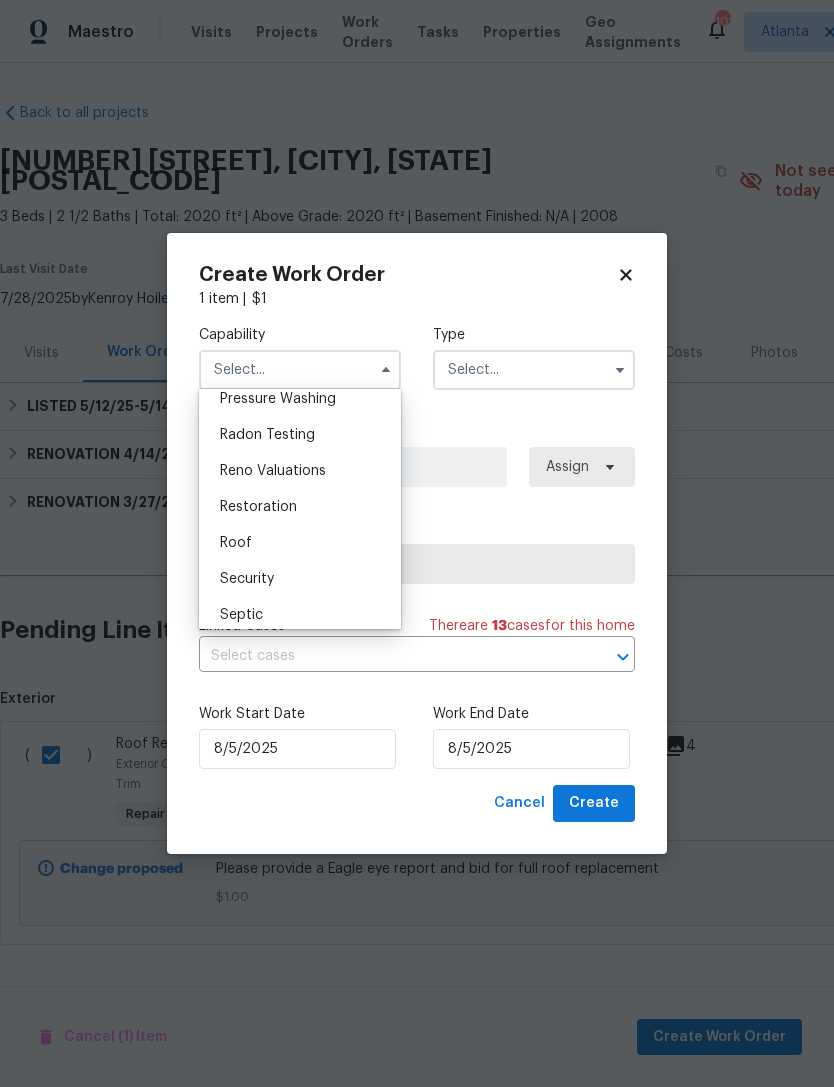 click on "Roof" at bounding box center [300, 543] 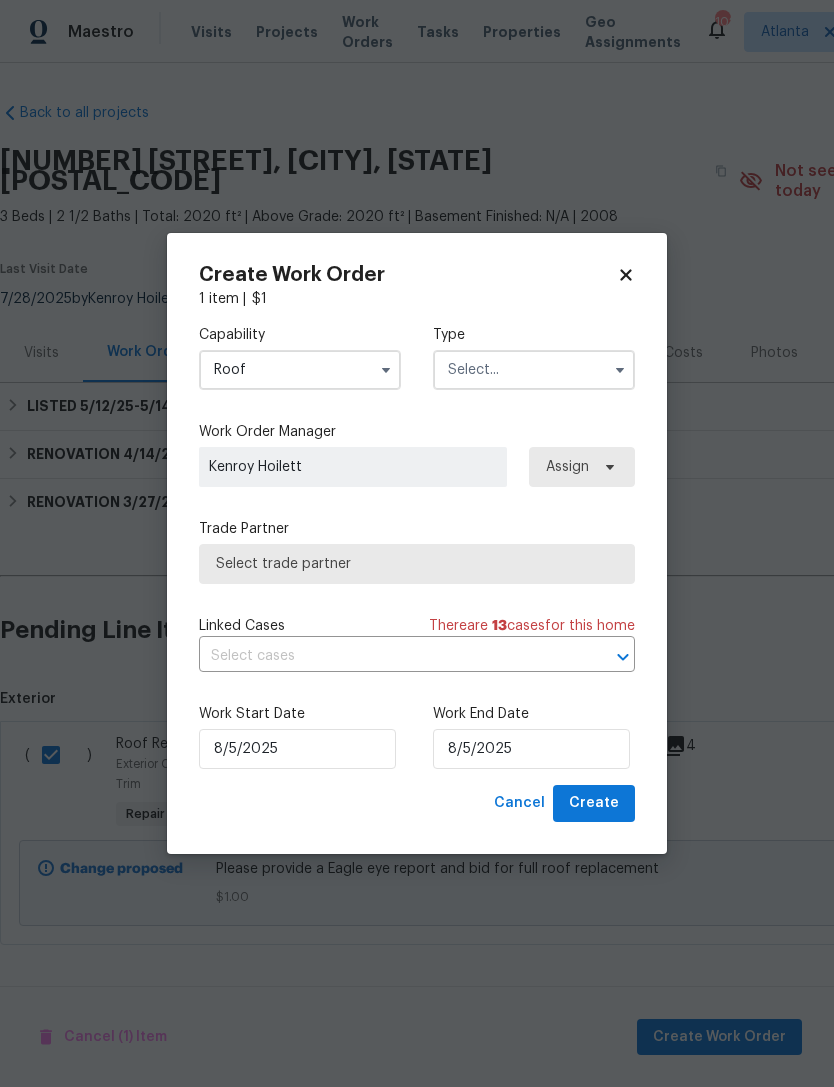 click at bounding box center [534, 370] 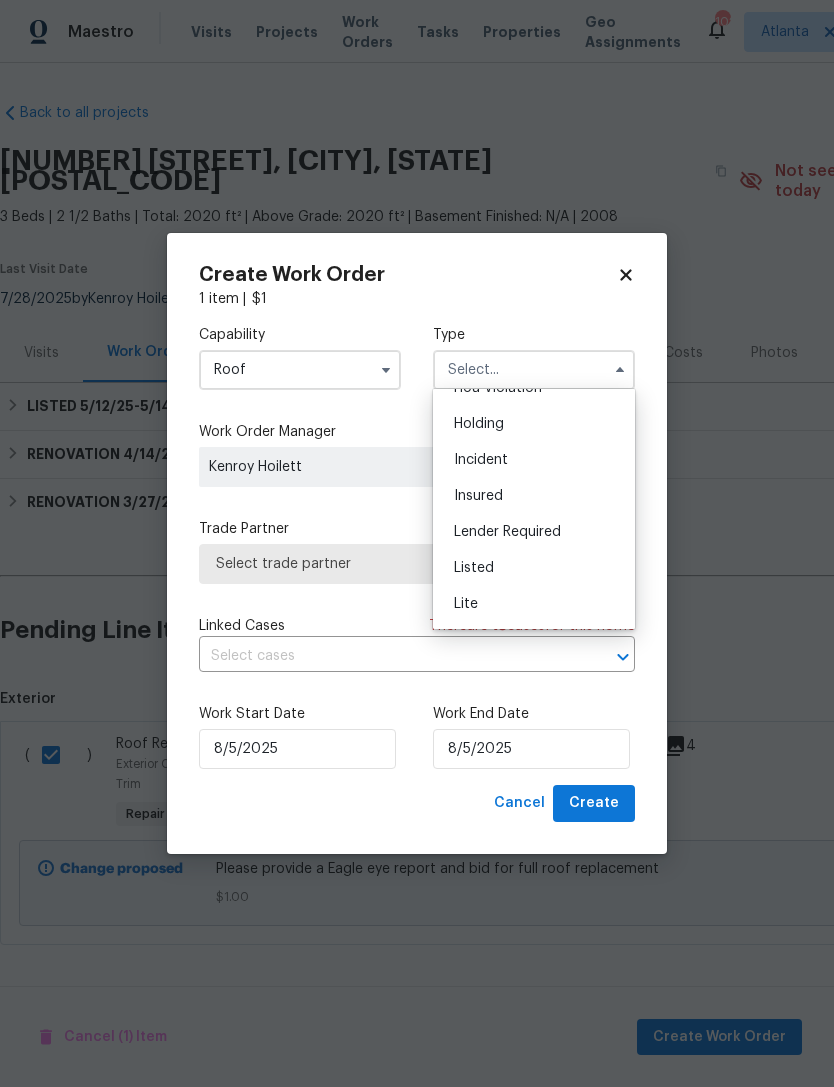 scroll, scrollTop: 65, scrollLeft: 0, axis: vertical 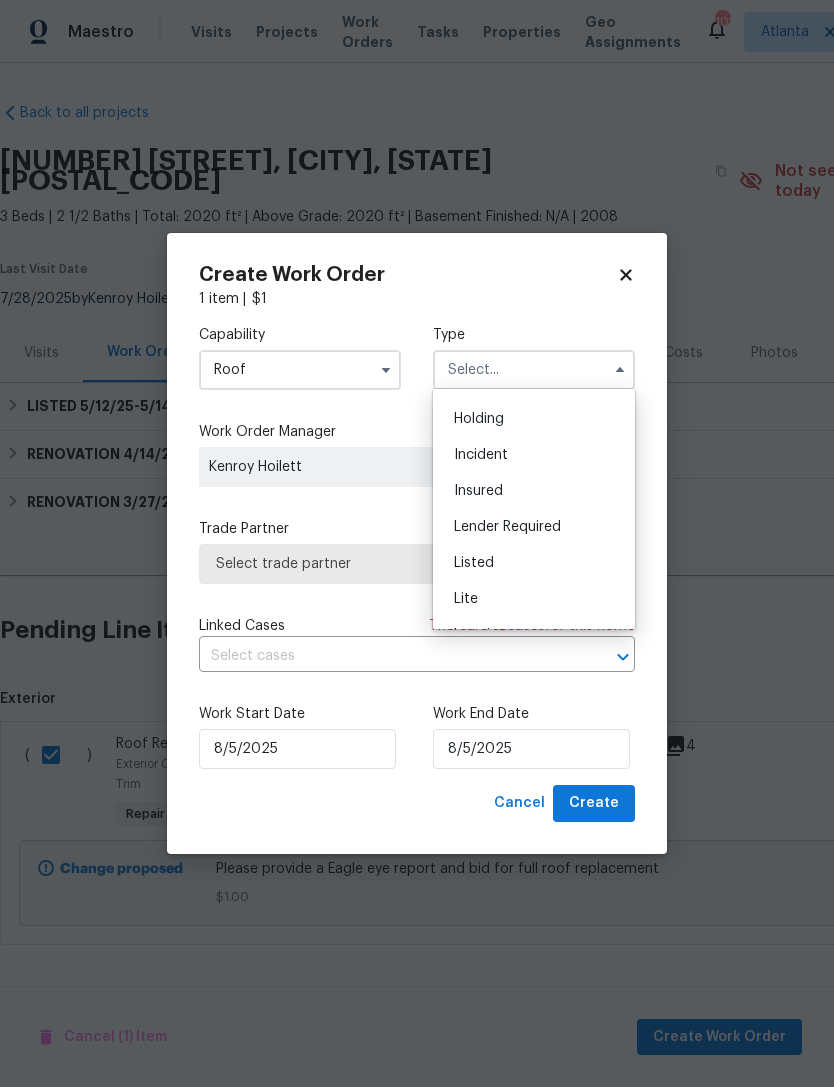 click on "Listed" at bounding box center [534, 563] 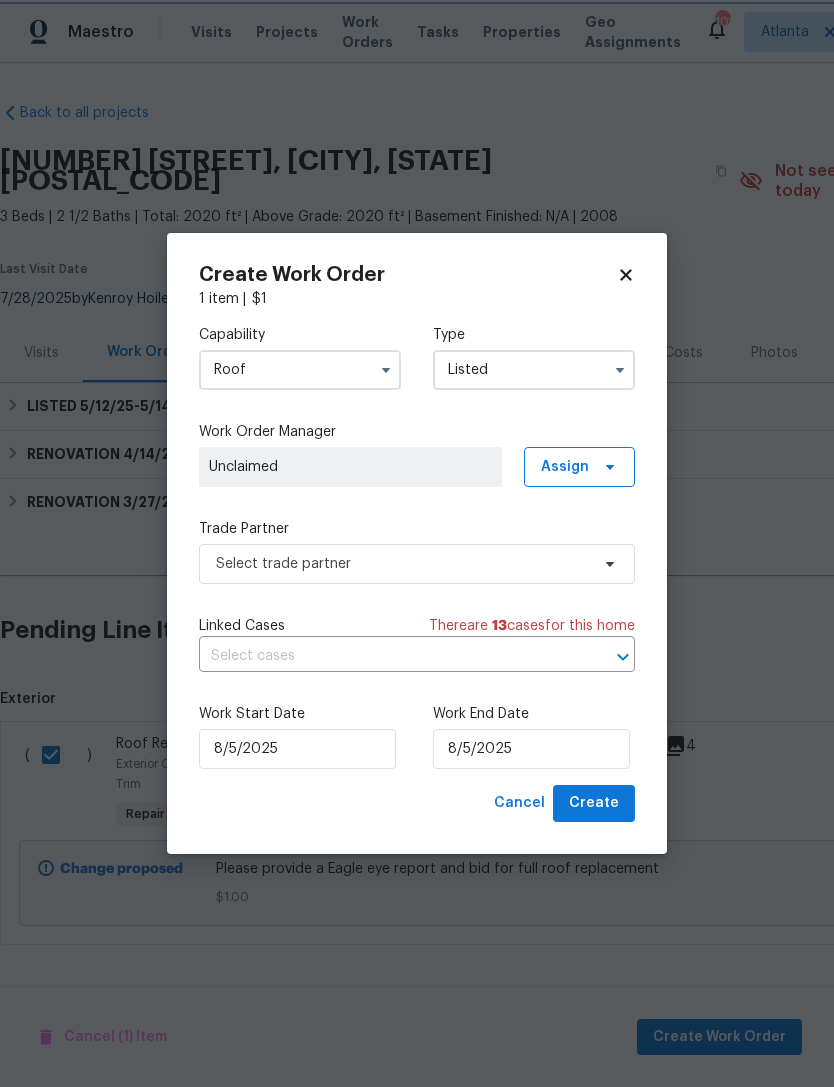 scroll, scrollTop: 0, scrollLeft: 0, axis: both 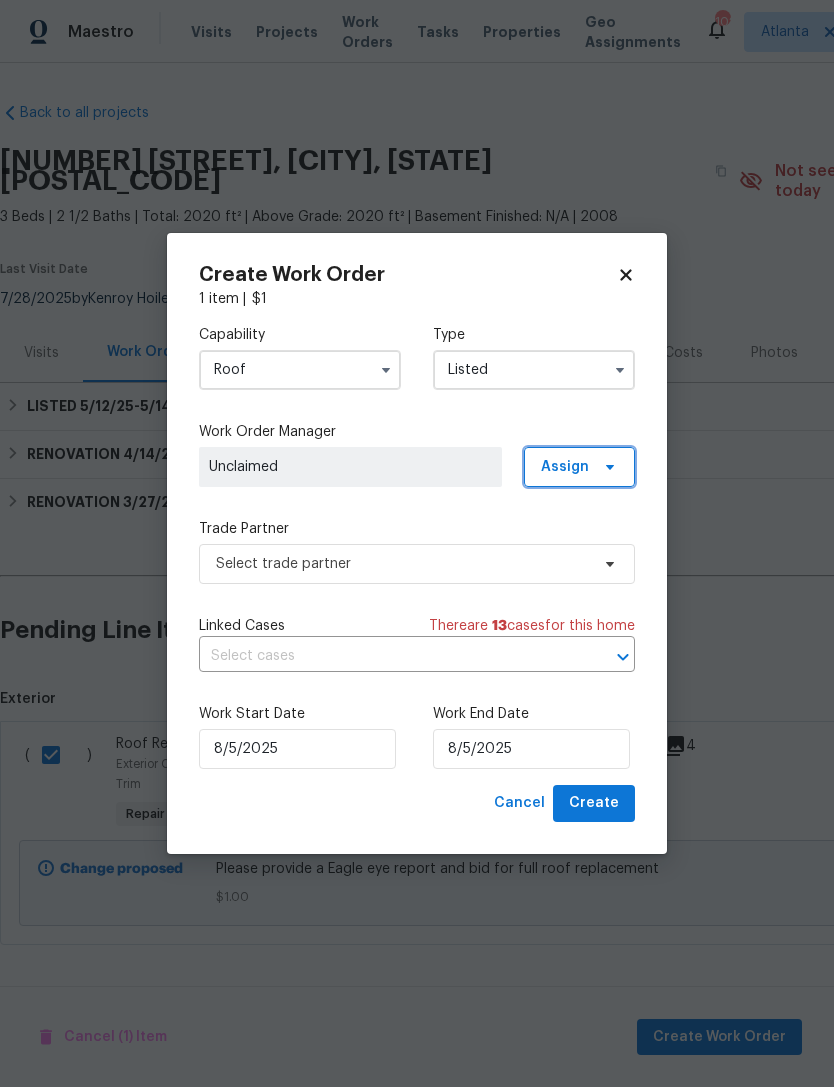 click on "Assign" at bounding box center (579, 467) 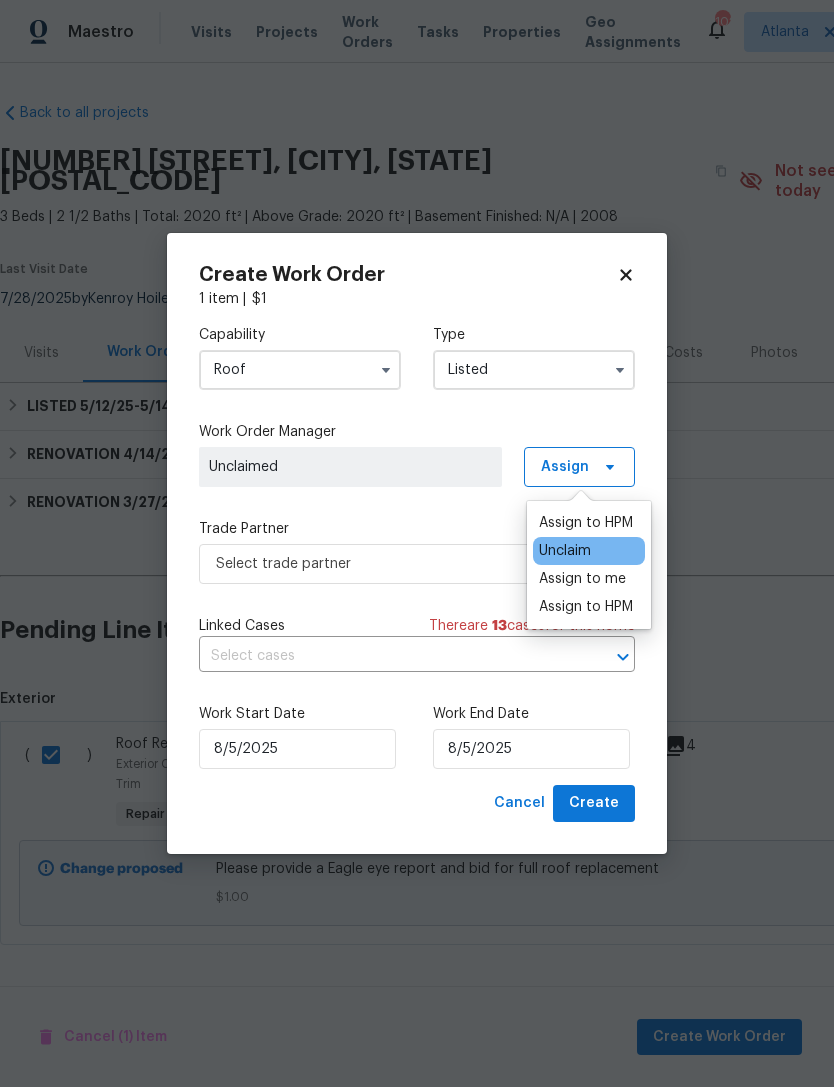 click on "Assign to HPM" at bounding box center [586, 607] 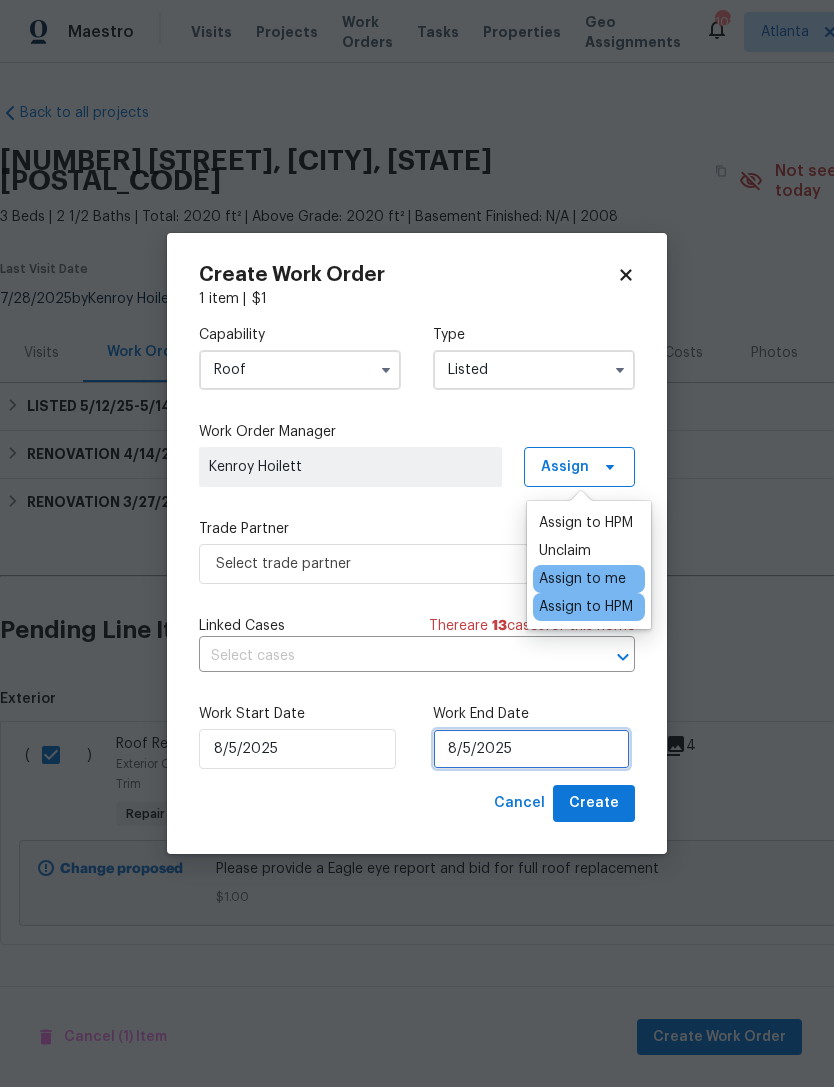 click on "8/5/2025" at bounding box center [531, 749] 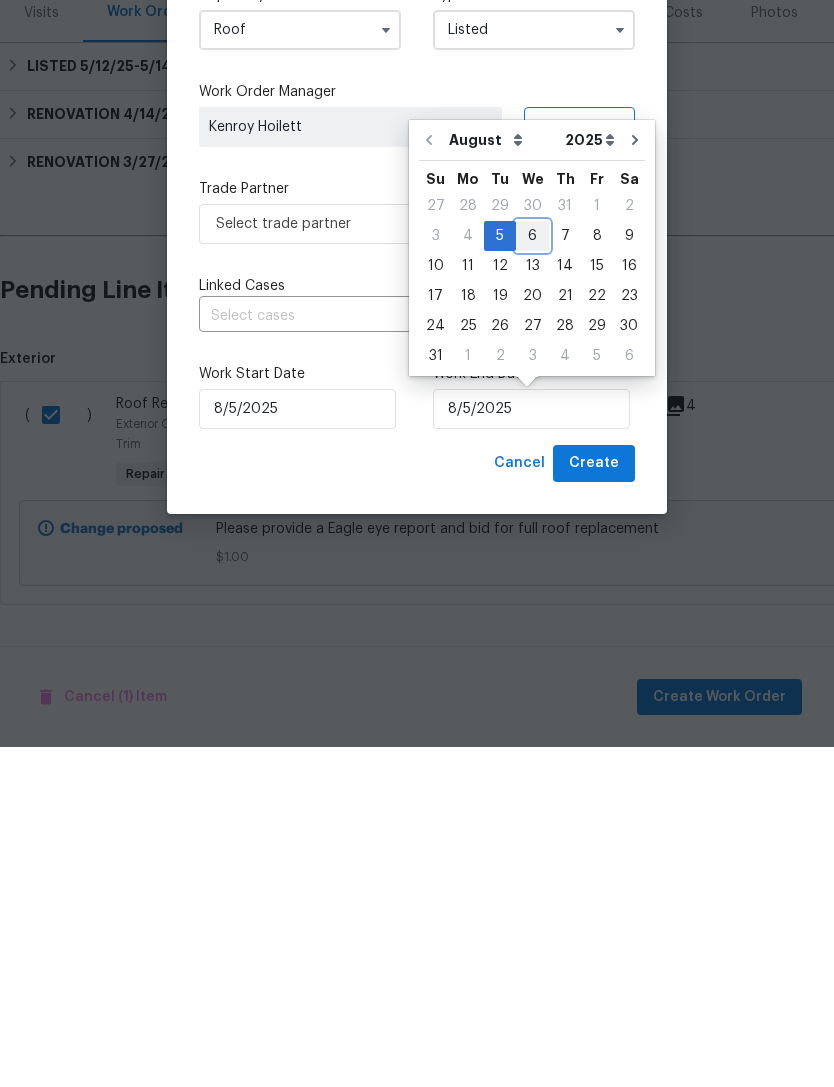 click on "6" at bounding box center (532, 576) 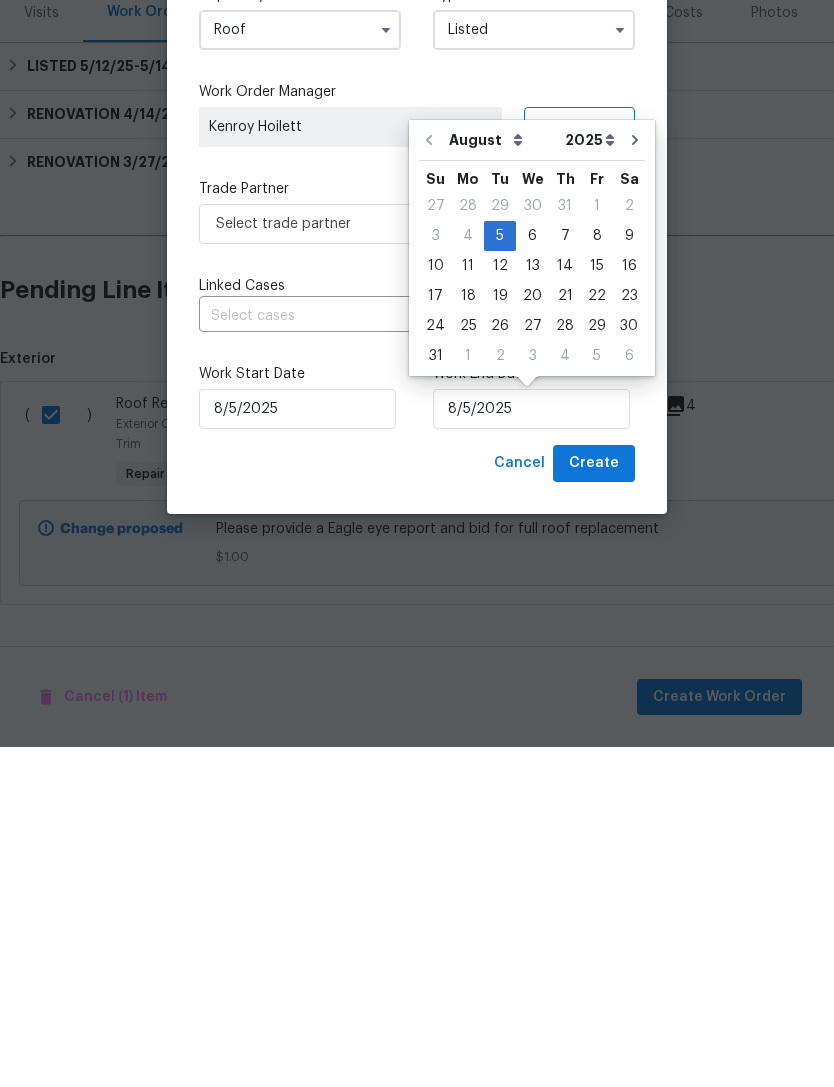 type on "8/6/2025" 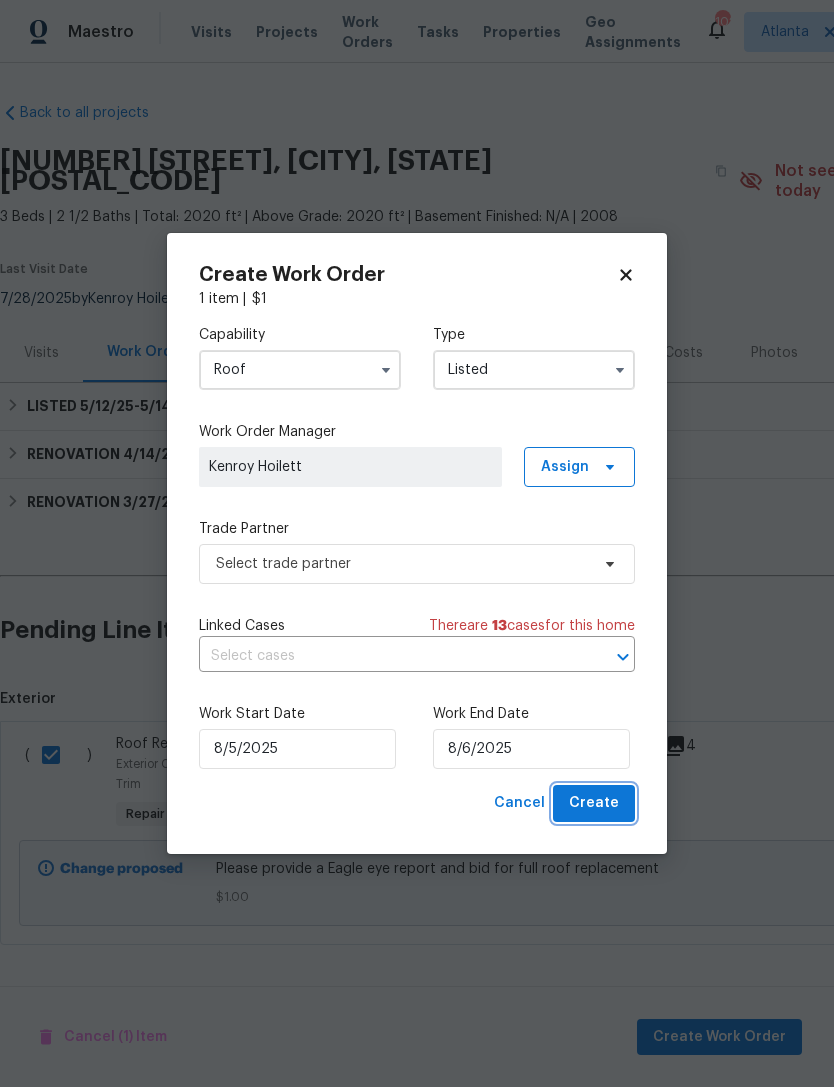 click on "Create" at bounding box center (594, 803) 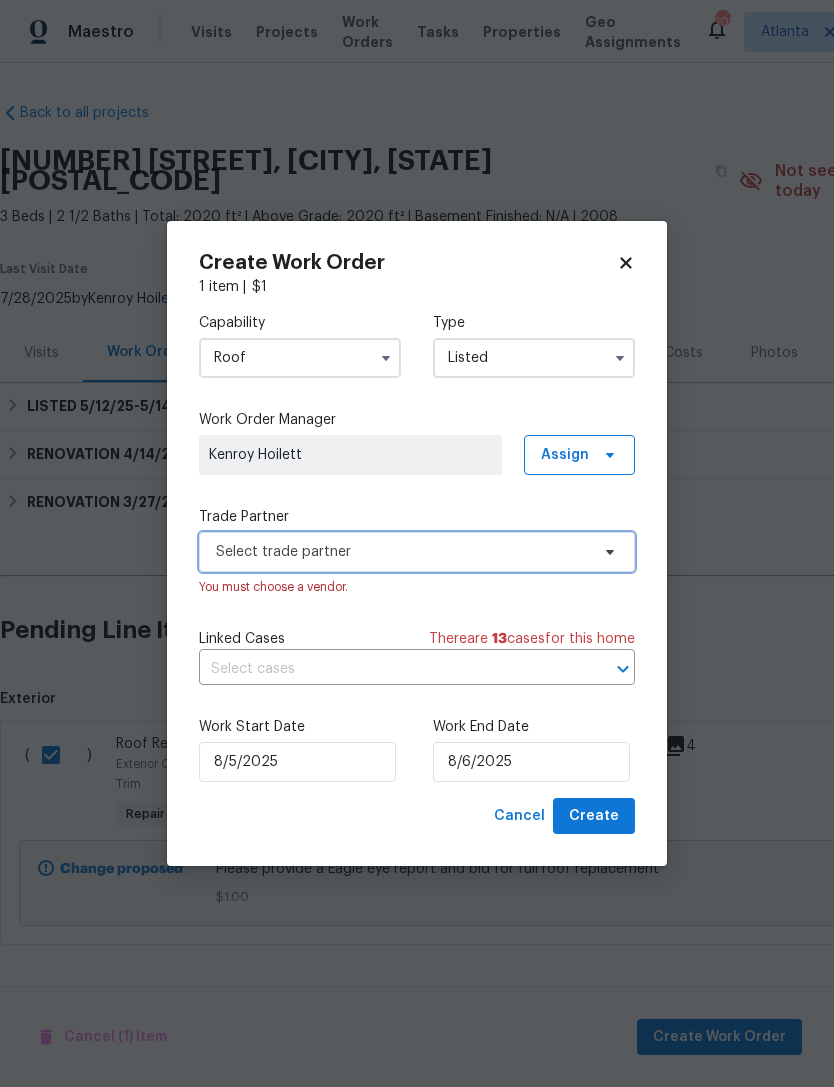click on "Select trade partner" at bounding box center (402, 552) 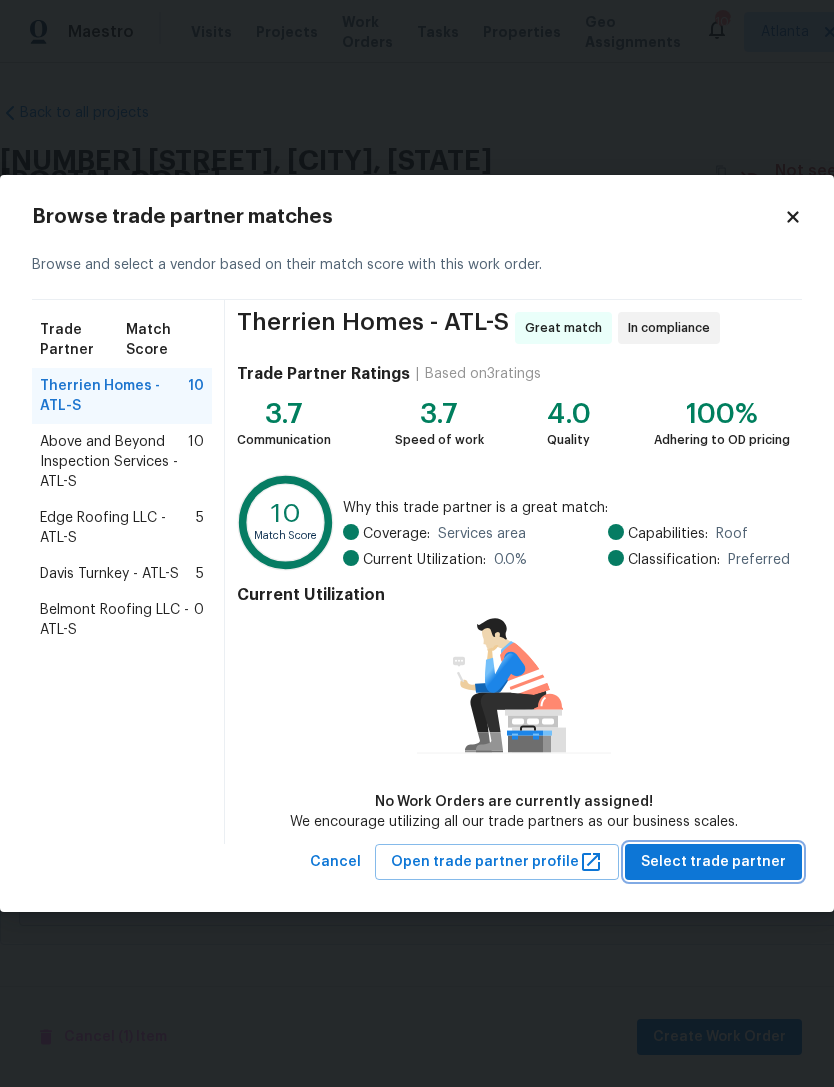 click on "Select trade partner" at bounding box center (713, 862) 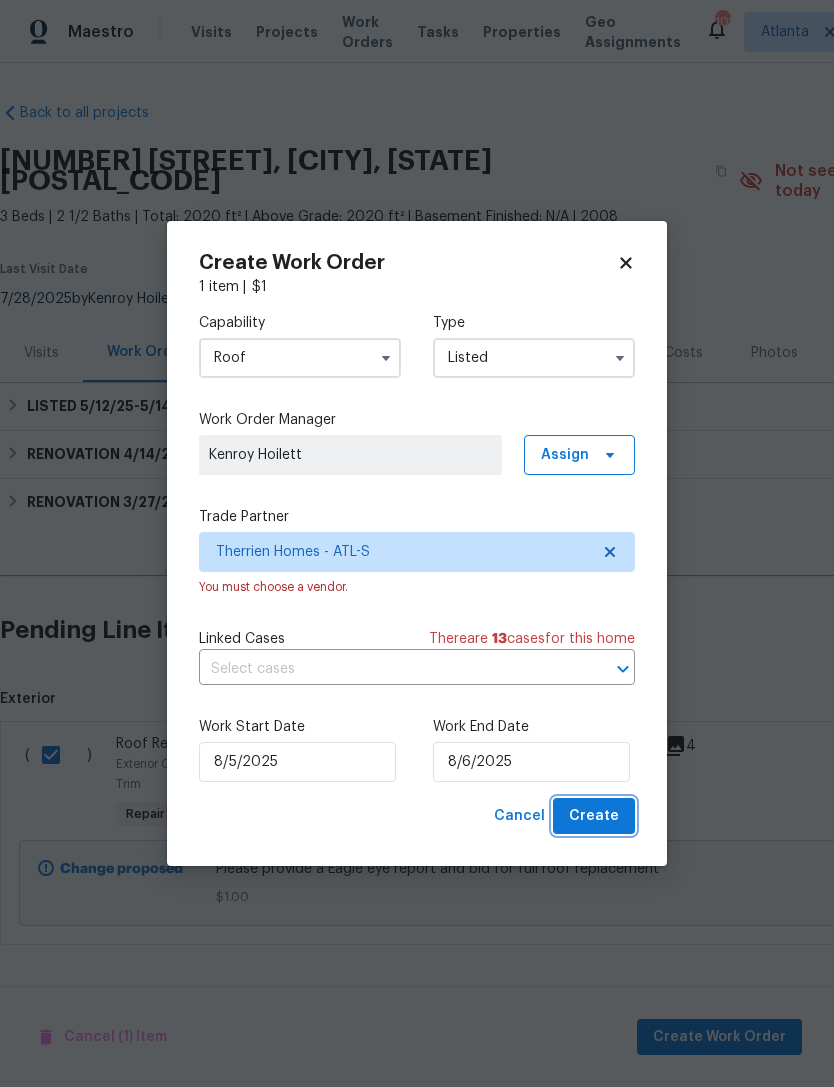 click on "Create" at bounding box center (594, 816) 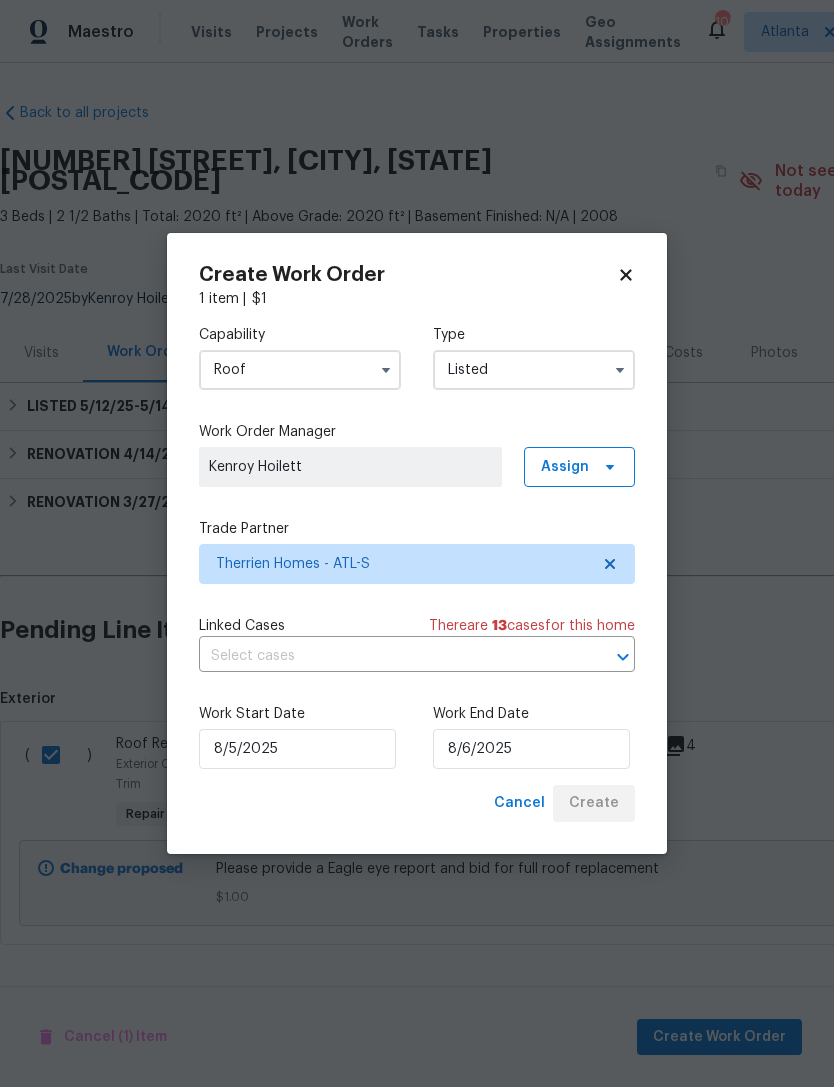 checkbox on "false" 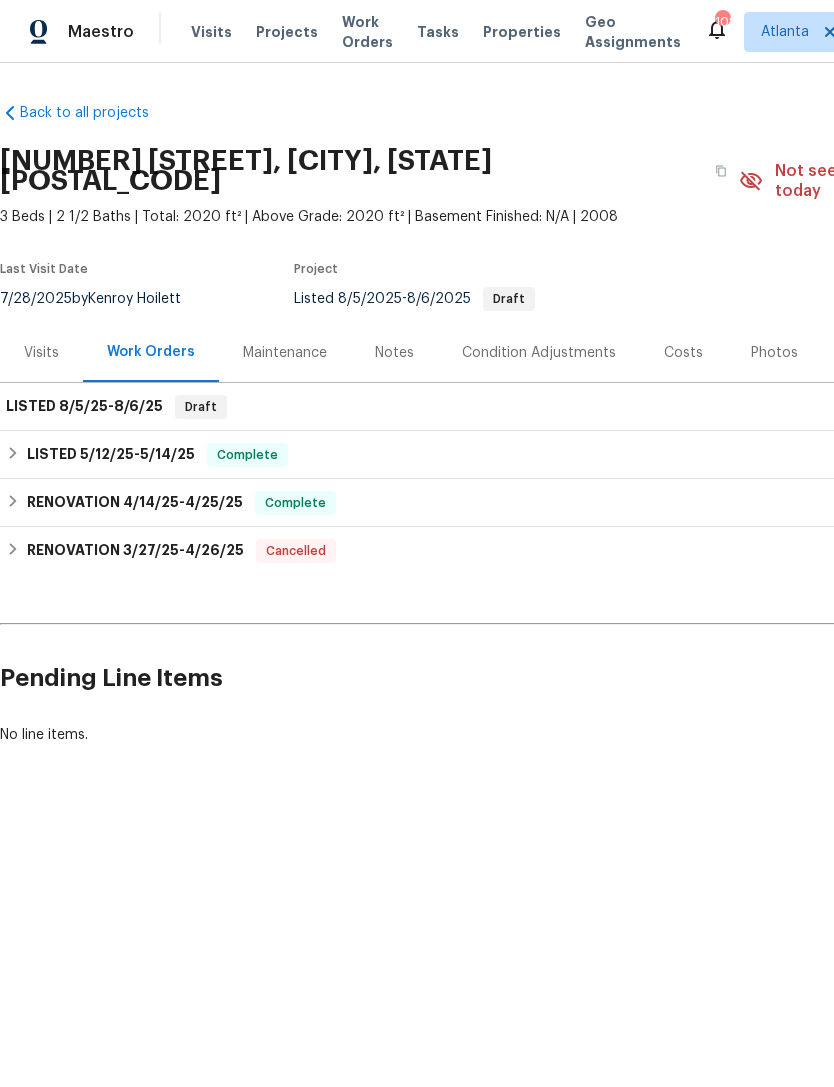 scroll, scrollTop: 0, scrollLeft: 0, axis: both 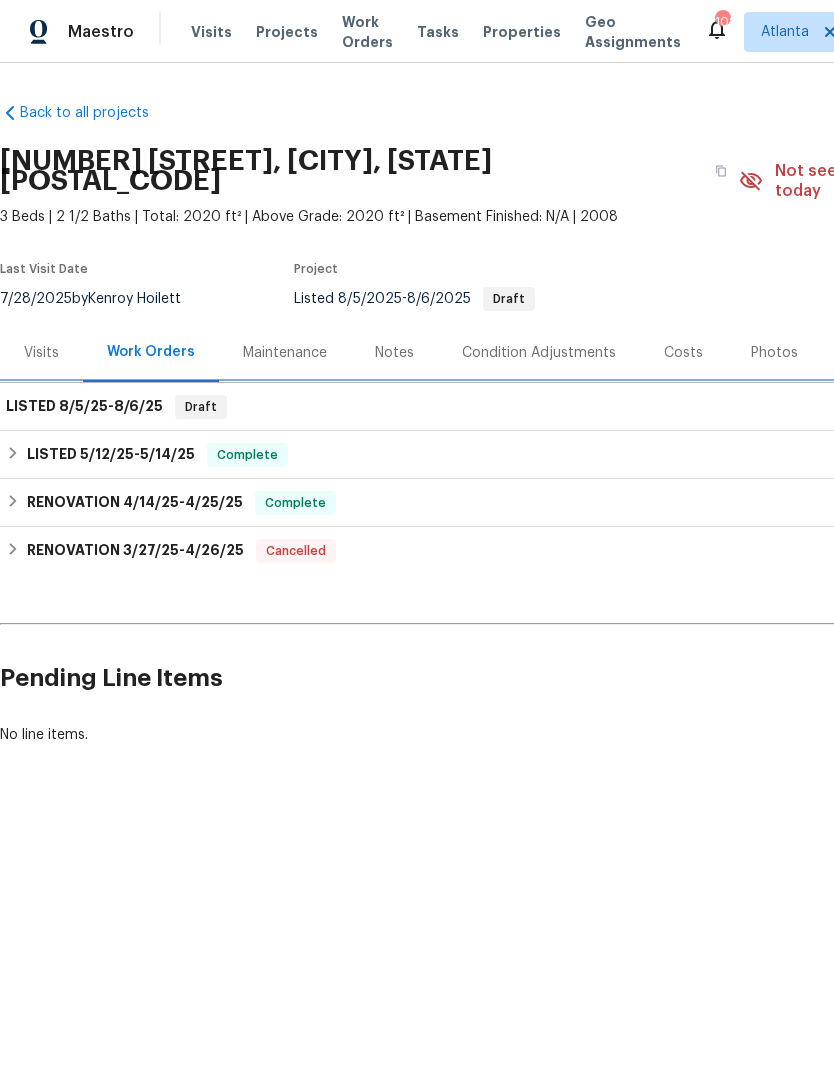 click on "8/5/25" at bounding box center [83, 406] 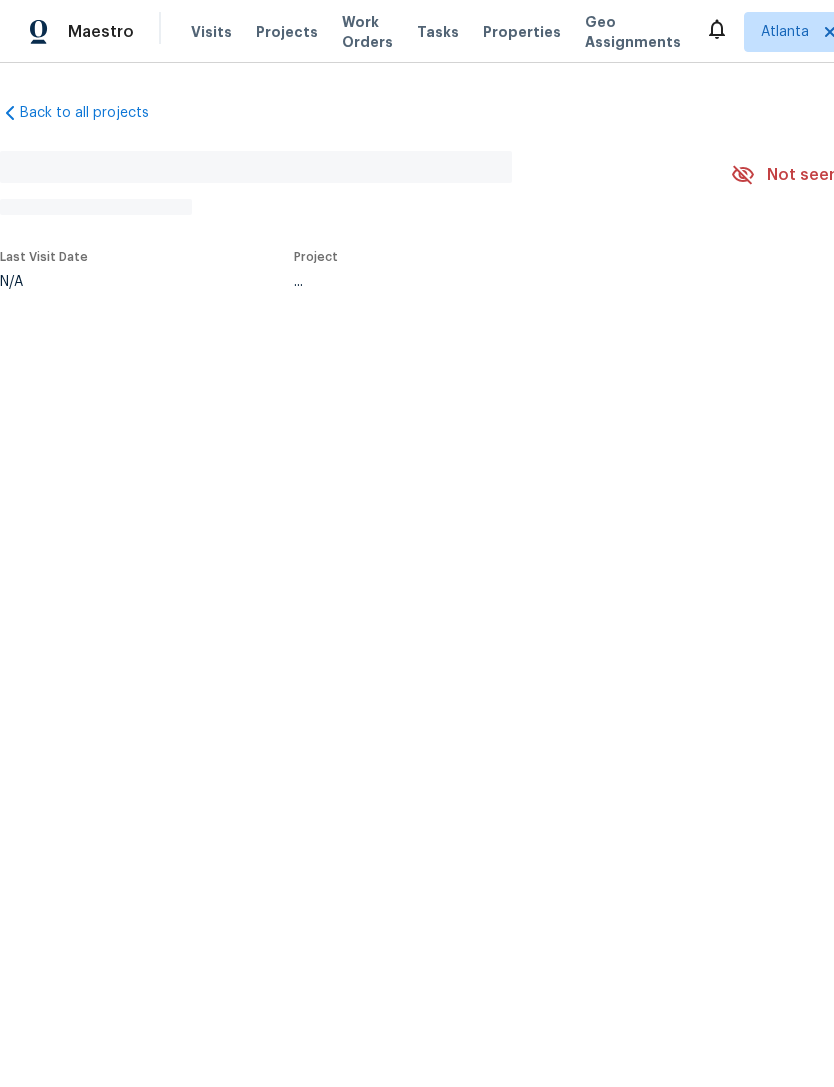 scroll, scrollTop: 0, scrollLeft: 0, axis: both 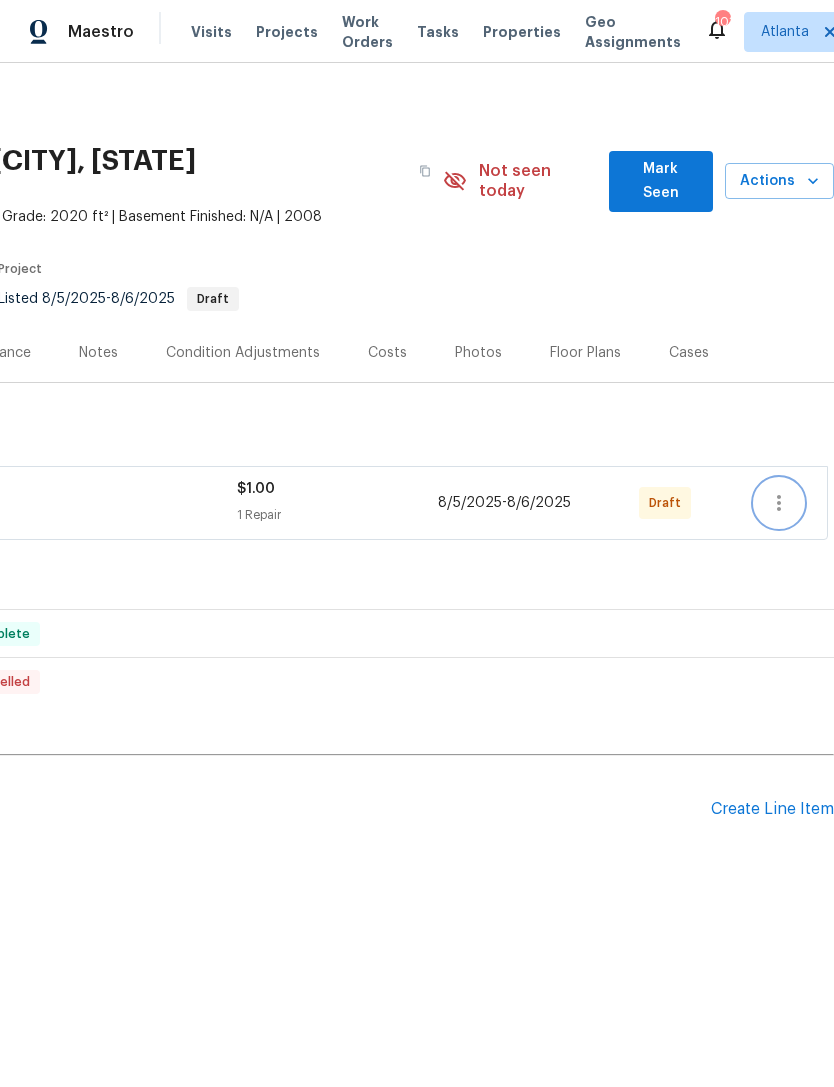 click 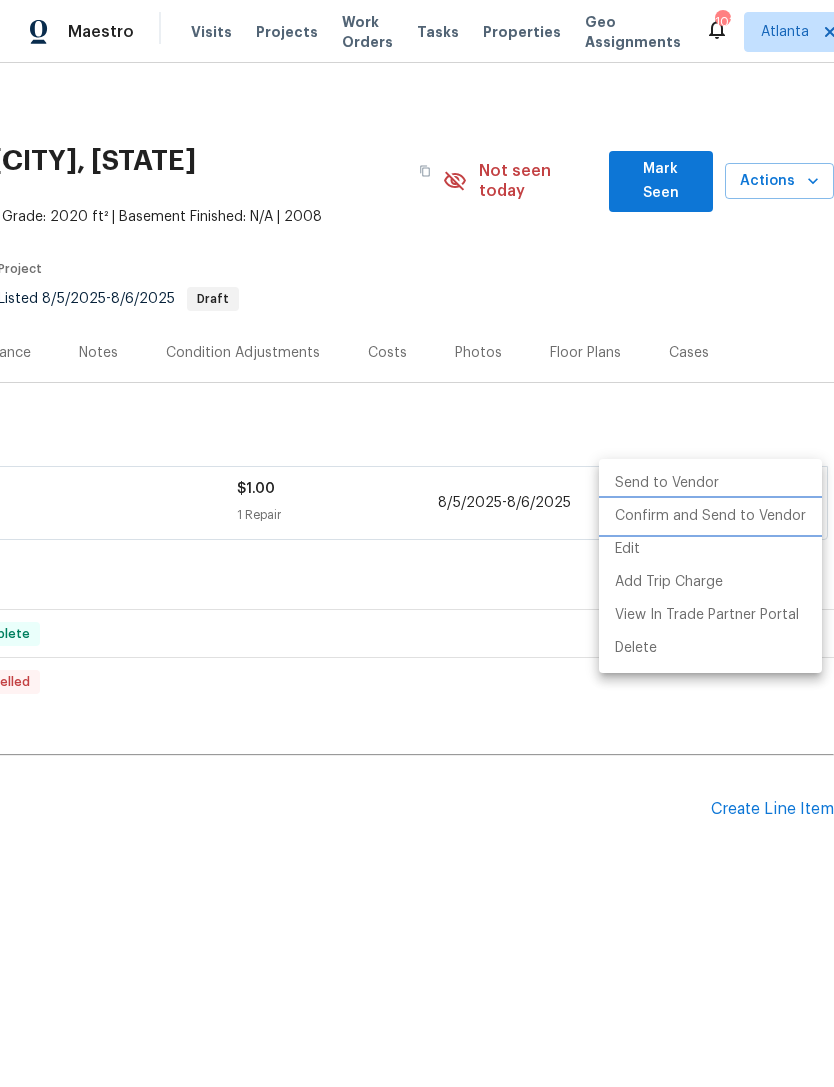 click on "Confirm and Send to Vendor" at bounding box center [710, 516] 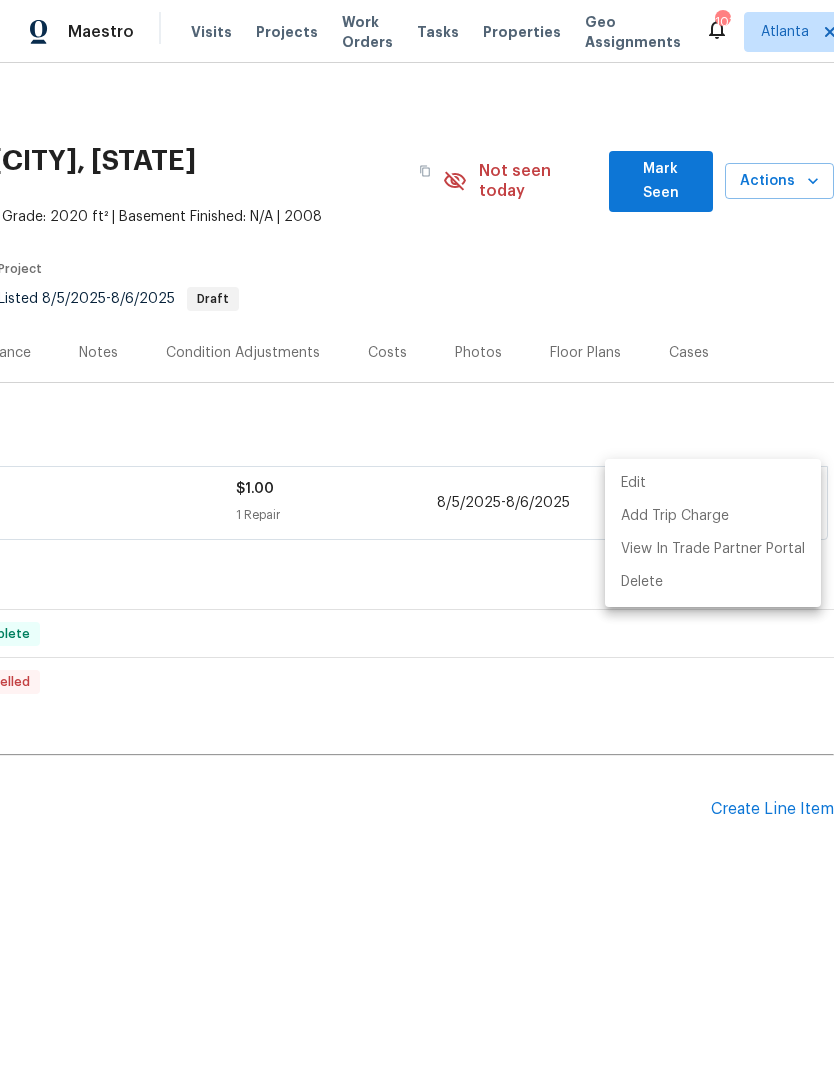 click at bounding box center (417, 543) 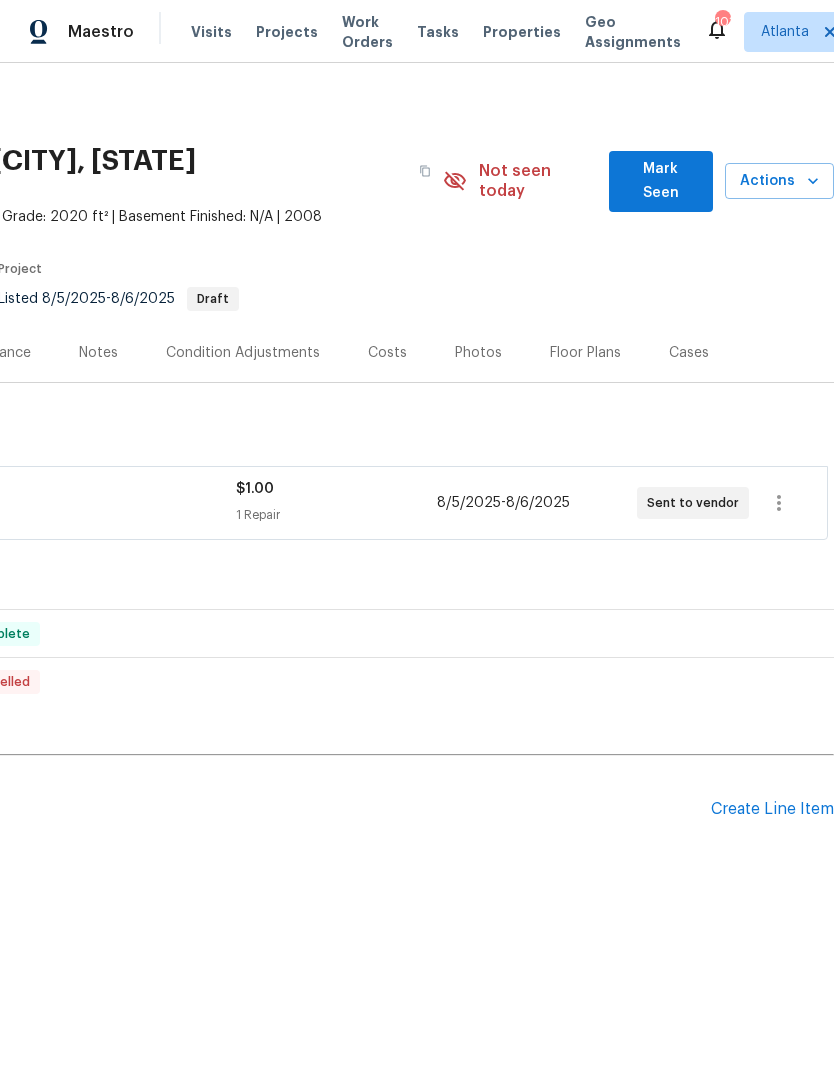 click on "[NUMBER] [STREET], [CITY], [STATE] [POSTAL_CODE] [BEDS] | [BATHS] | Total: [AREA] ft² | Above Grade: [AREA] ft² | Basement Finished: N/A | [YEAR] Not seen today Mark Seen Actions Last Visit Date [DATE] by [FIRST] [LAST] Project Listed [DATE] - [DATE] Draft" at bounding box center (269, 229) 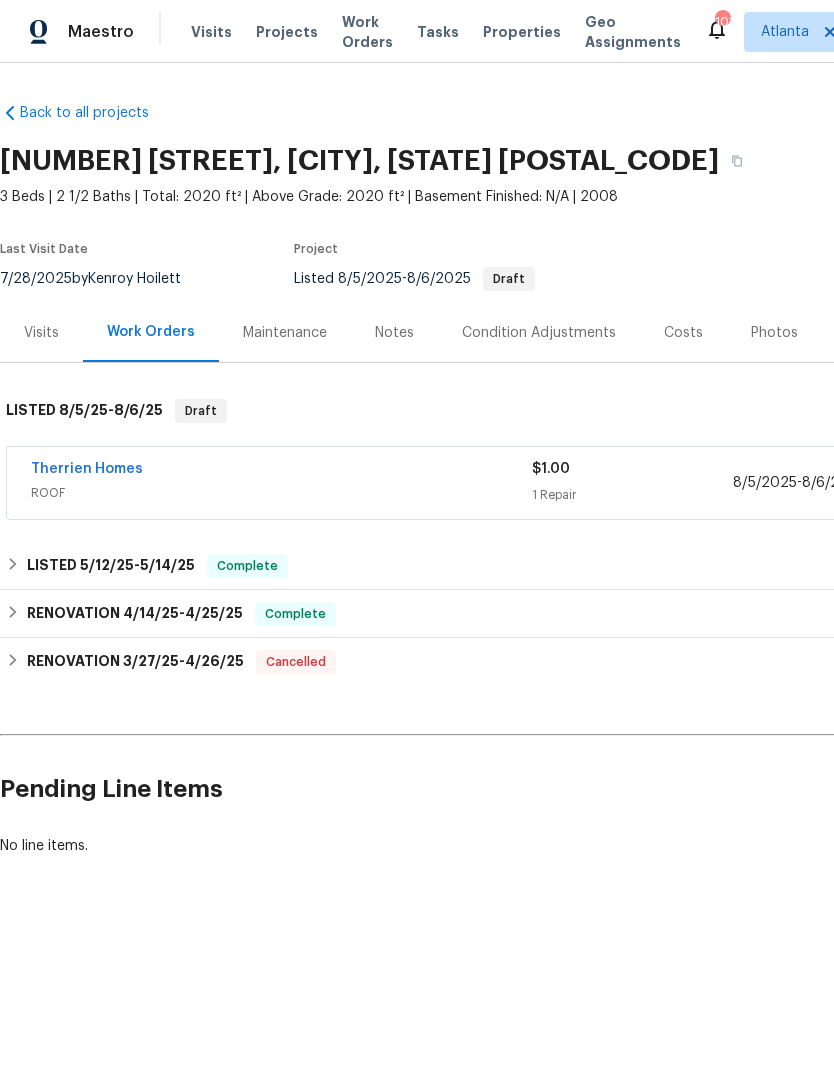 scroll, scrollTop: 0, scrollLeft: 0, axis: both 